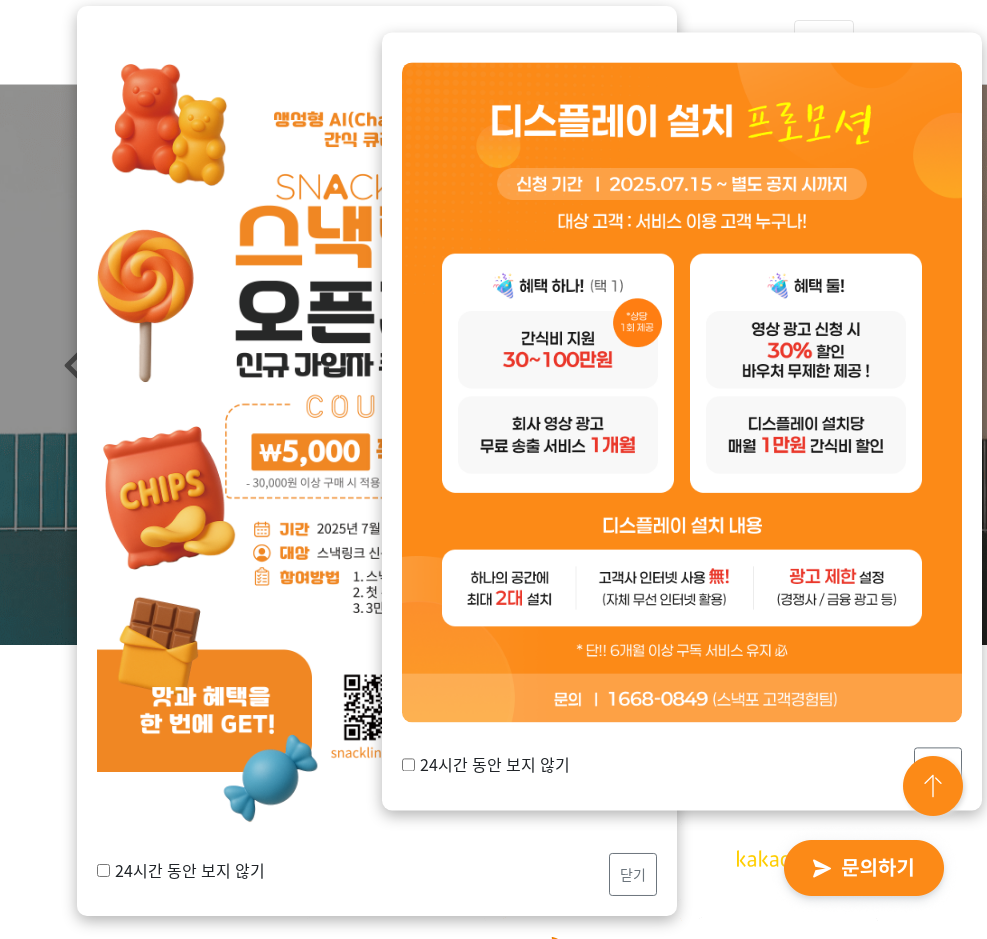 scroll, scrollTop: 0, scrollLeft: 0, axis: both 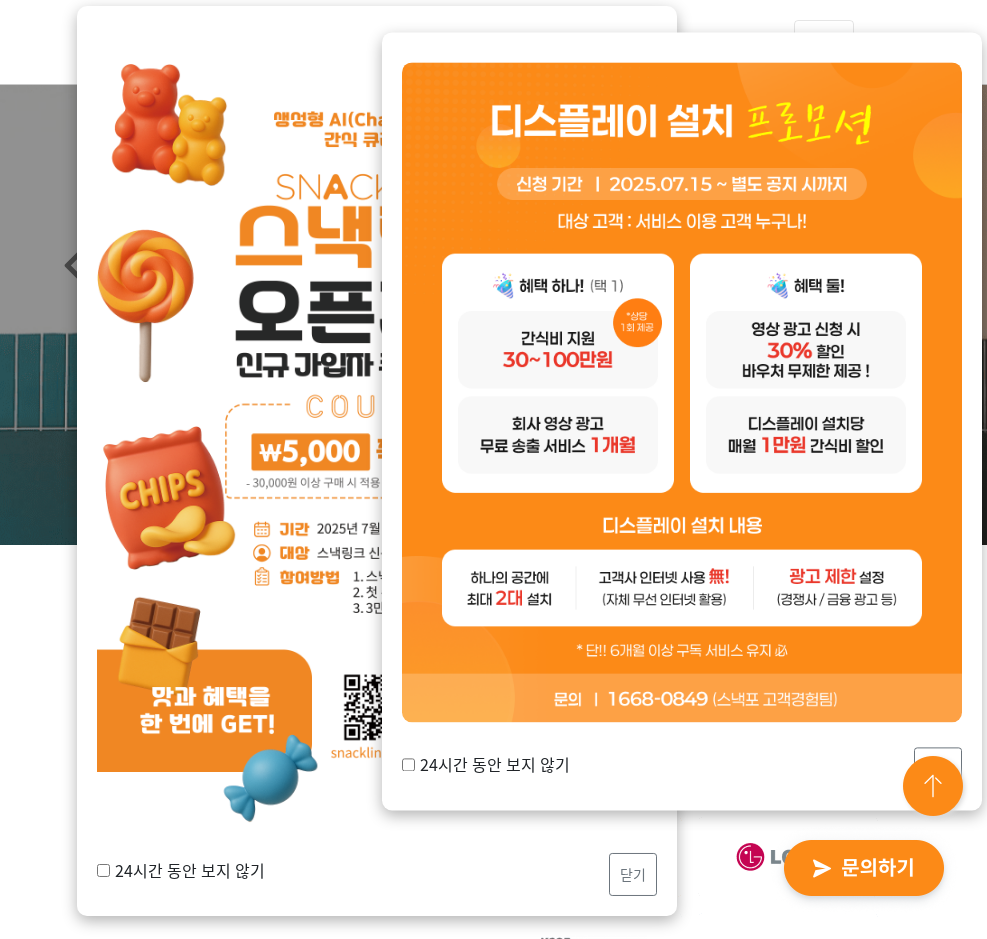 click on "24시간 동안 보지 않기" at bounding box center [486, 765] 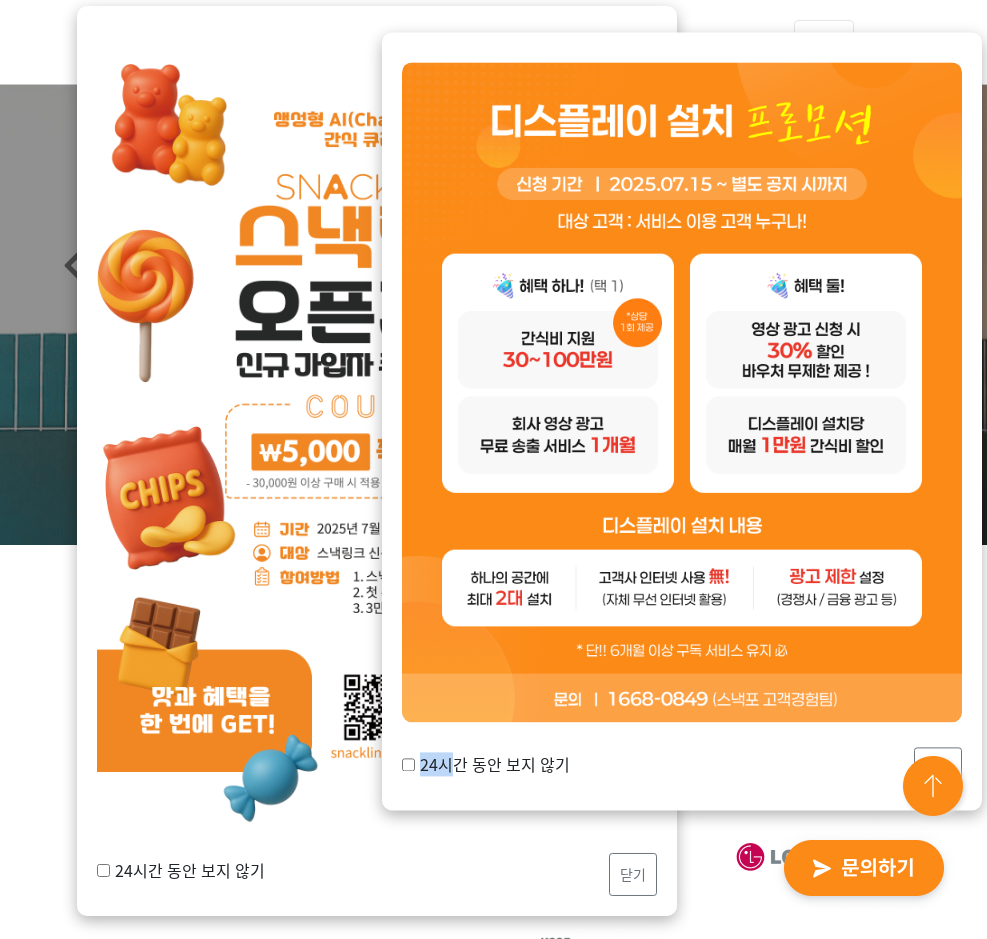 drag, startPoint x: 443, startPoint y: 753, endPoint x: 434, endPoint y: 761, distance: 12.0415945 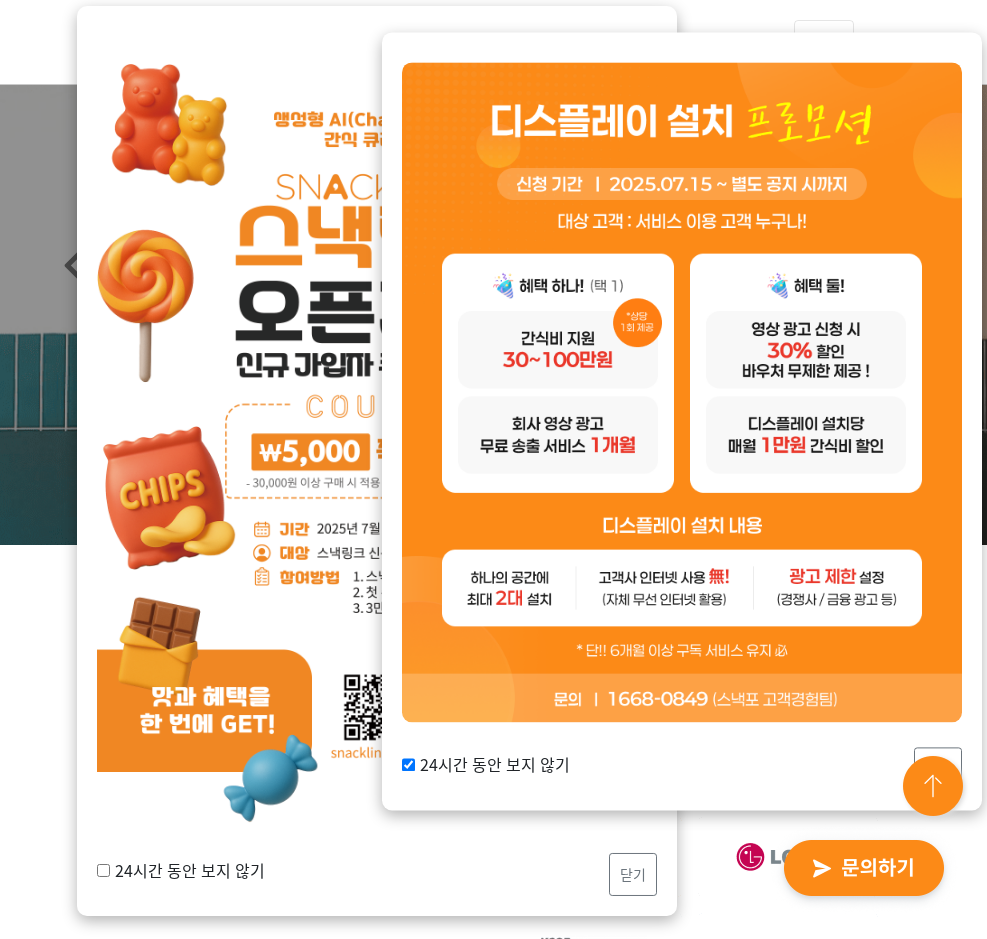 click on "24시간 동안 보지 않기" at bounding box center [181, 870] 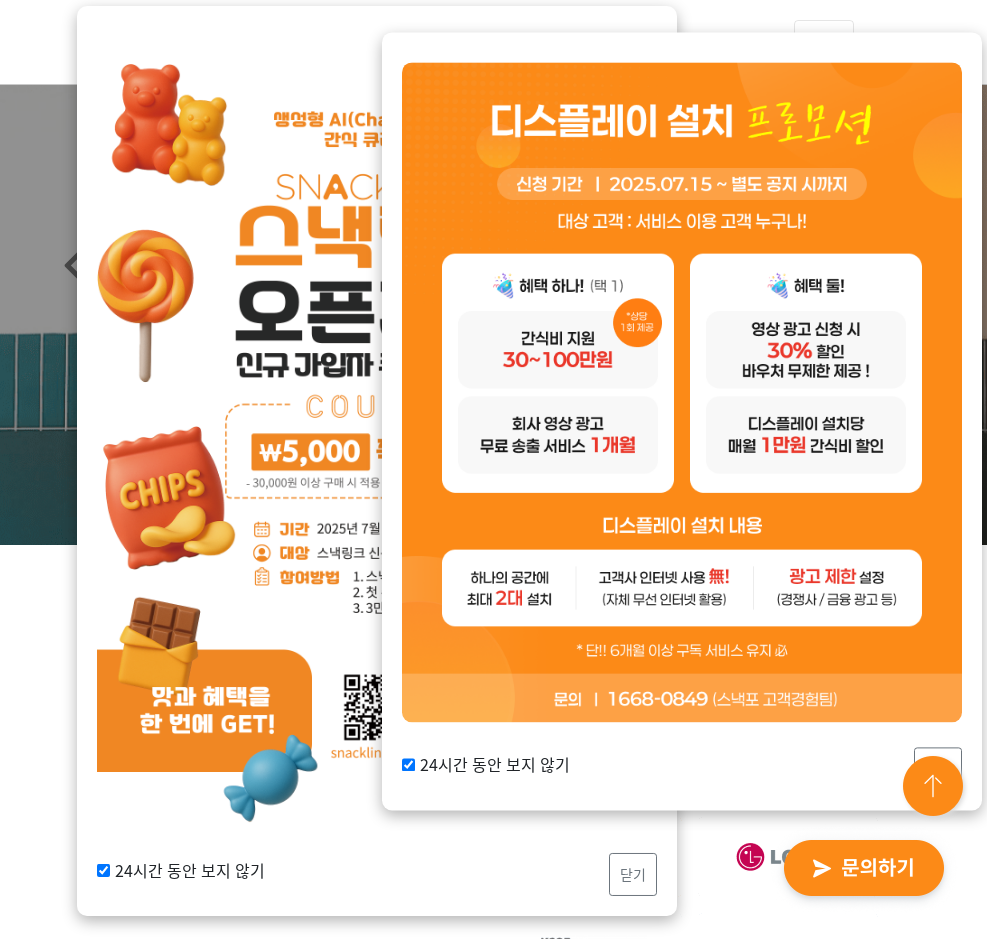 drag, startPoint x: 956, startPoint y: 753, endPoint x: 759, endPoint y: 827, distance: 210.44002 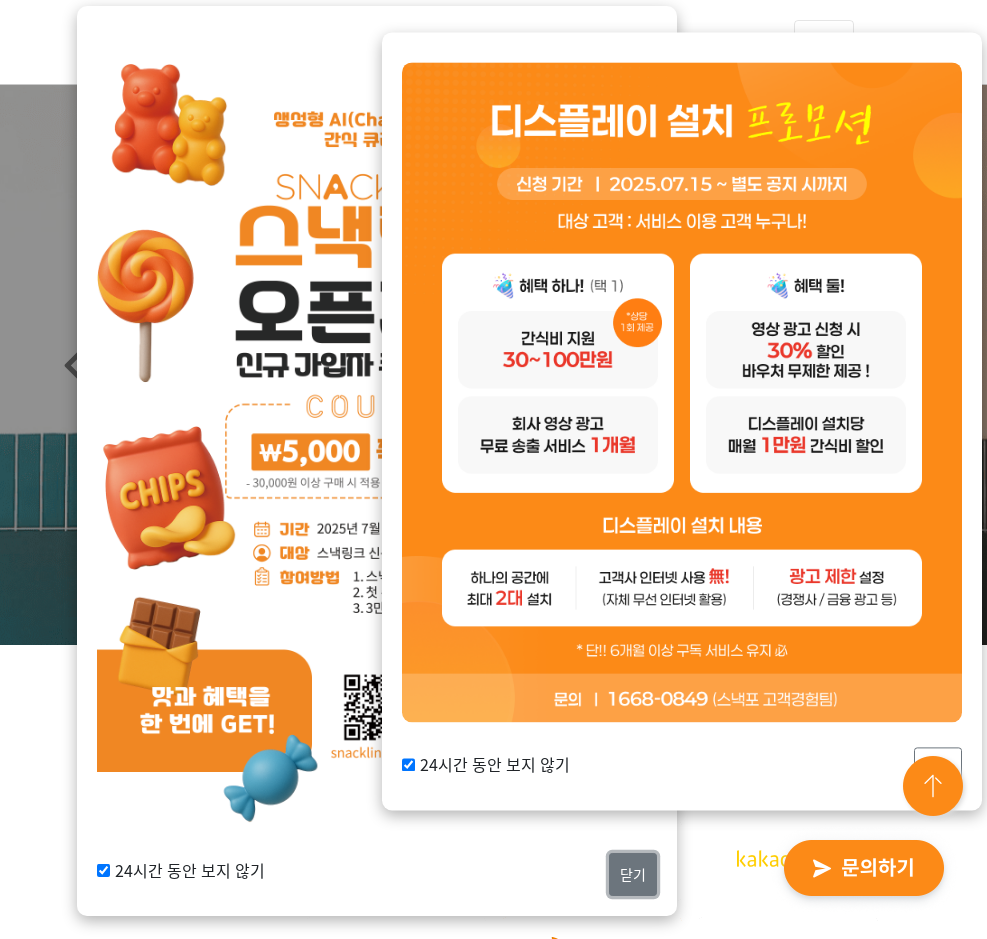 click on "닫기" at bounding box center [633, 874] 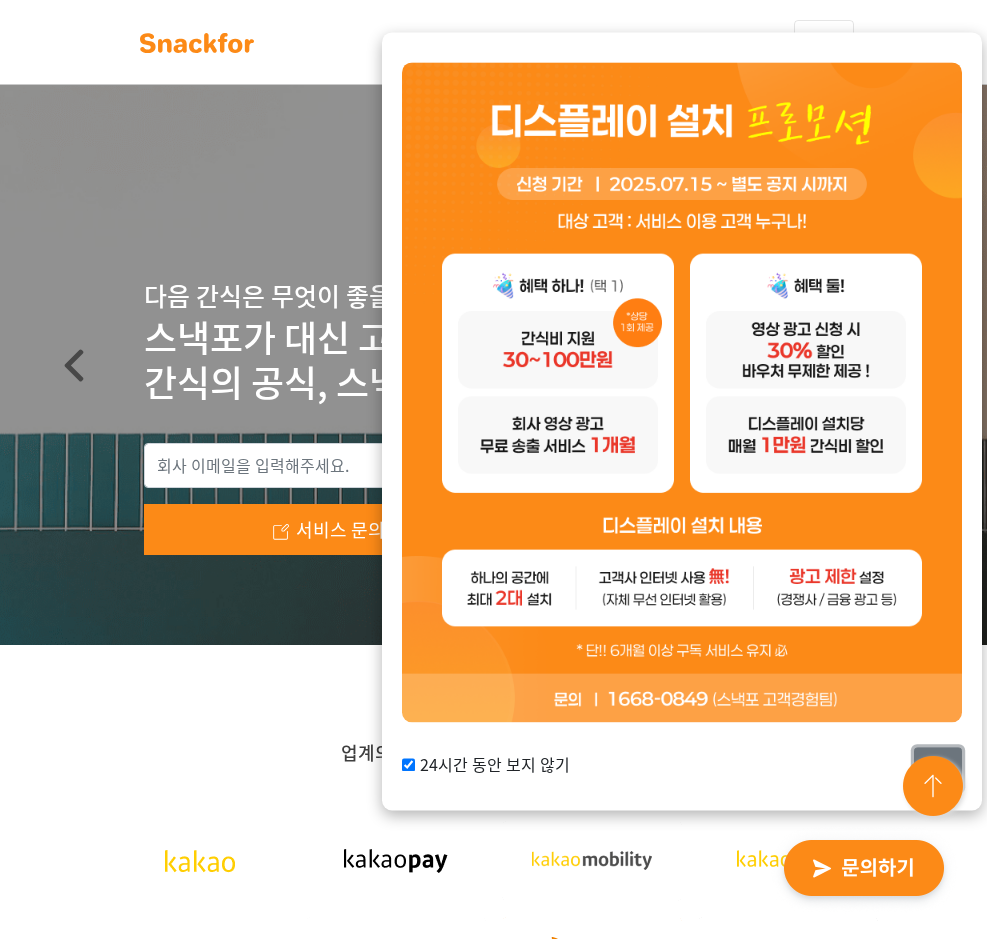 click on "닫기" at bounding box center (938, 768) 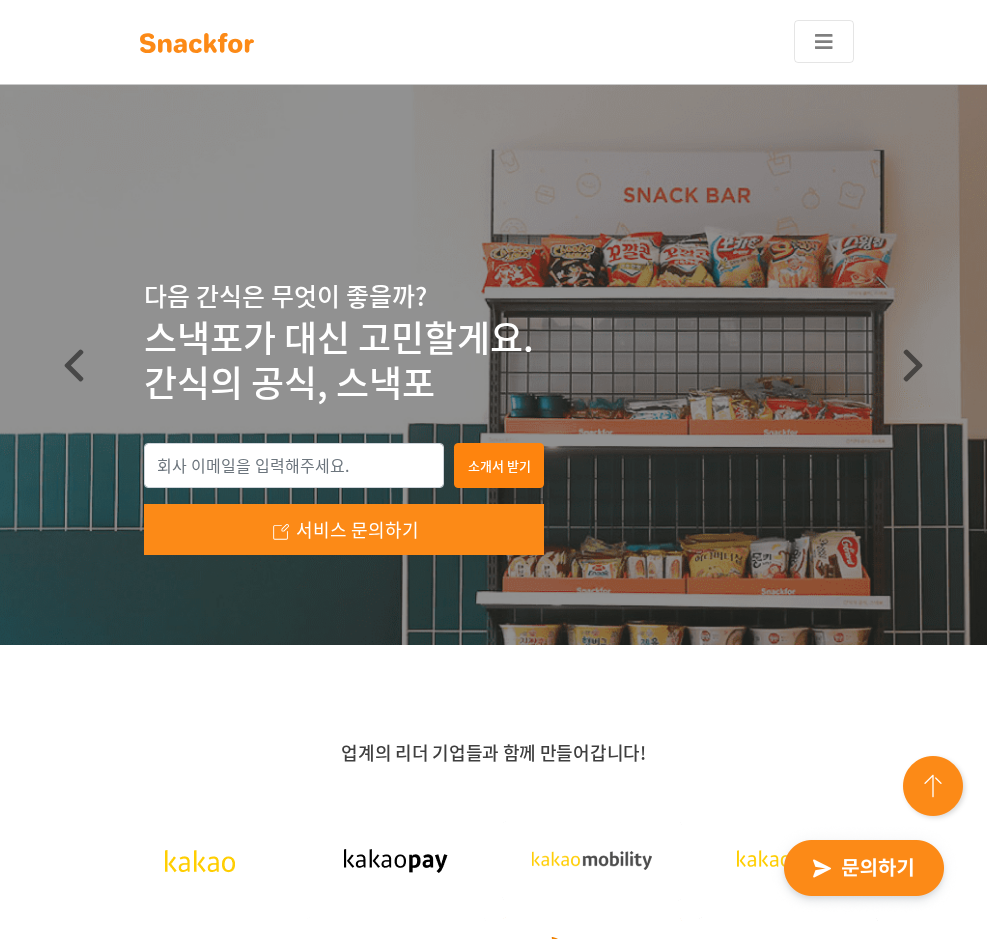 click on "로그인" at bounding box center (0, 0) 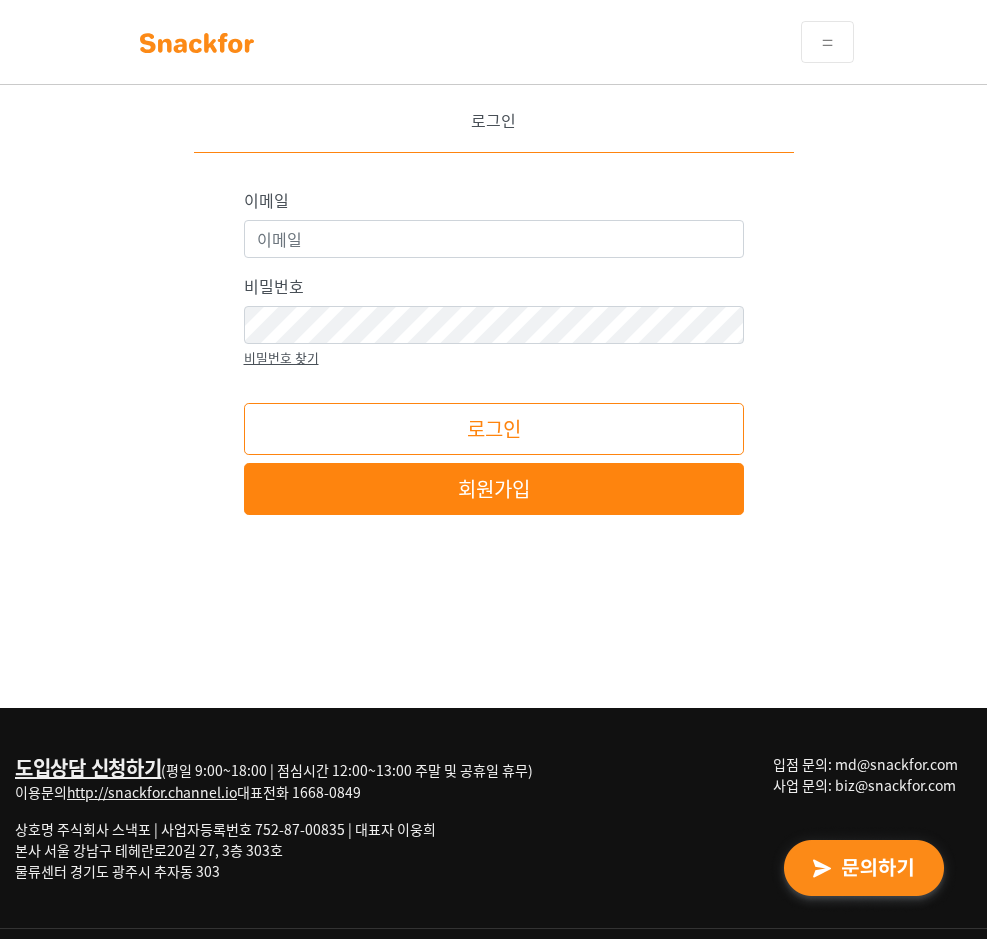 scroll, scrollTop: 0, scrollLeft: 0, axis: both 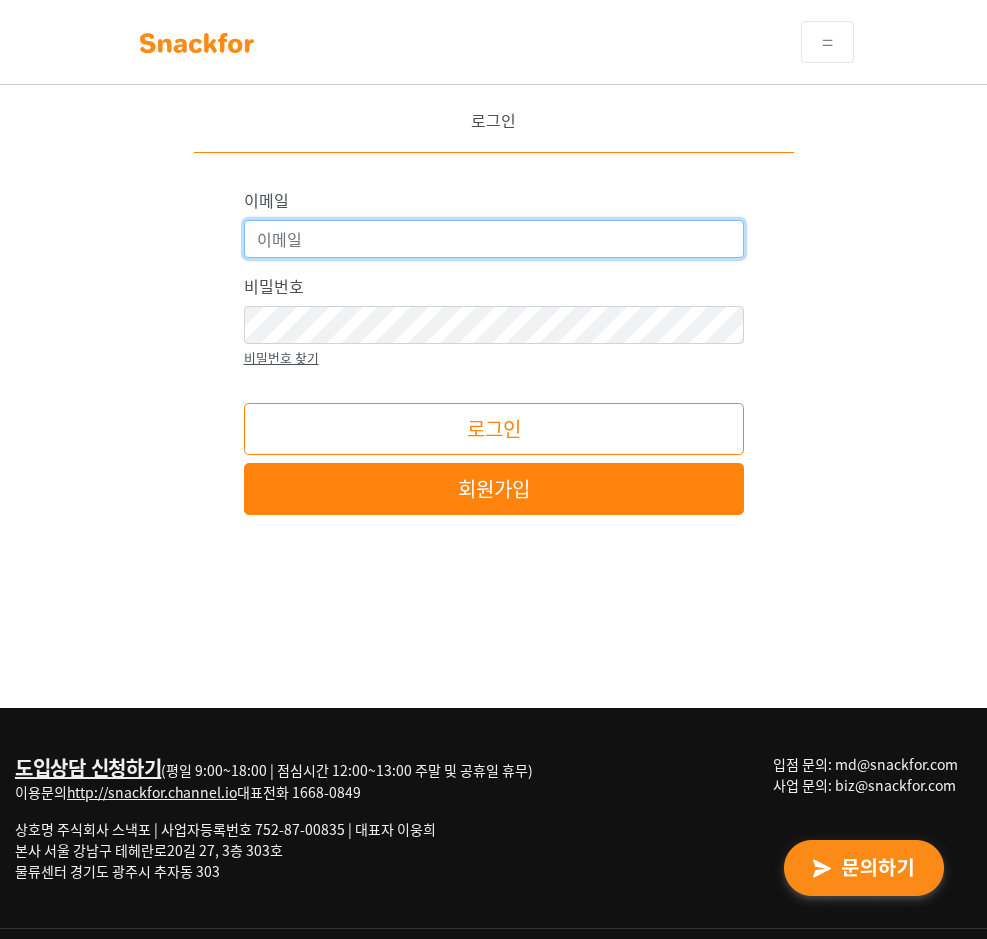 click on "이메일" at bounding box center (494, 239) 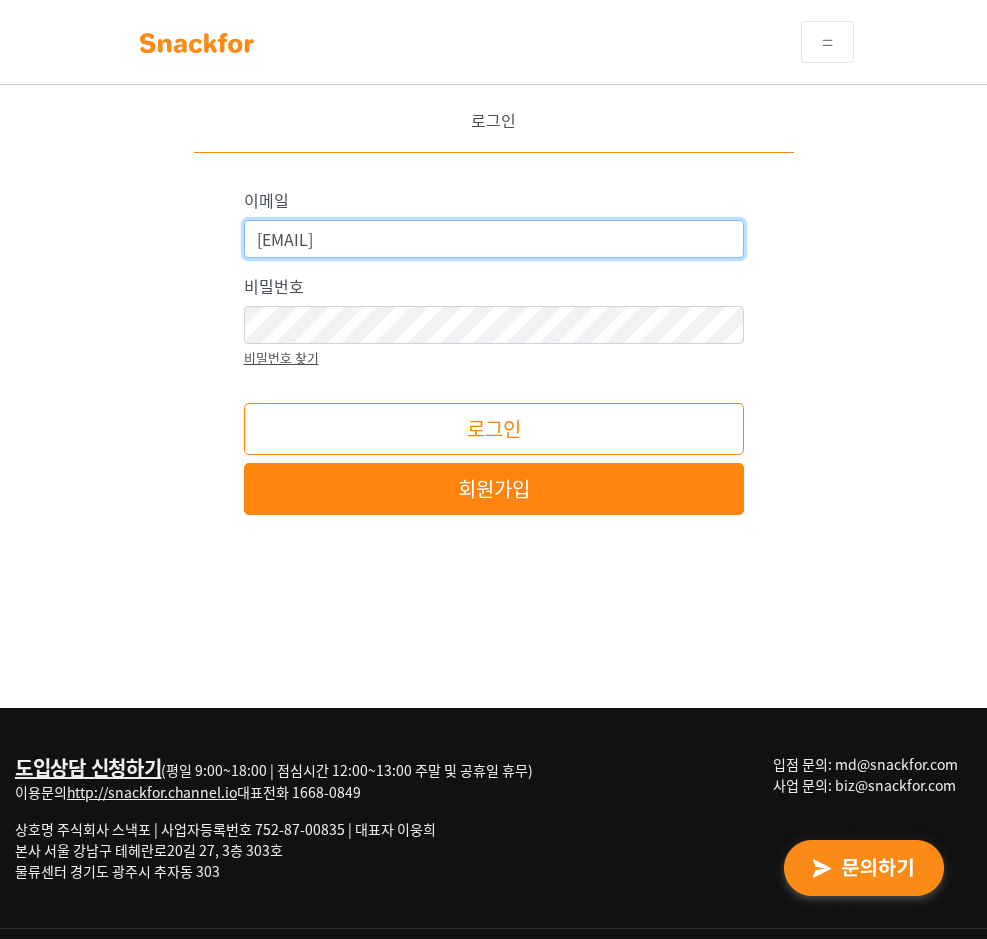type on "[EMAIL]" 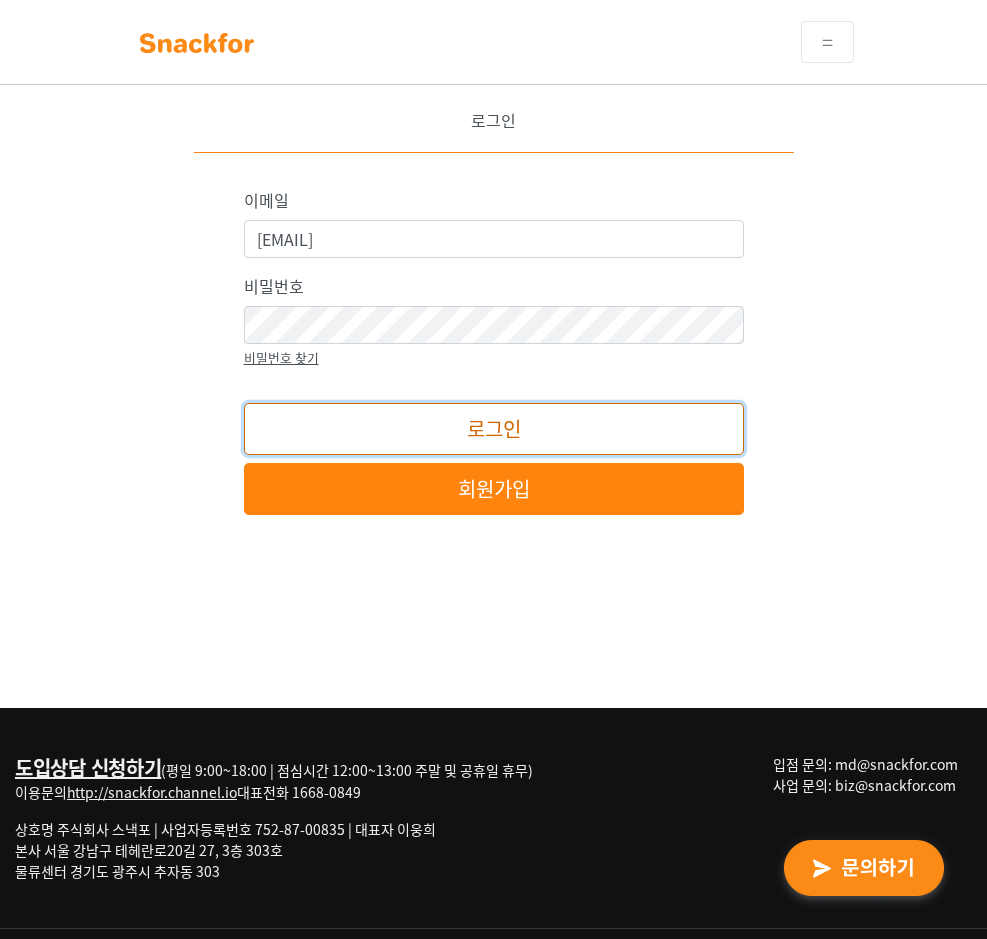 click on "로그인" at bounding box center [494, 429] 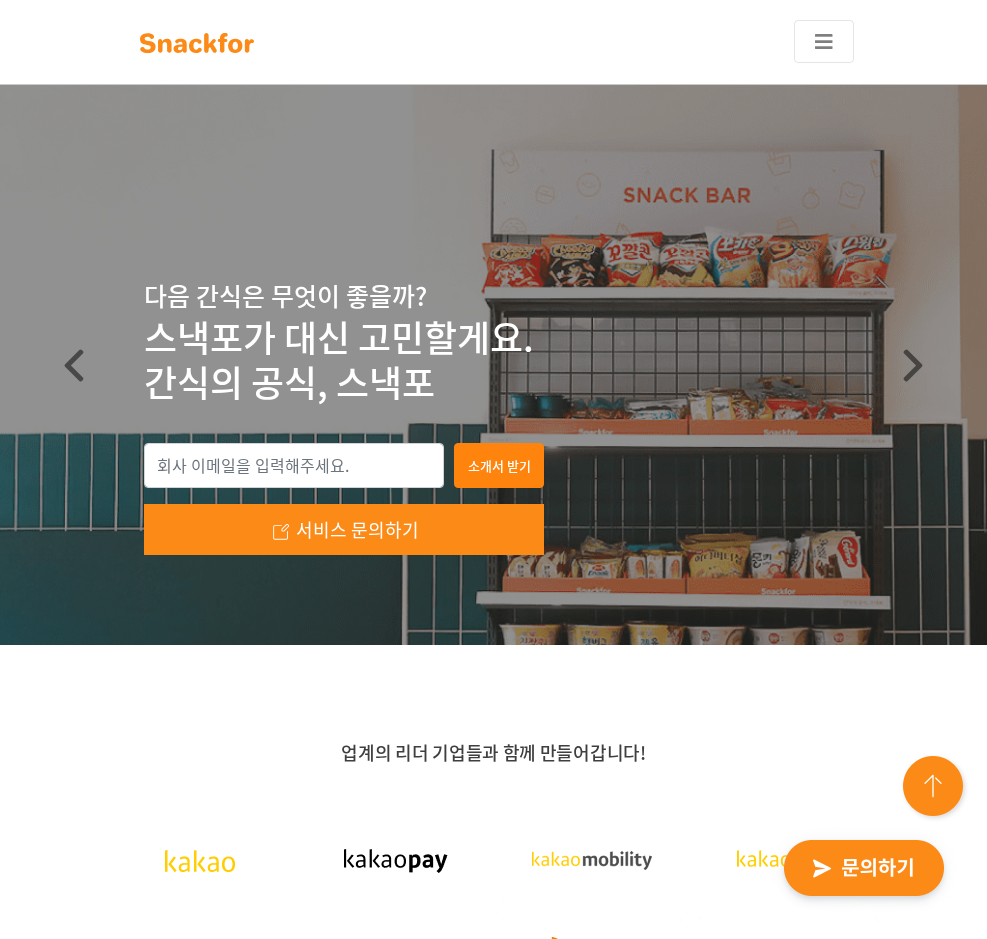 scroll, scrollTop: 0, scrollLeft: 0, axis: both 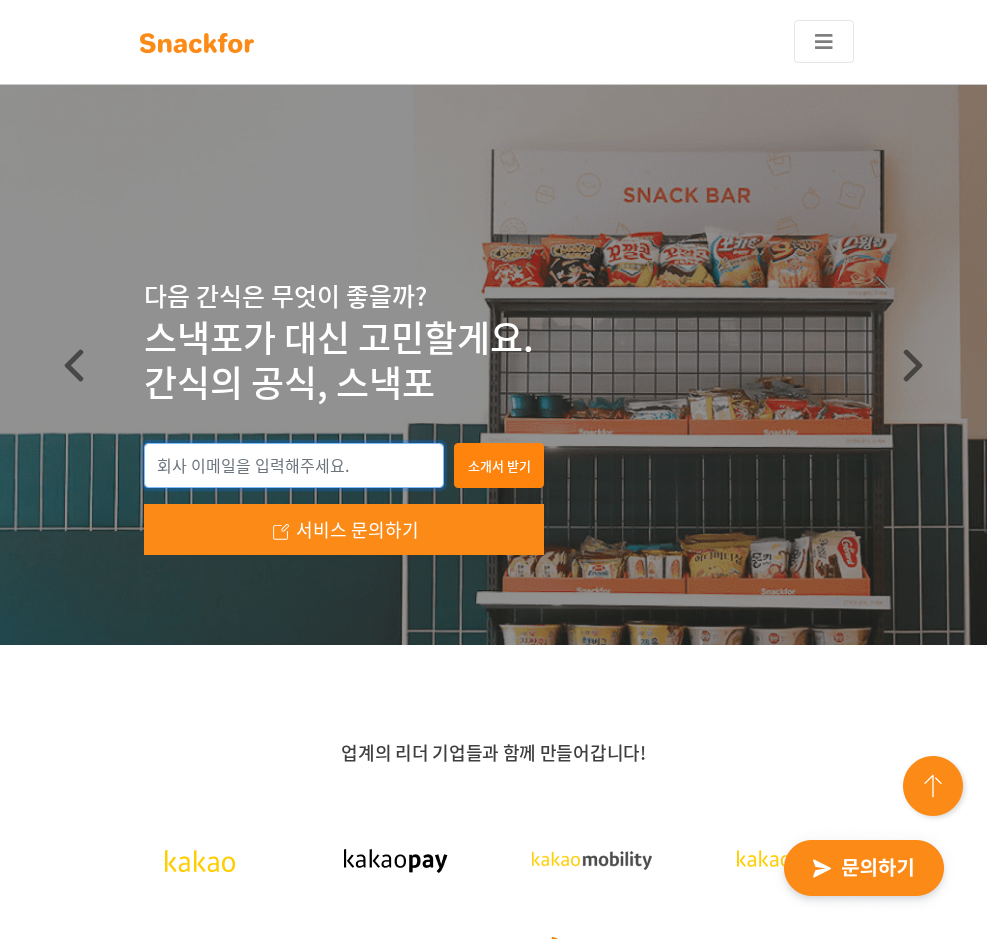 drag, startPoint x: 347, startPoint y: 452, endPoint x: 357, endPoint y: 467, distance: 18.027756 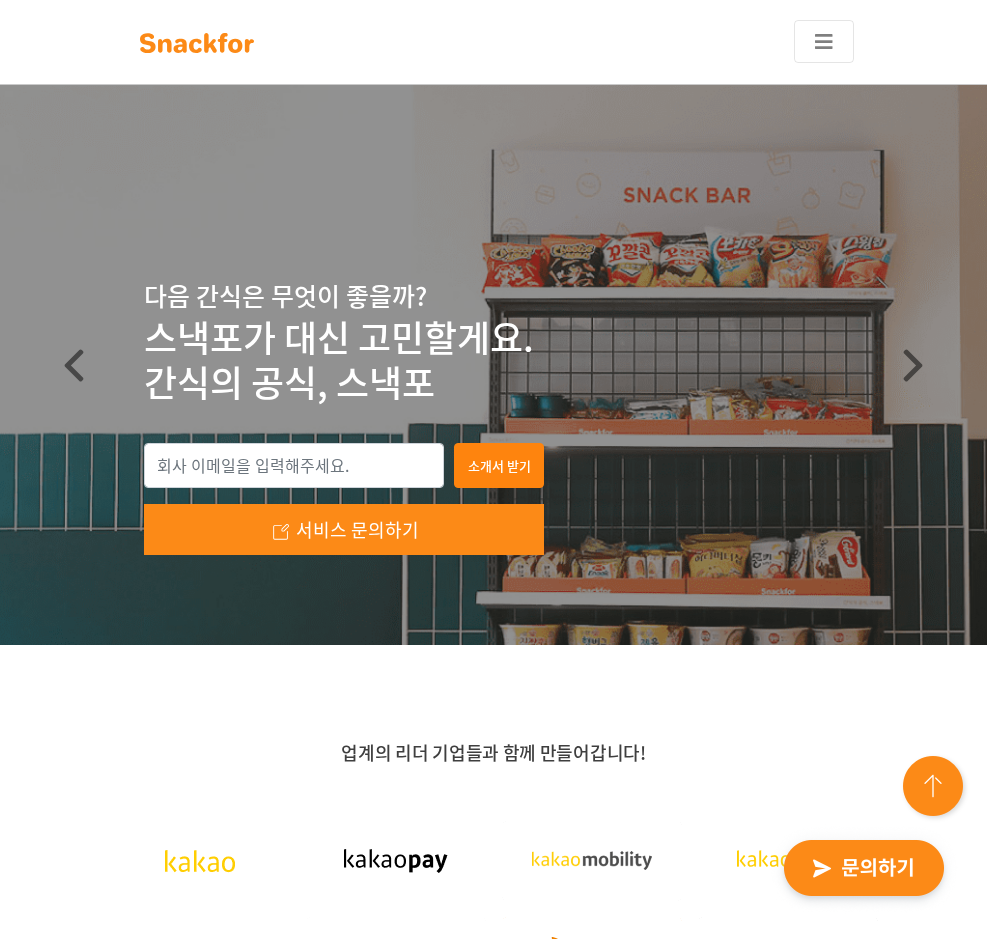 click on "업계의 리더 기업들과 함께 만들어갑니다!" at bounding box center [493, 1089] 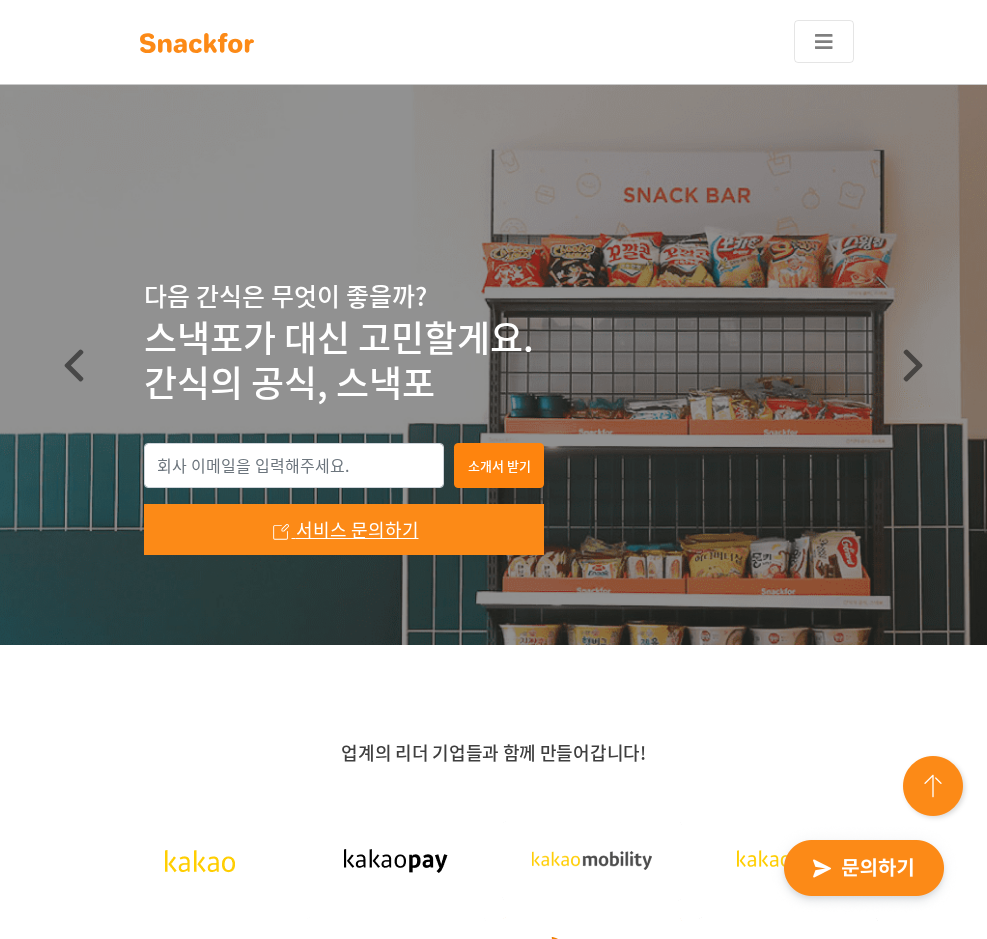 click on "서비스 문의하기" at bounding box center (357, 529) 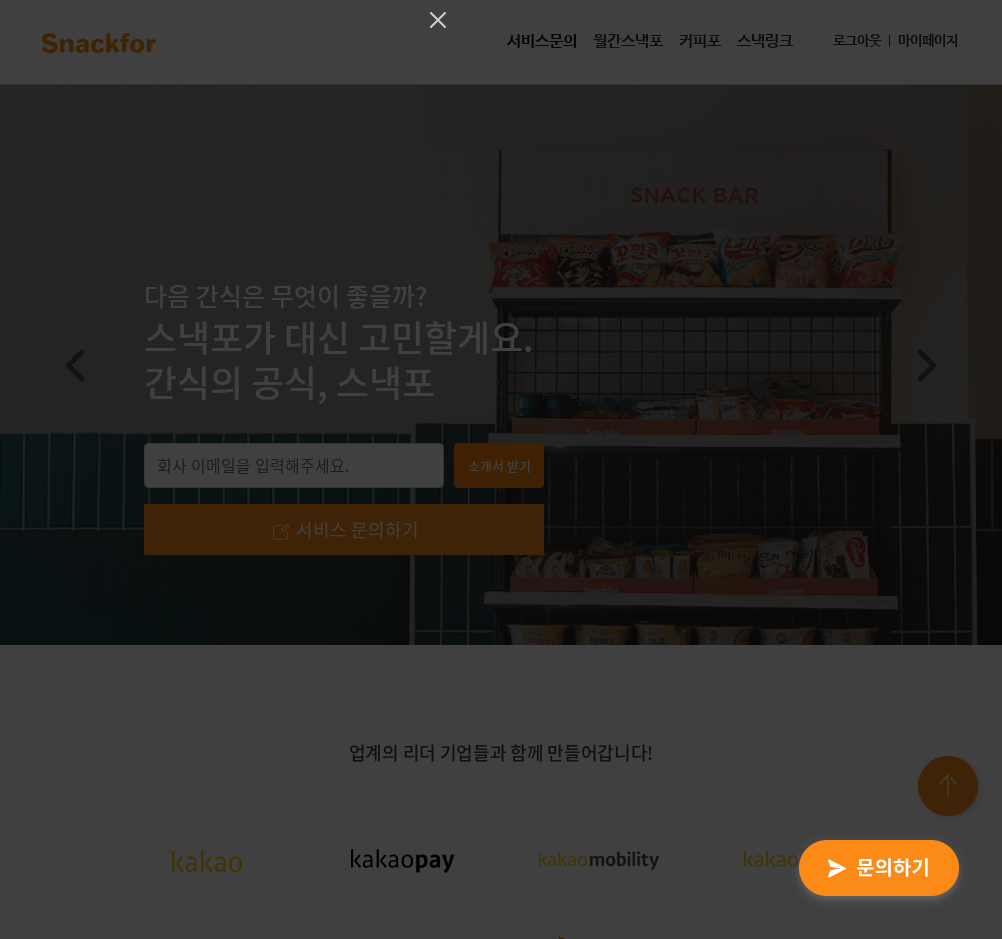 click at bounding box center (501, 469) 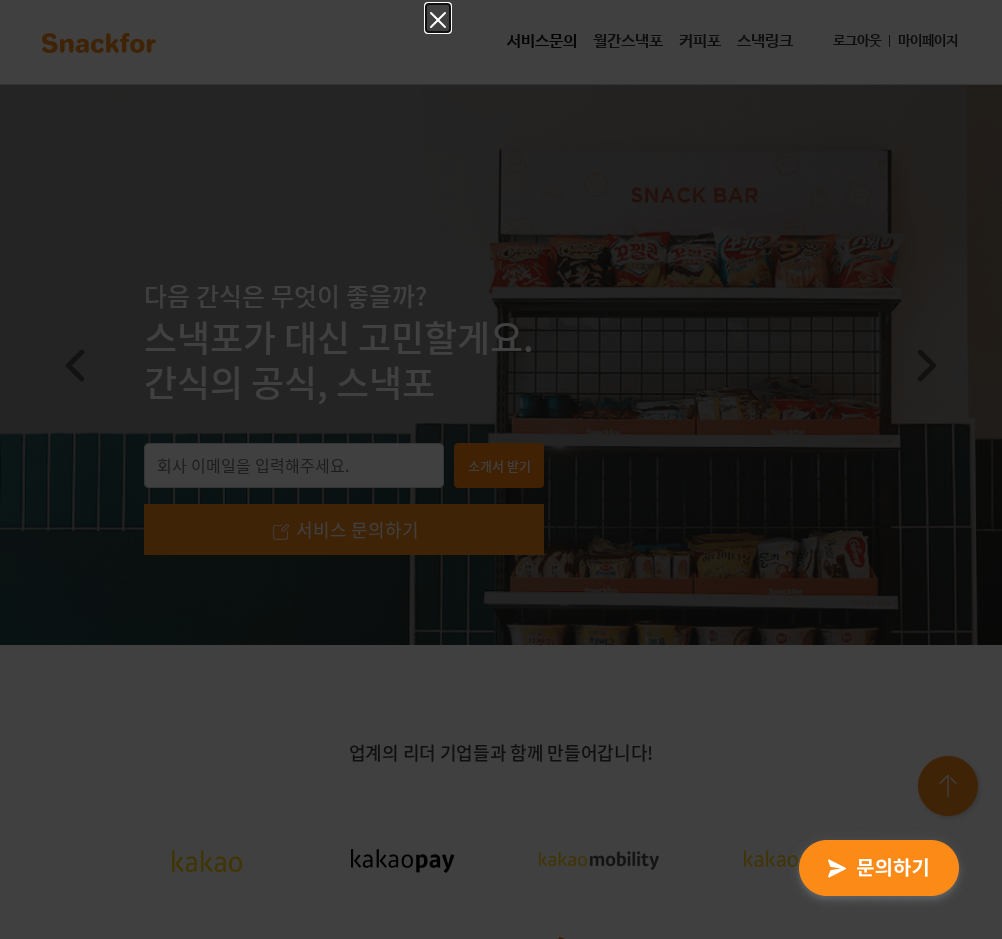 click 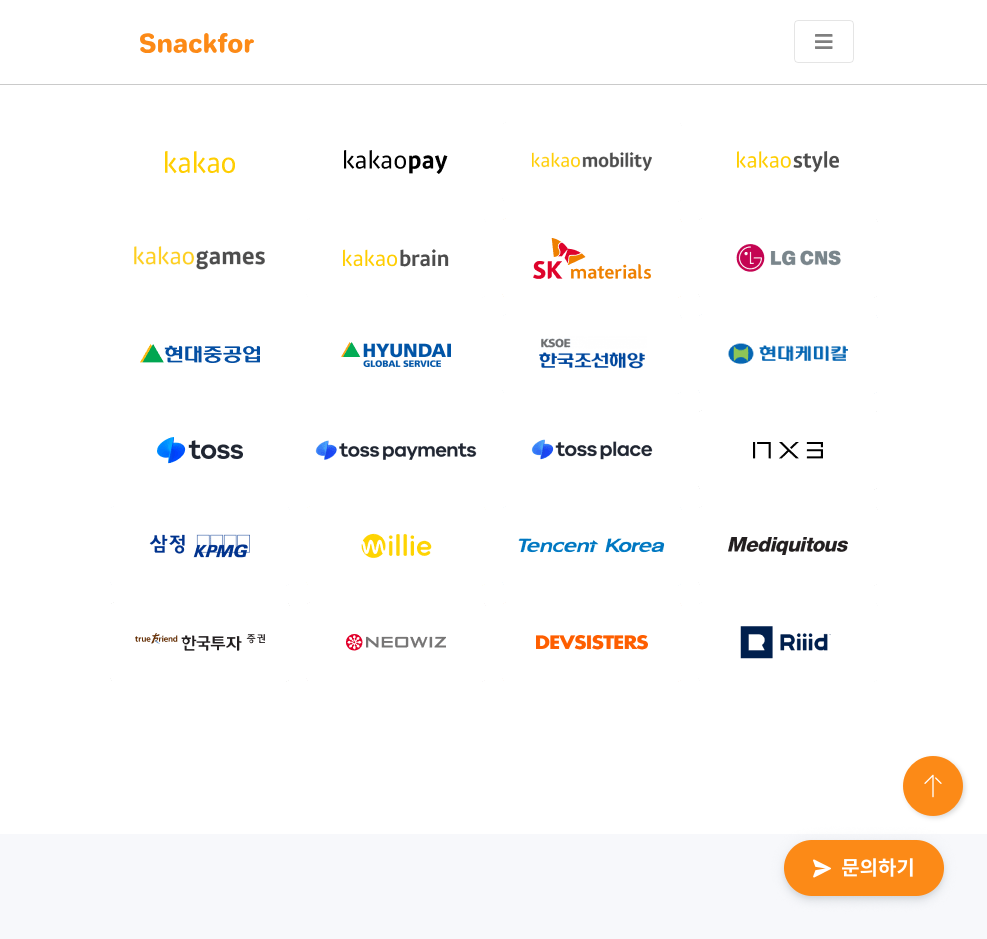 scroll, scrollTop: 900, scrollLeft: 0, axis: vertical 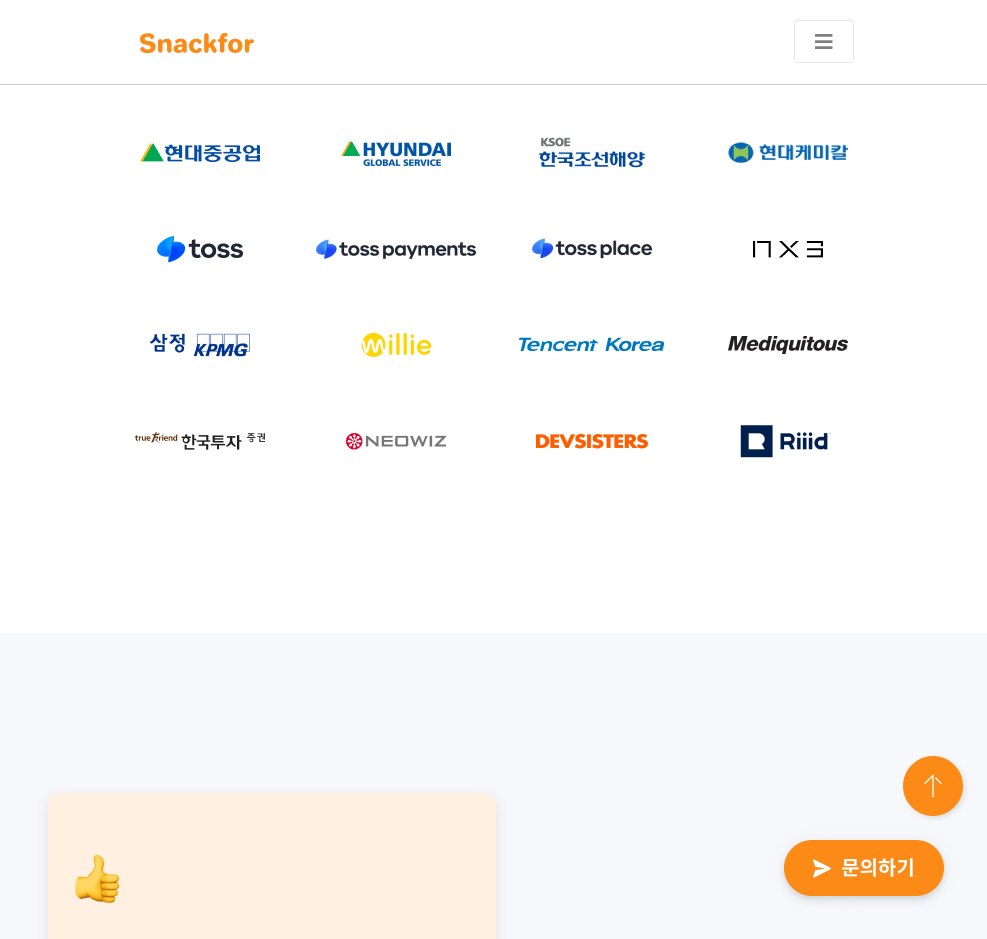 click at bounding box center (864, 869) 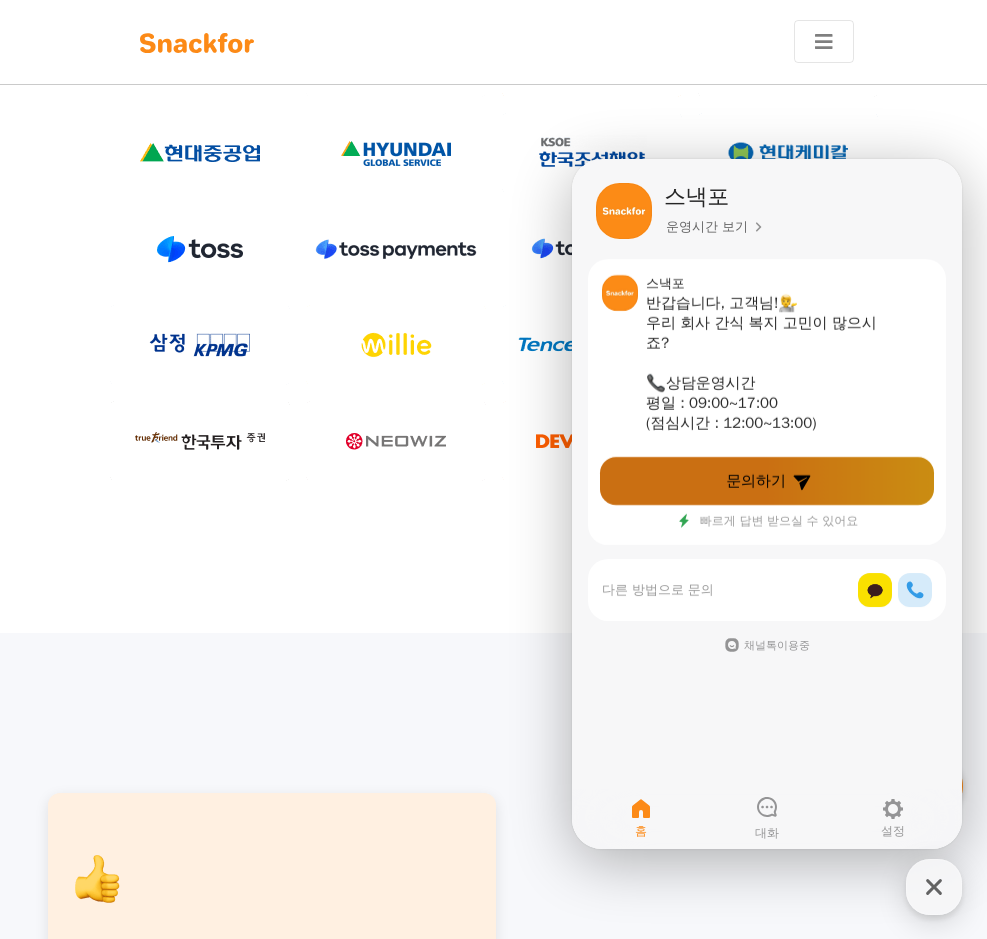 click 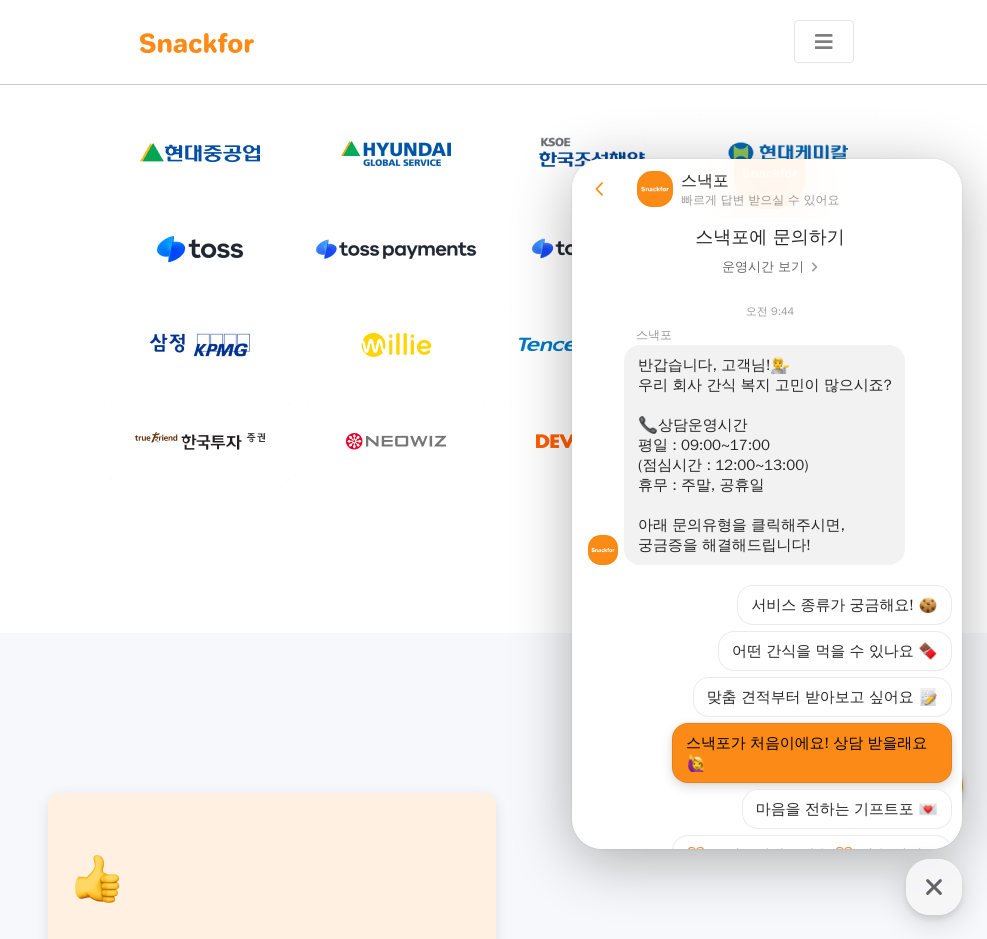 scroll, scrollTop: 268, scrollLeft: 0, axis: vertical 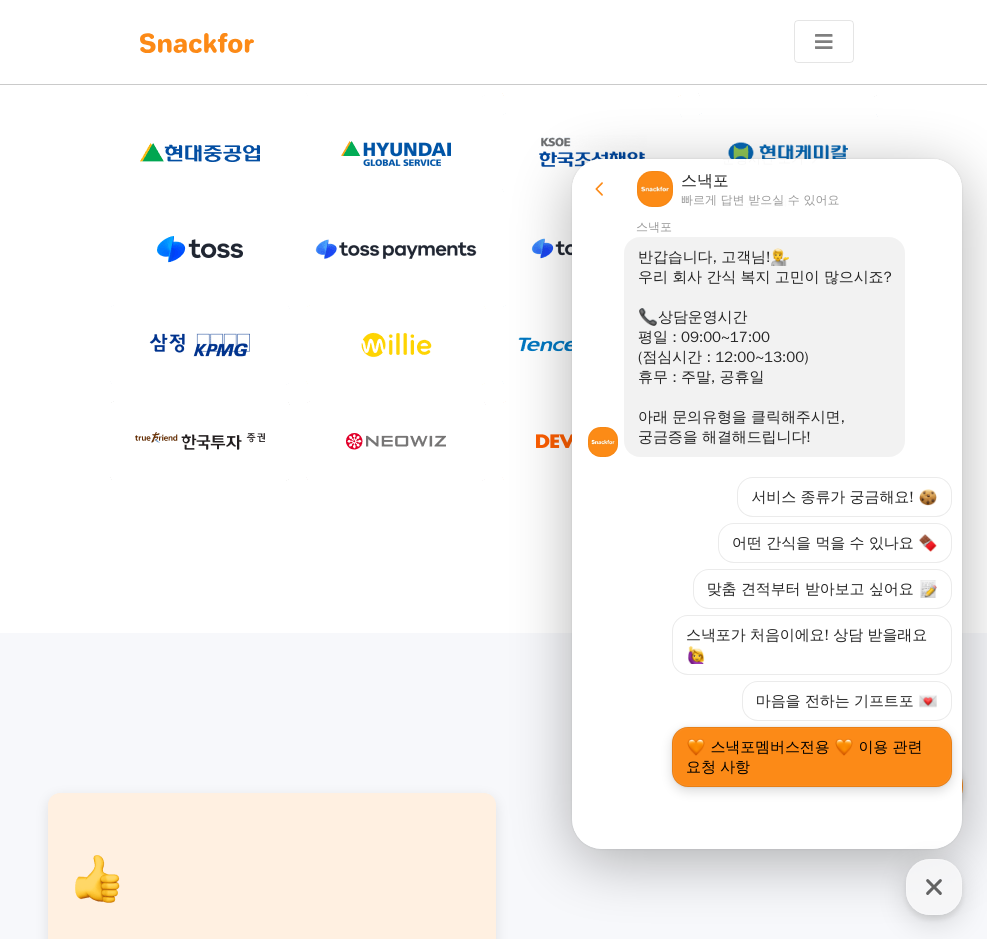 click on "스낵포멤버스전용      이용 관련 요청 사항" at bounding box center [812, 757] 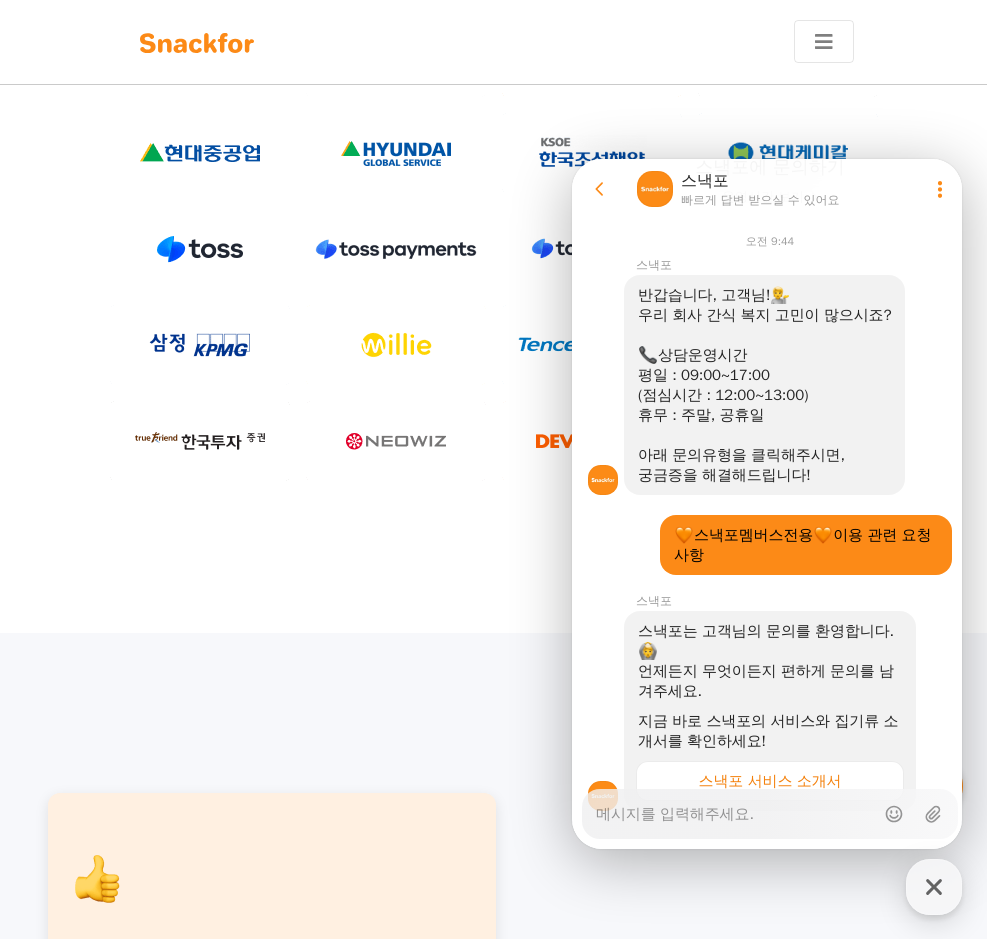 scroll, scrollTop: 314, scrollLeft: 0, axis: vertical 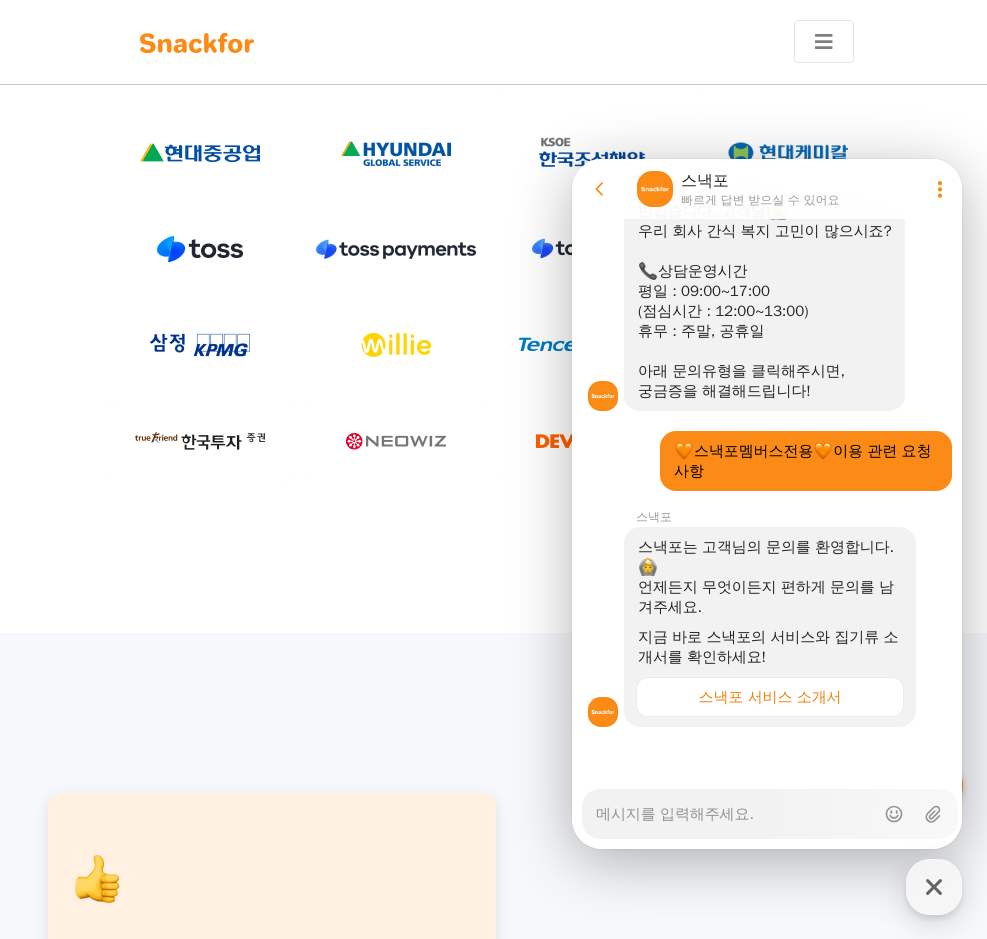 click on "Messenger Input Textarea" at bounding box center [735, 807] 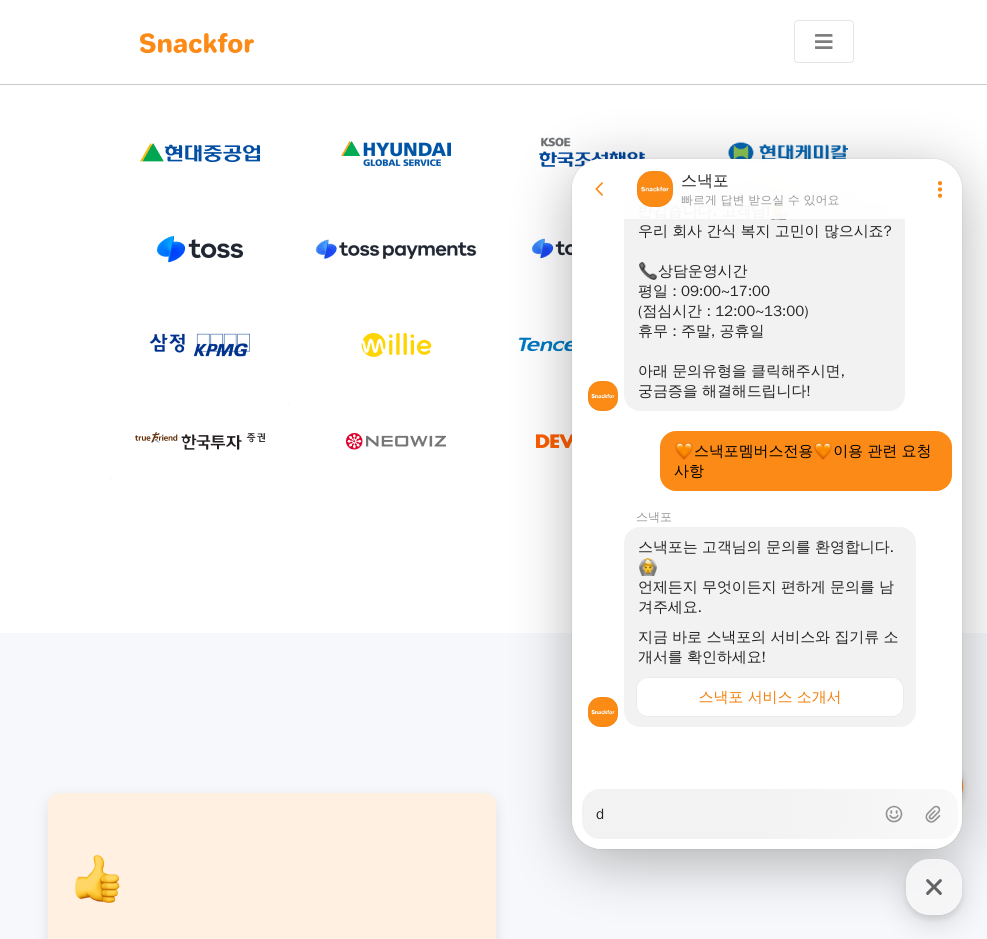 type on "x" 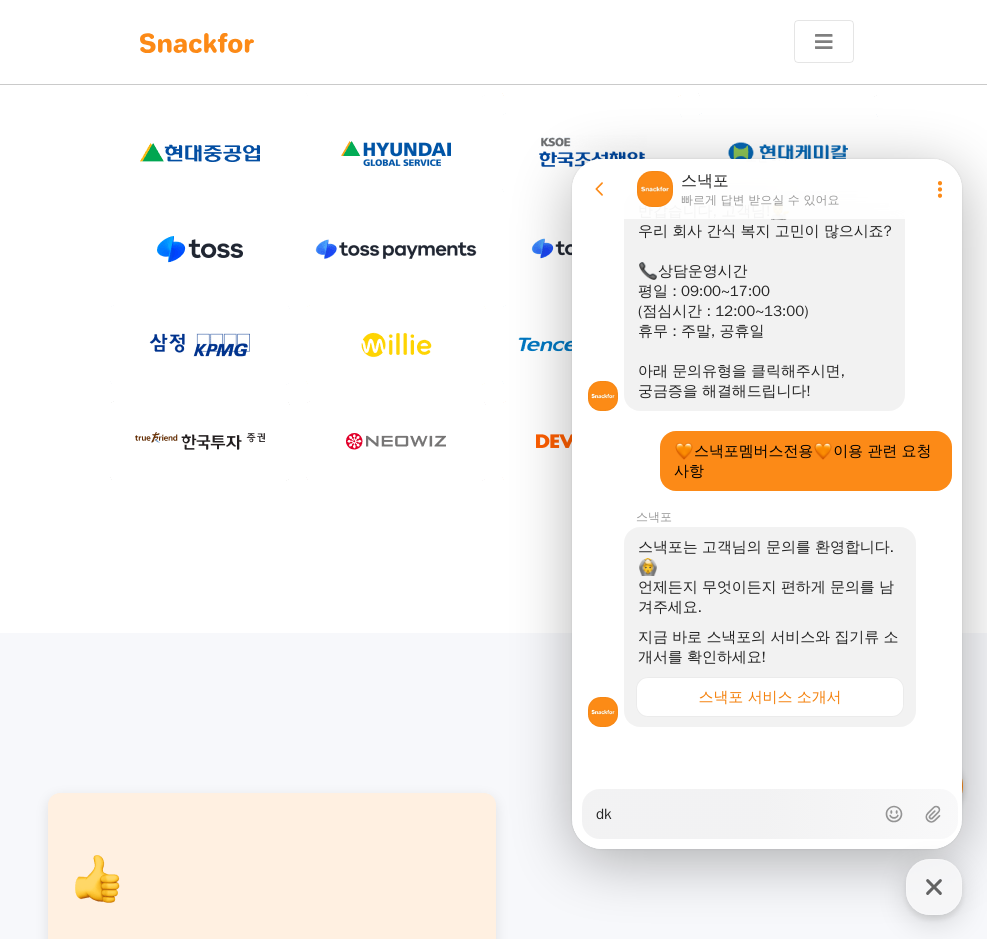 type on "x" 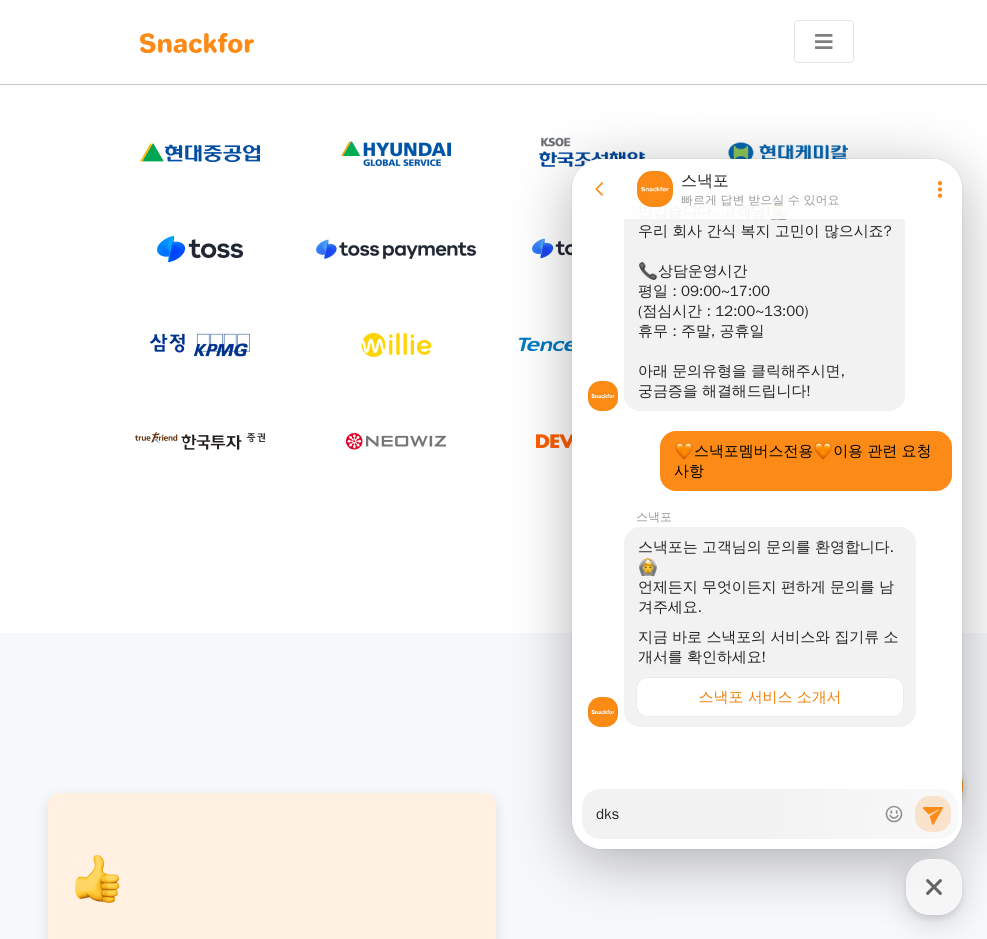 type on "x" 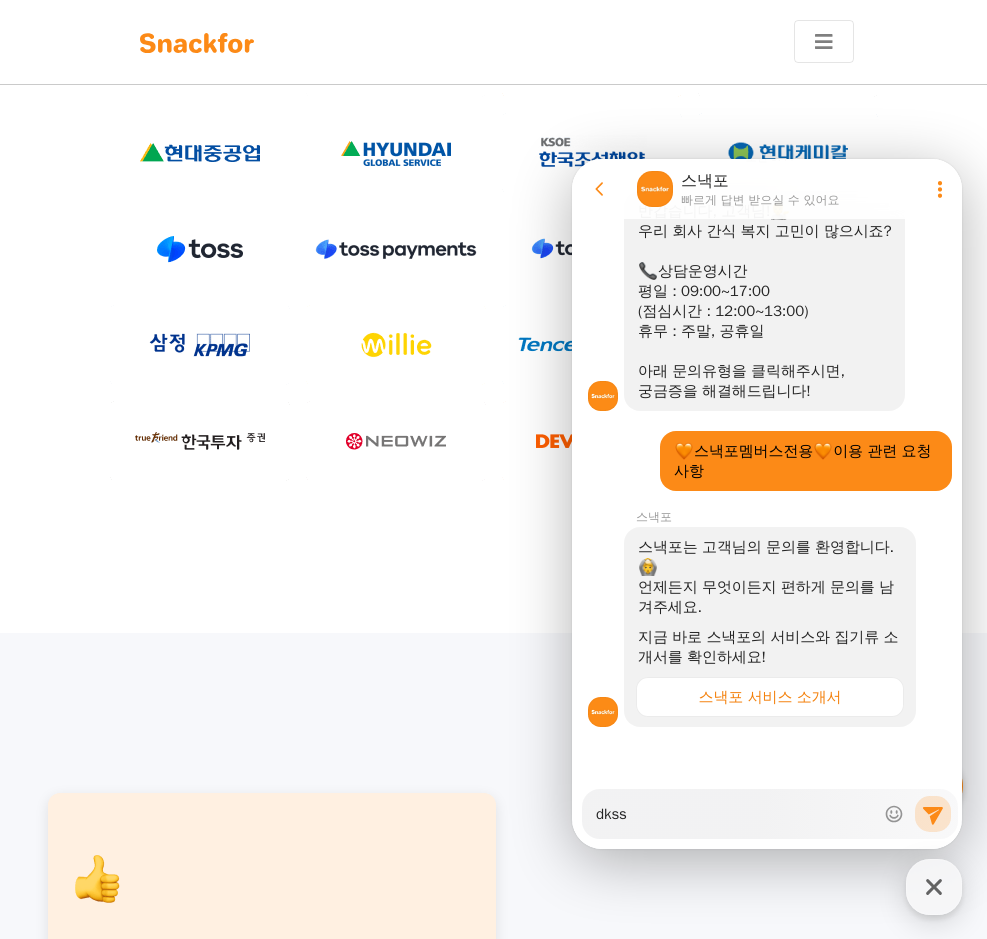 type on "x" 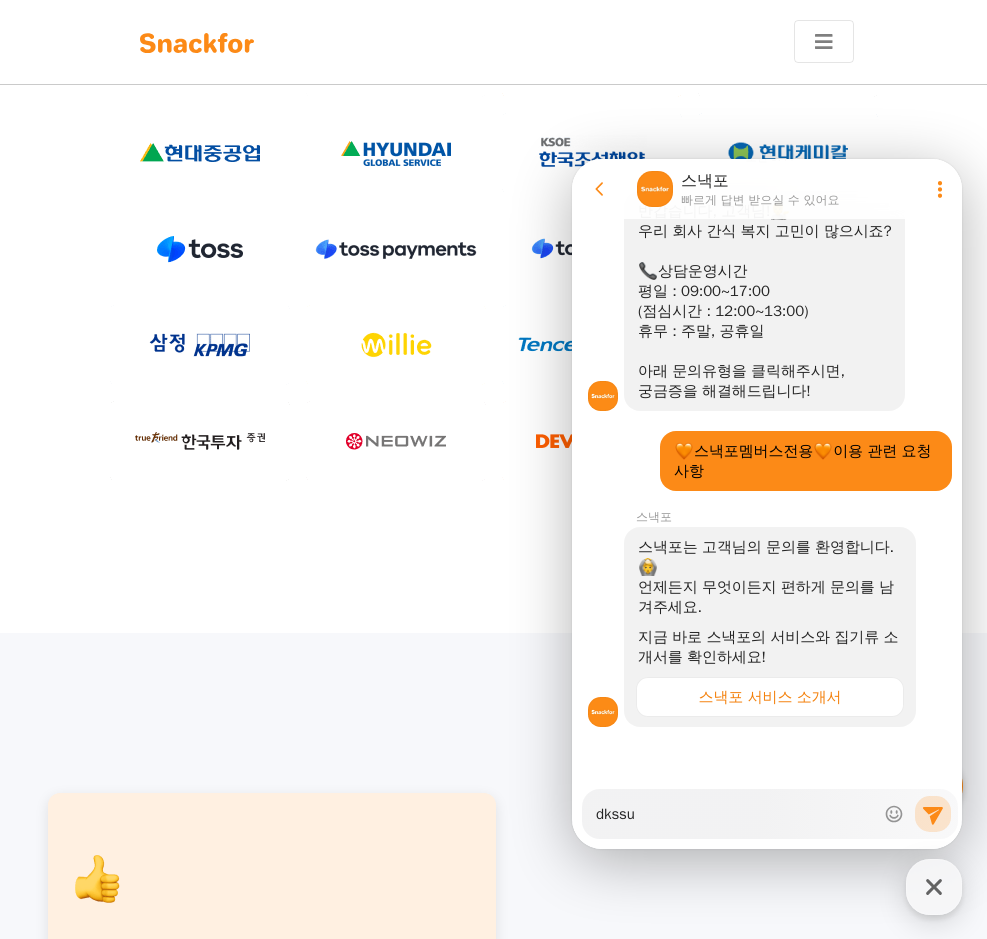type on "x" 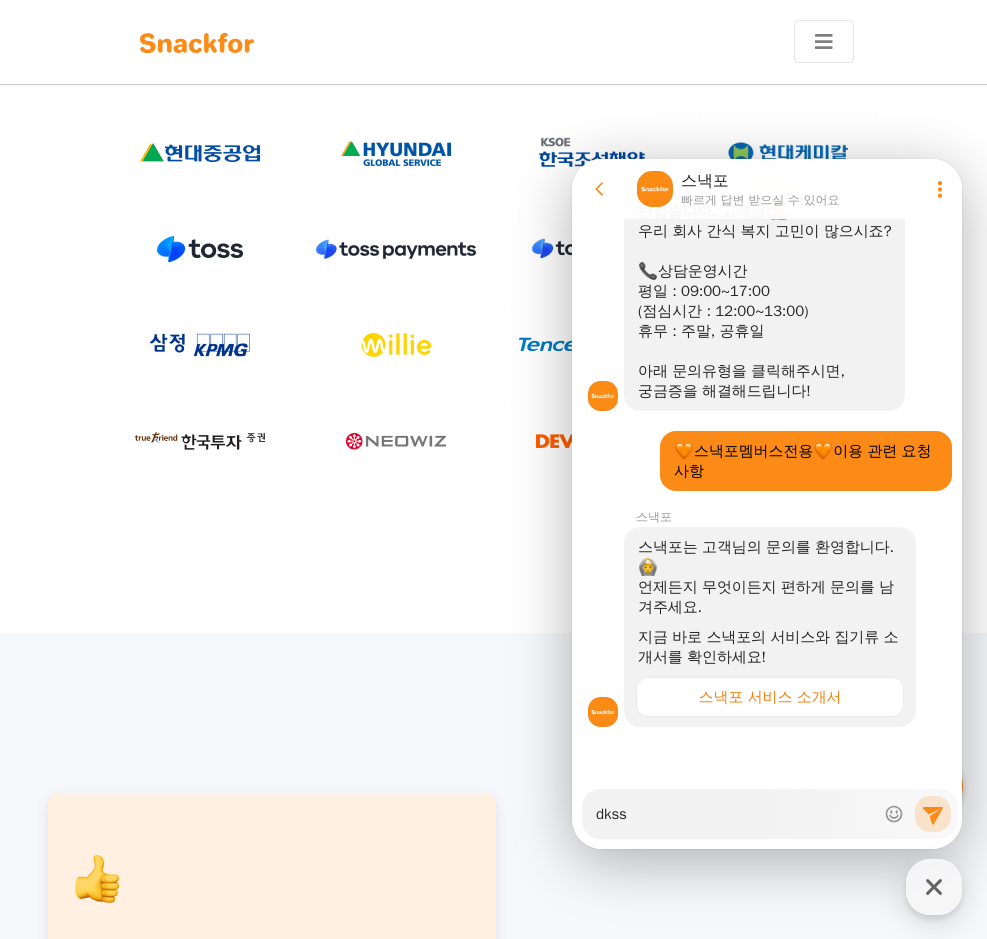 type on "x" 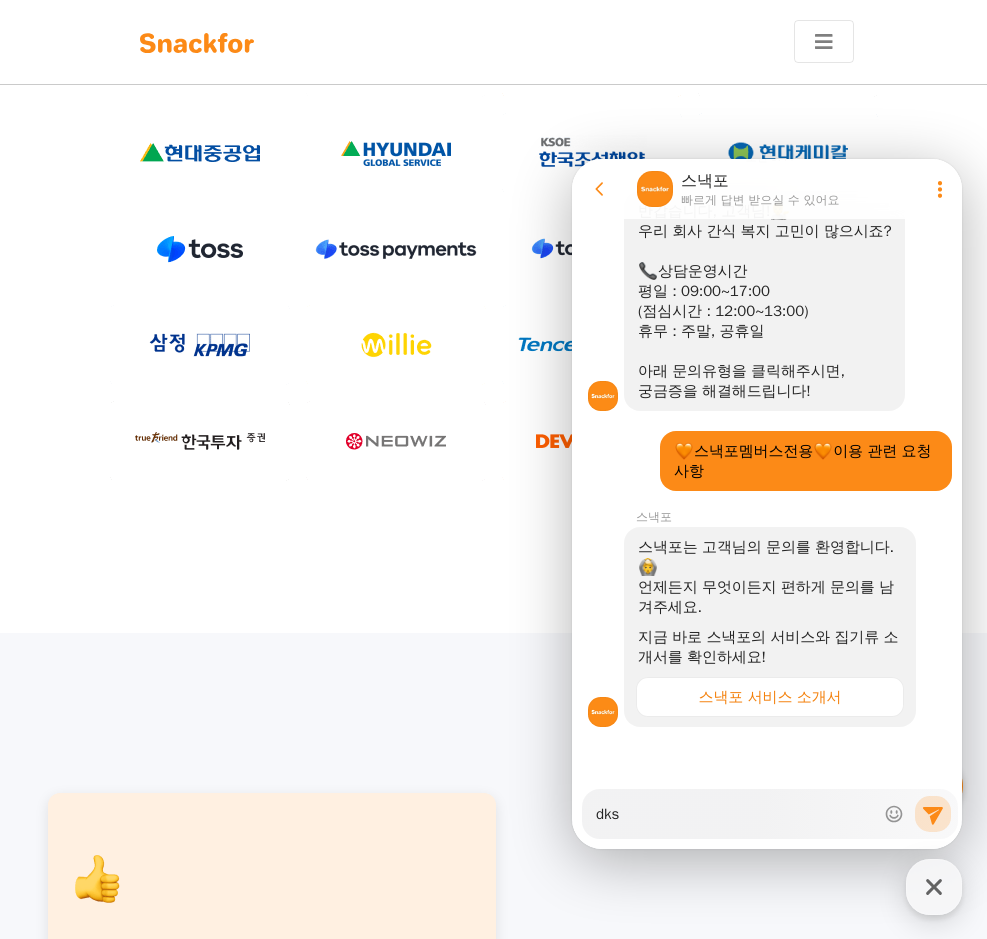 type on "x" 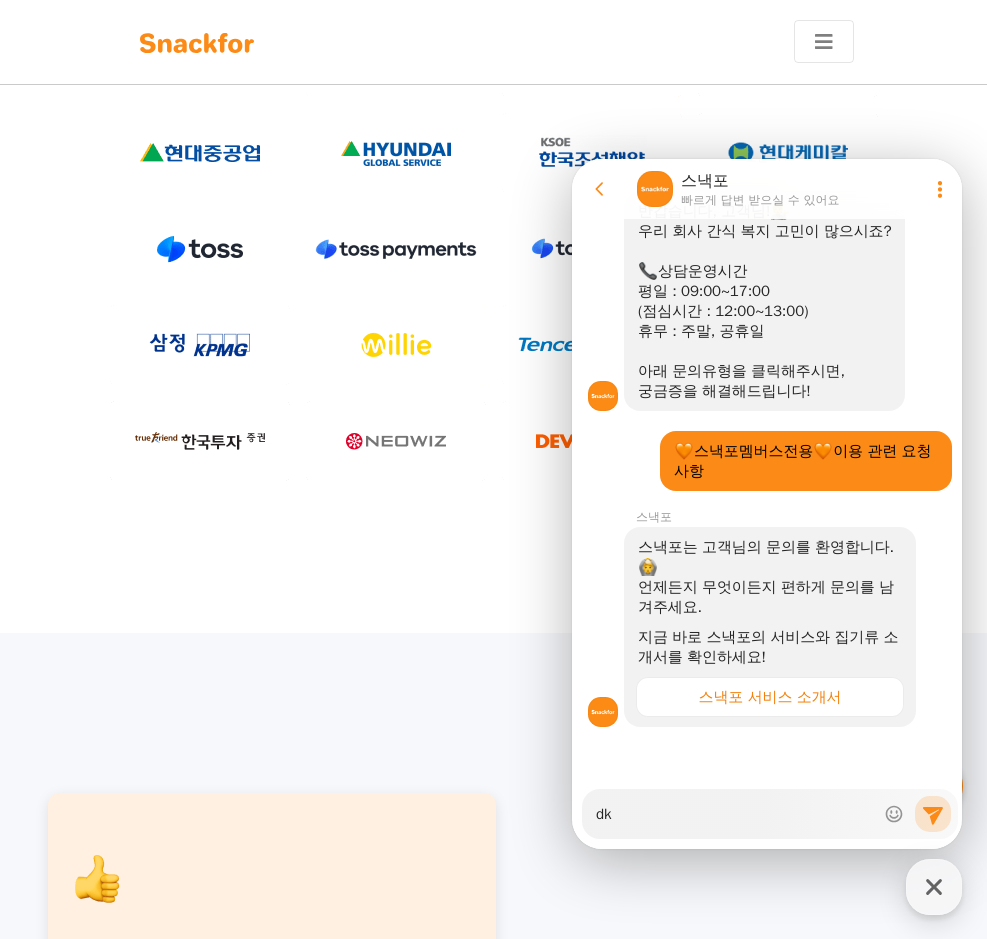type on "x" 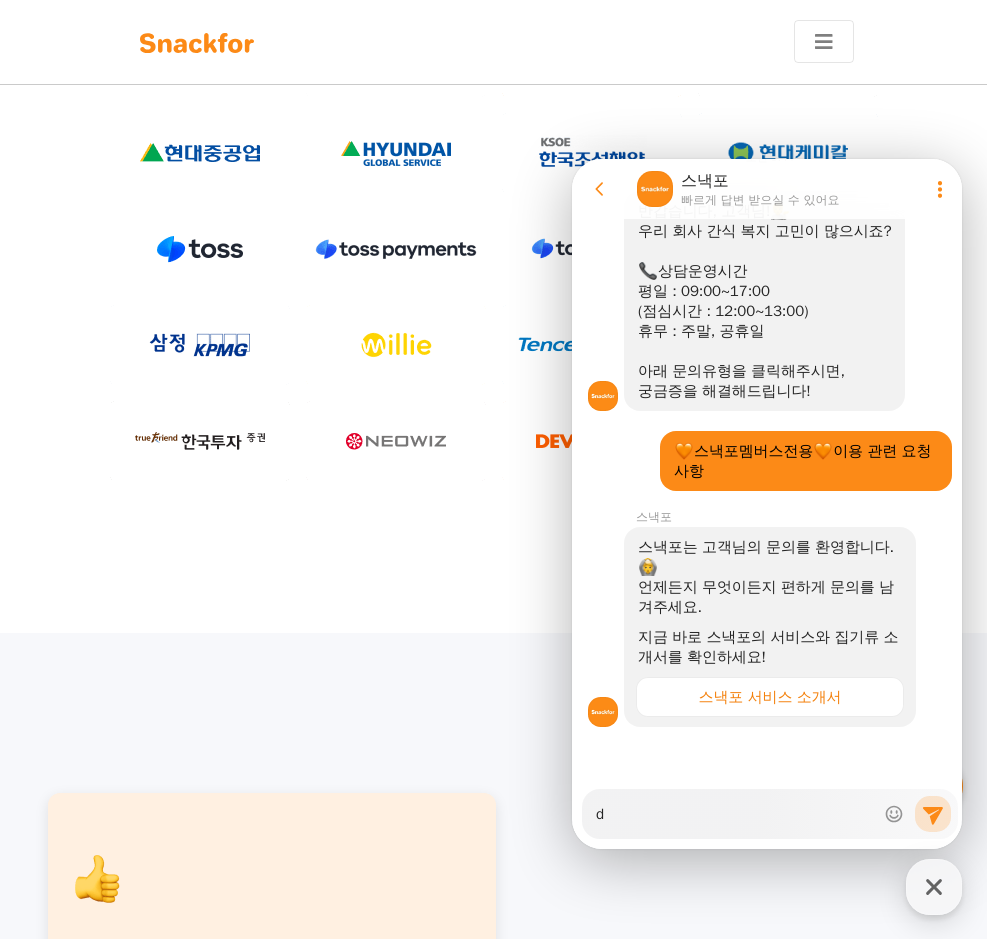 type on "x" 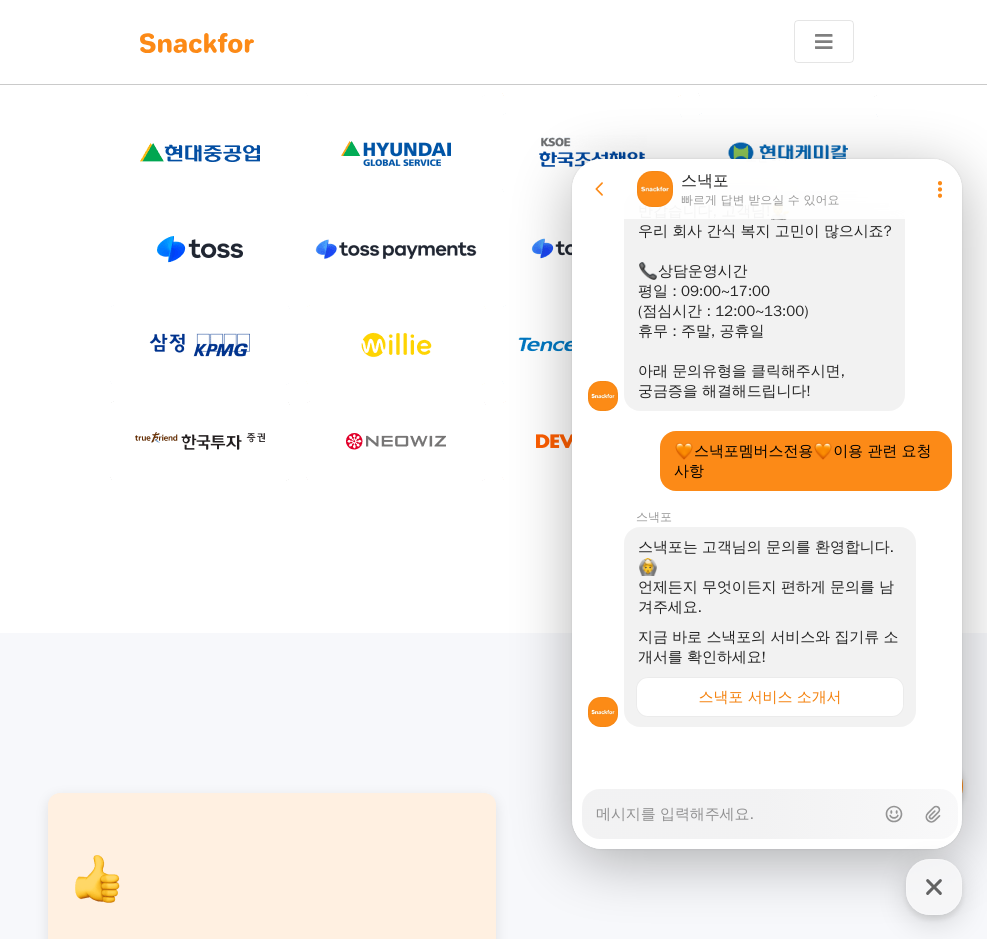 type on "ㅇ" 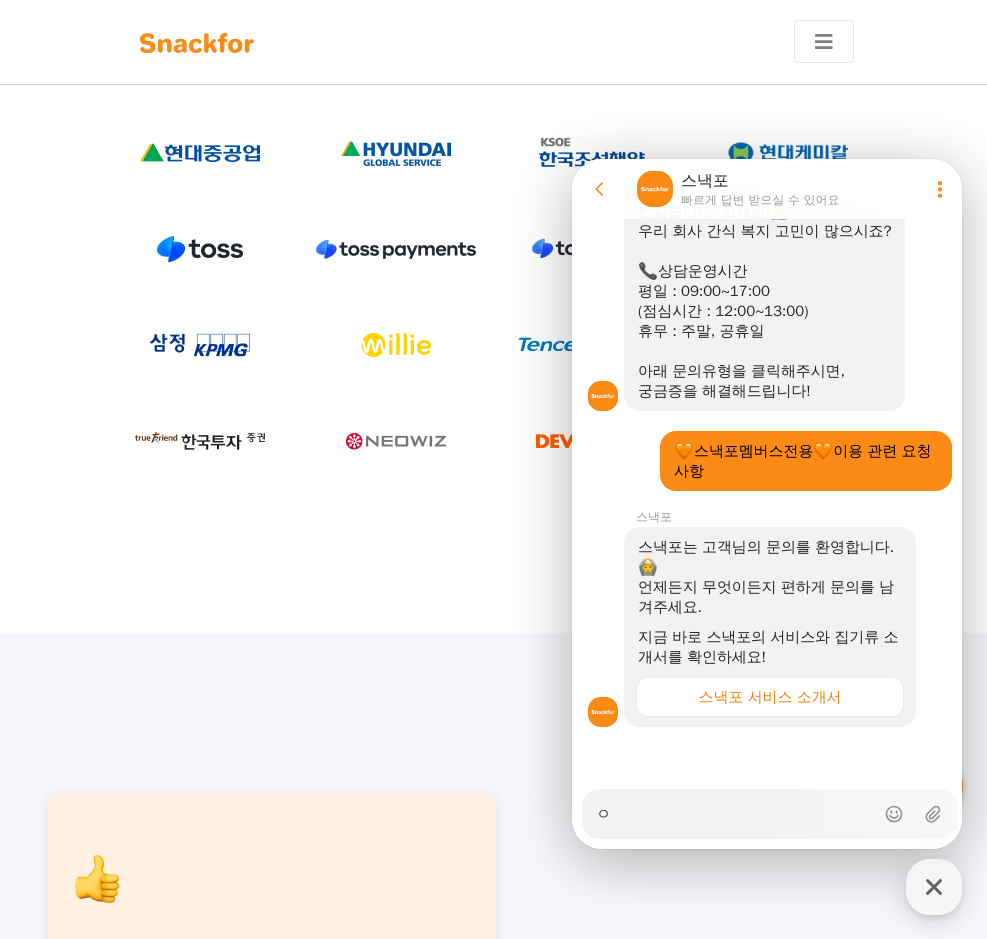 type on "x" 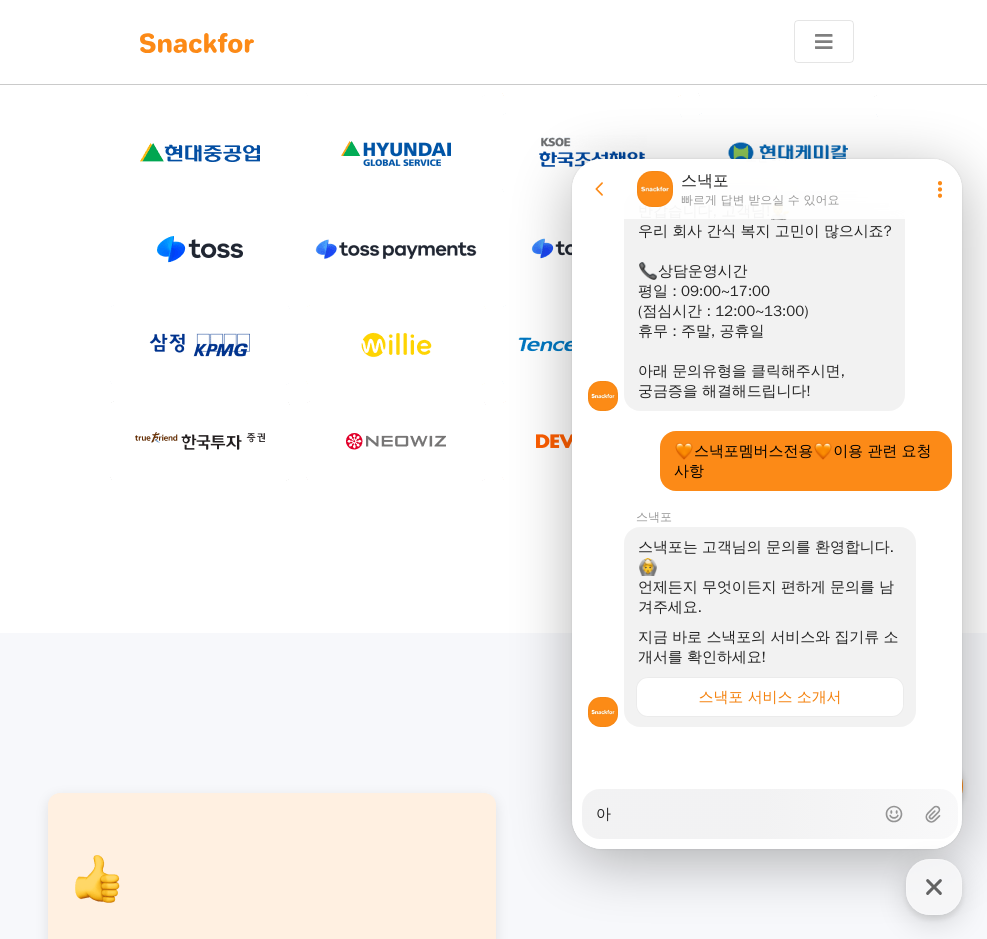 type on "x" 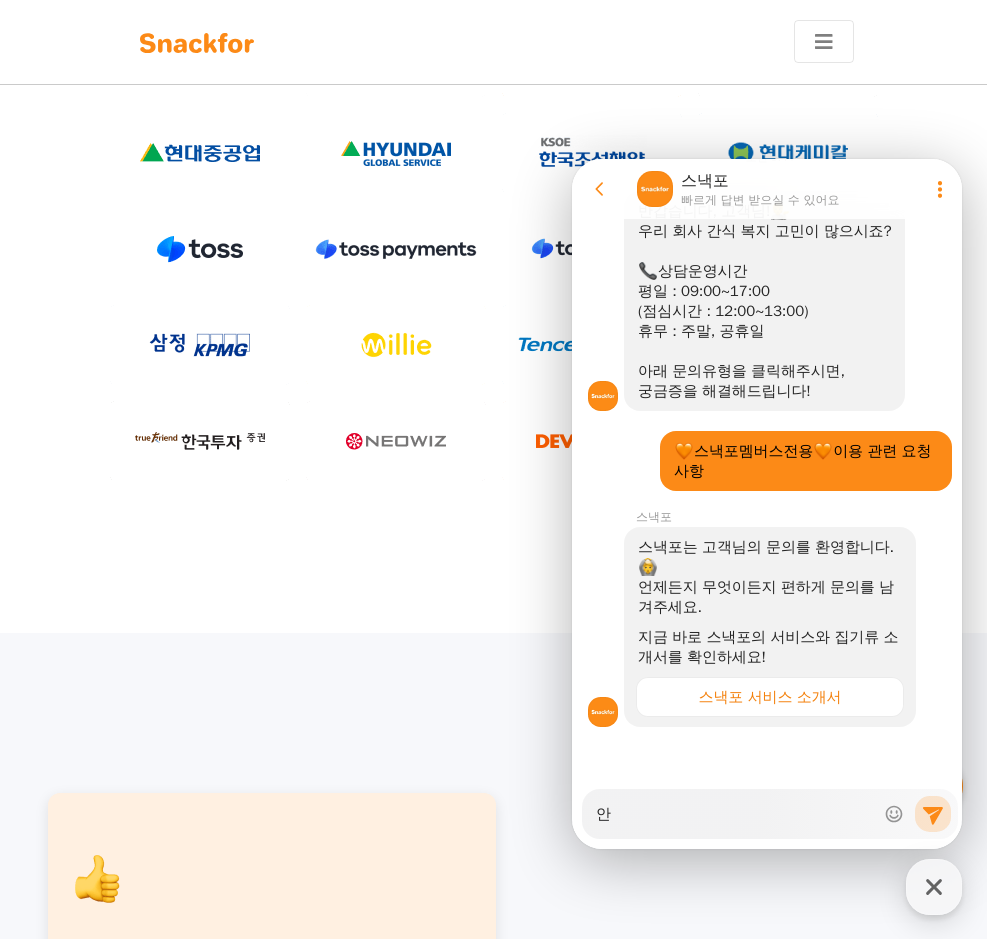 type on "x" 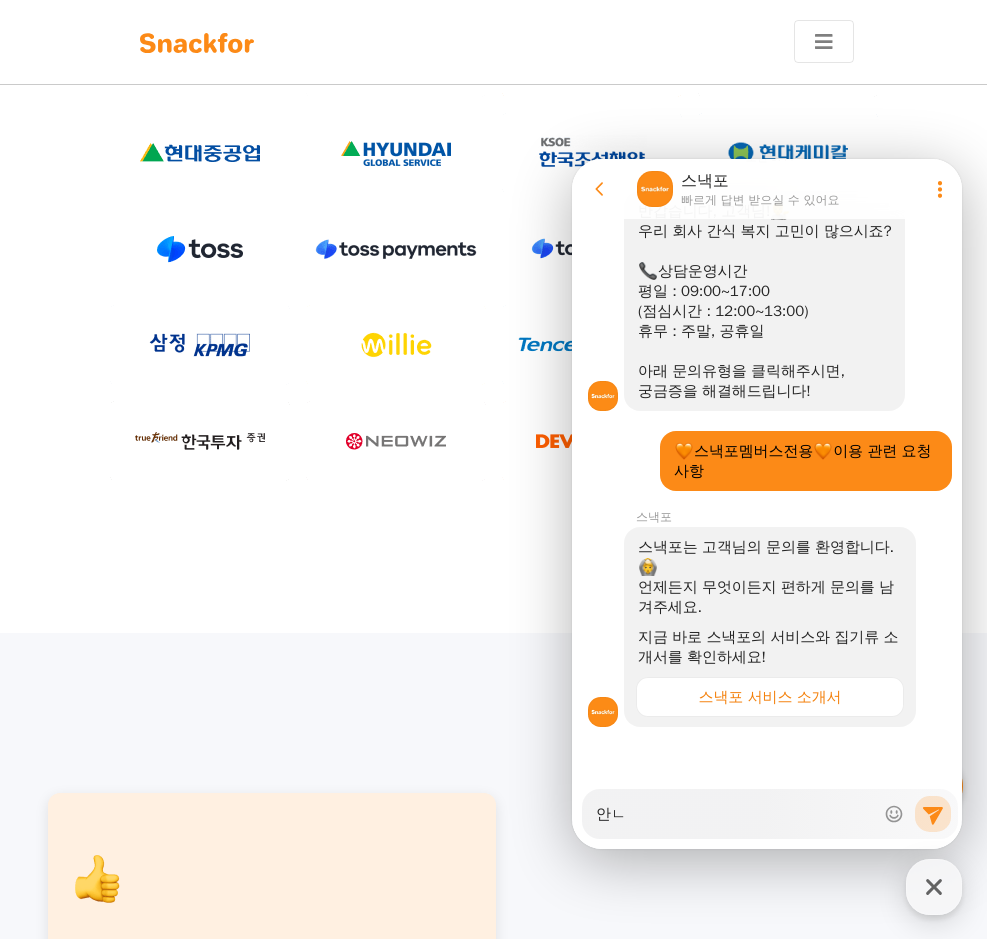 type on "x" 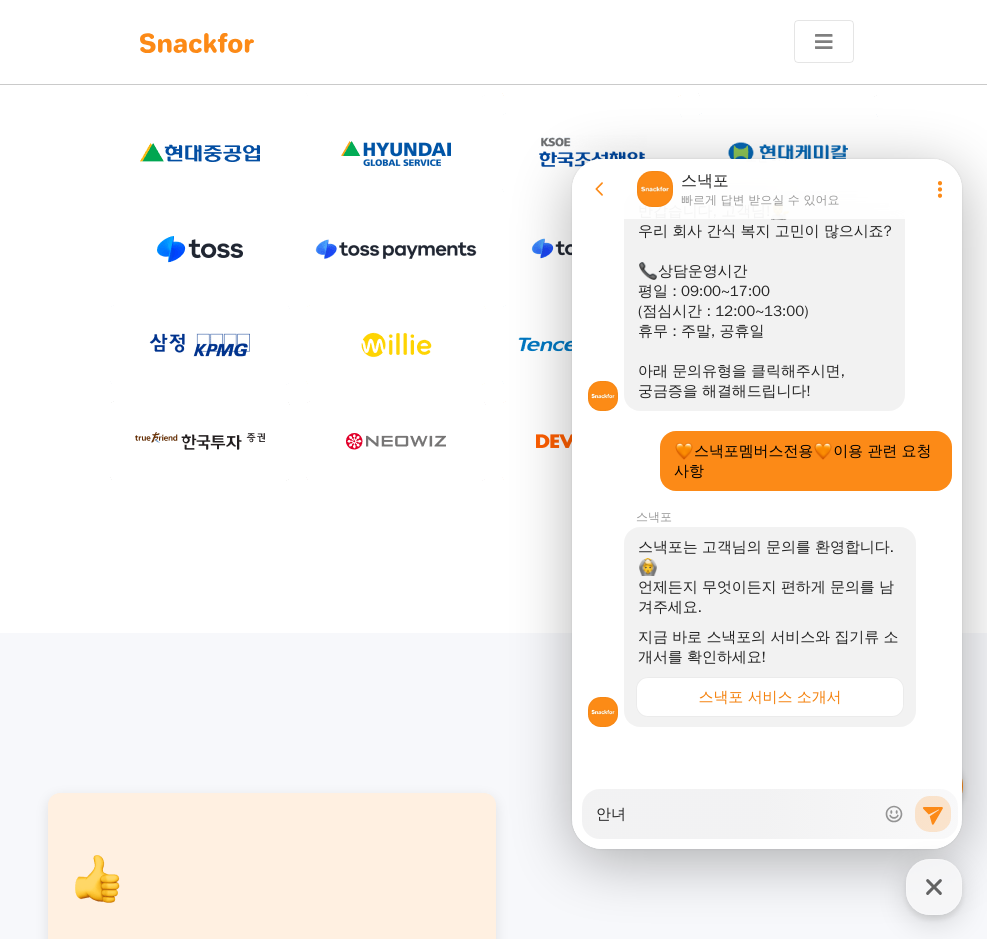type on "x" 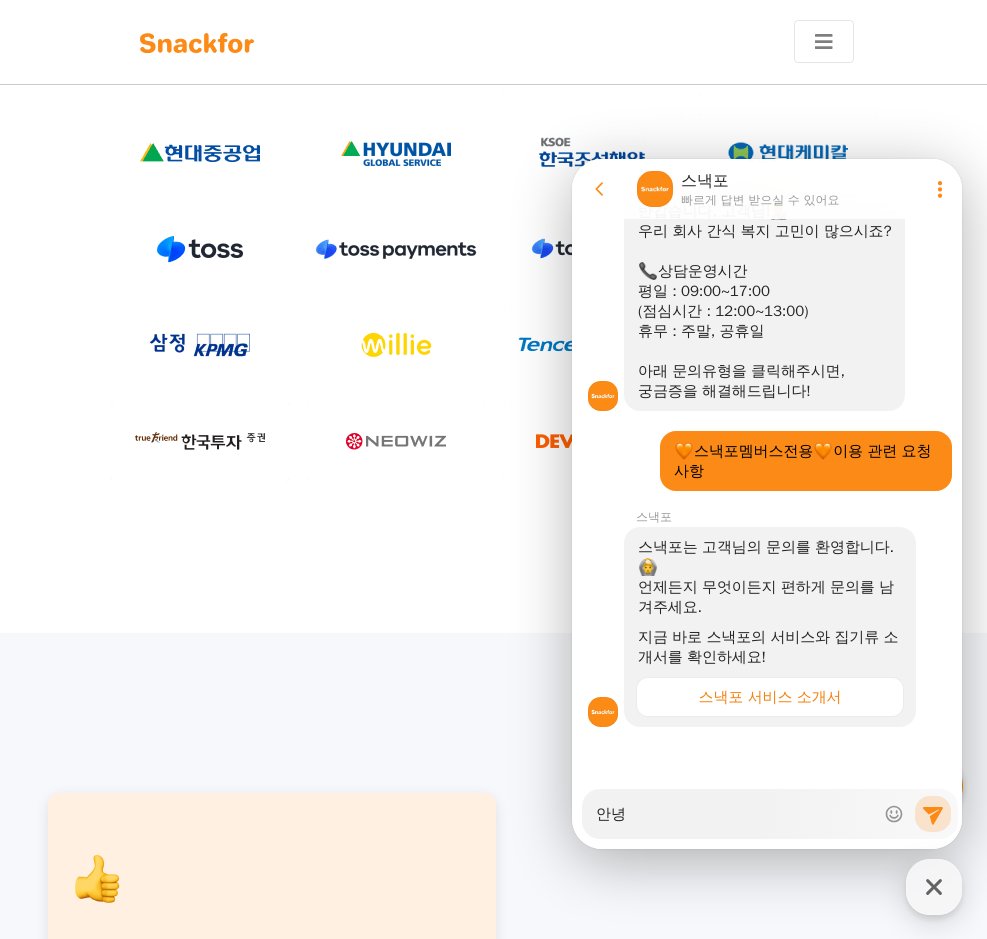 type on "x" 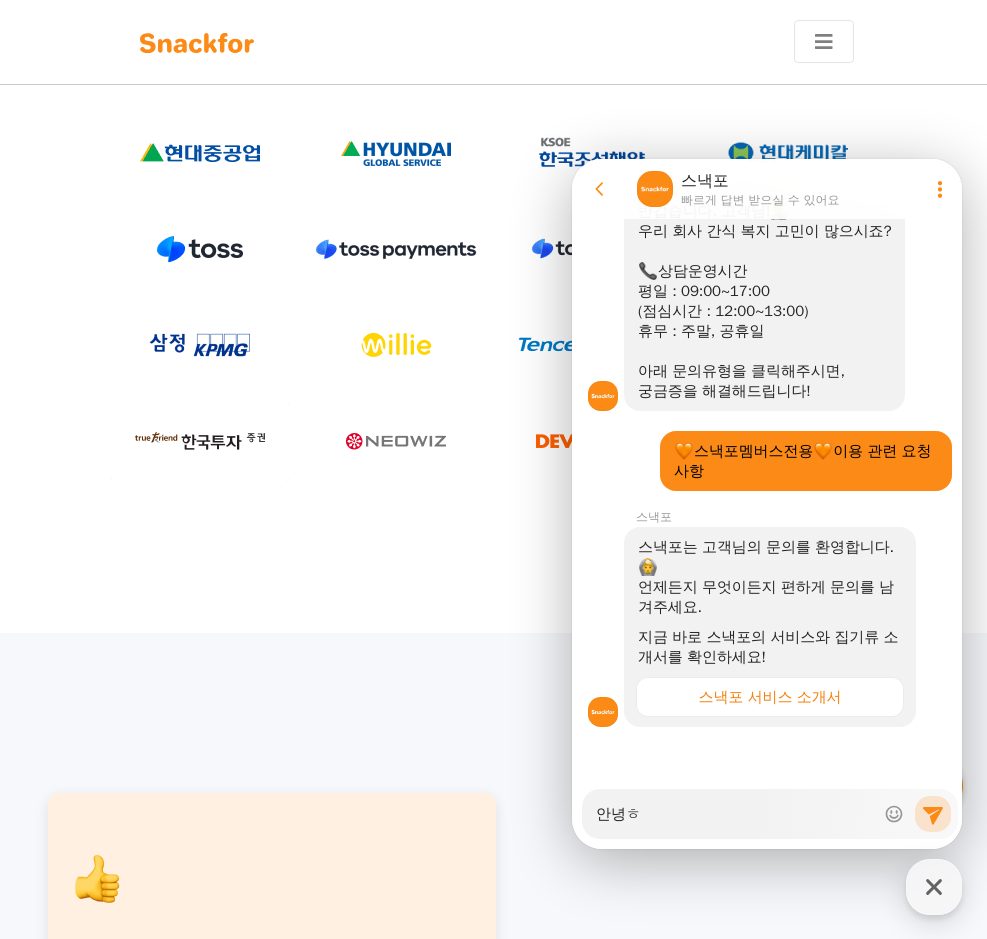 type on "x" 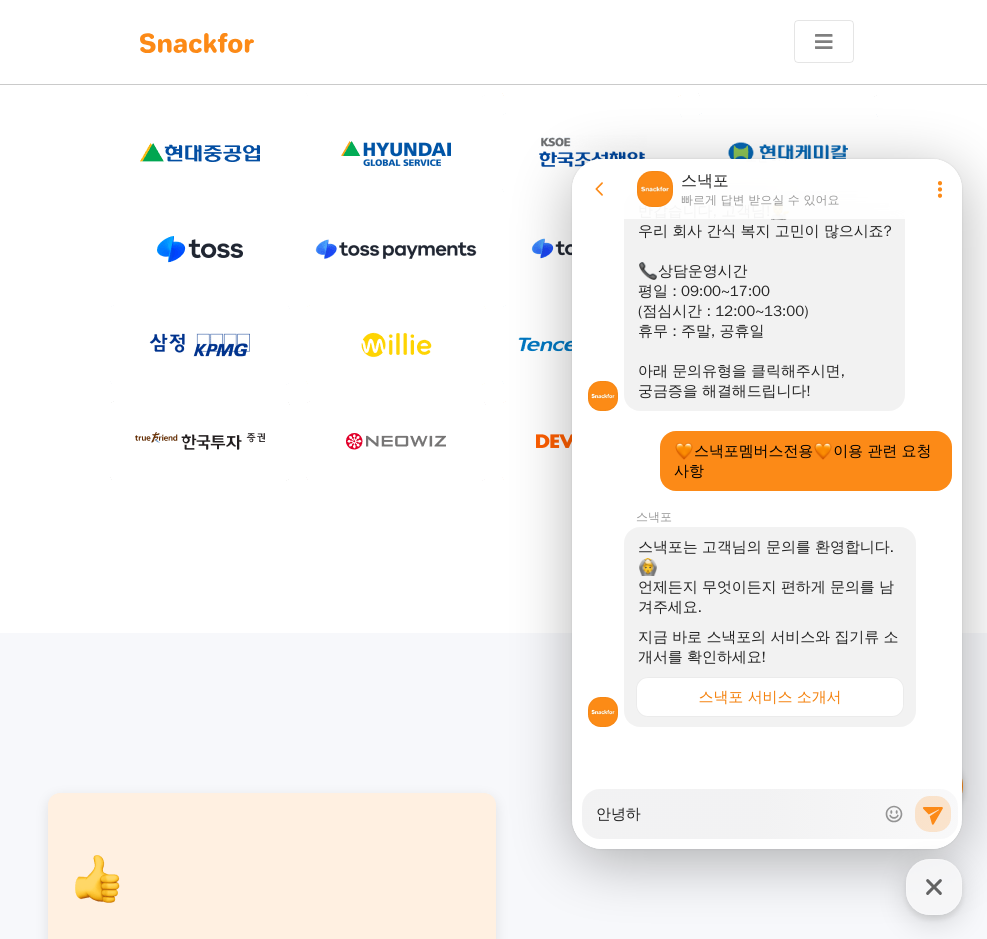 type on "x" 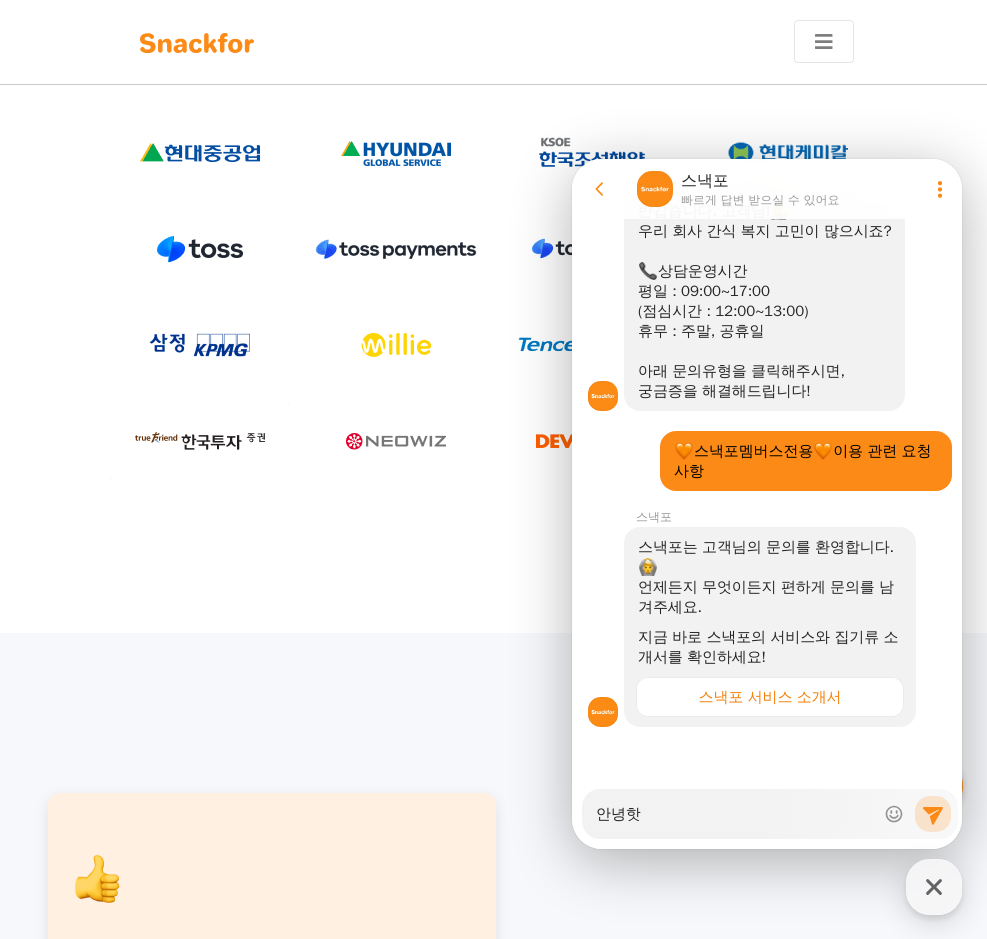 type on "x" 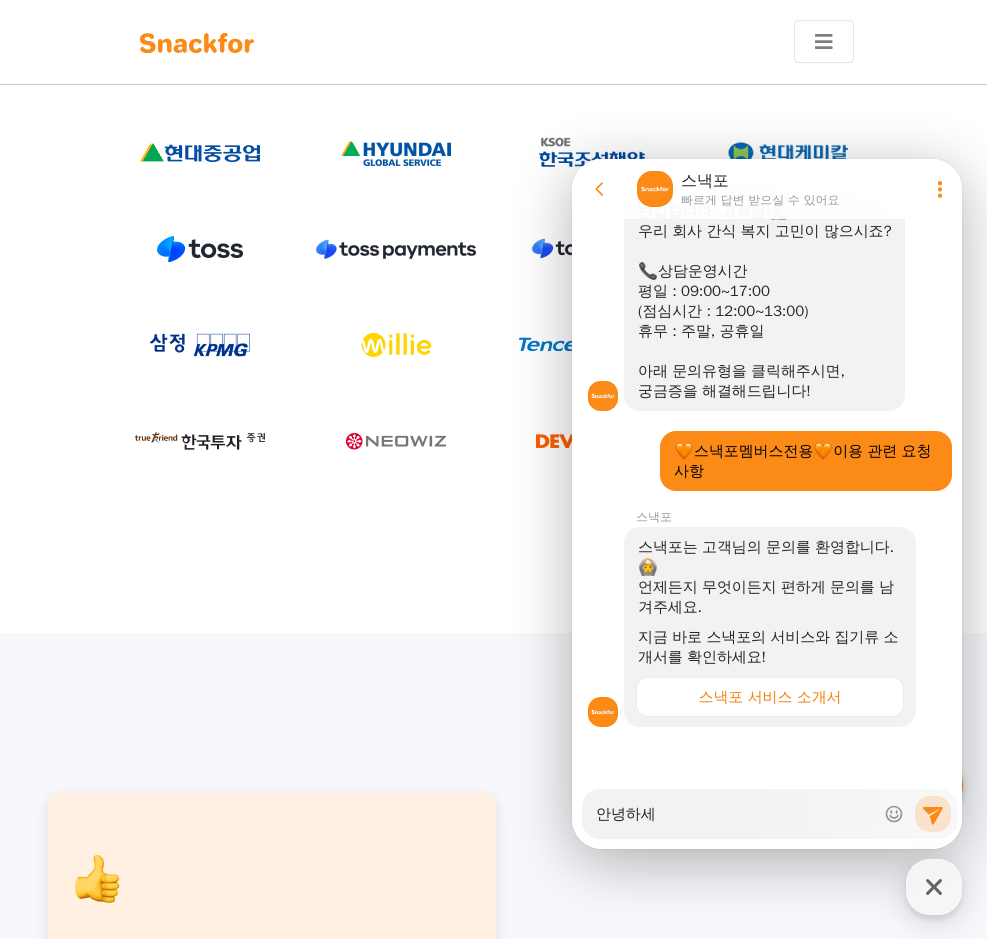 type on "x" 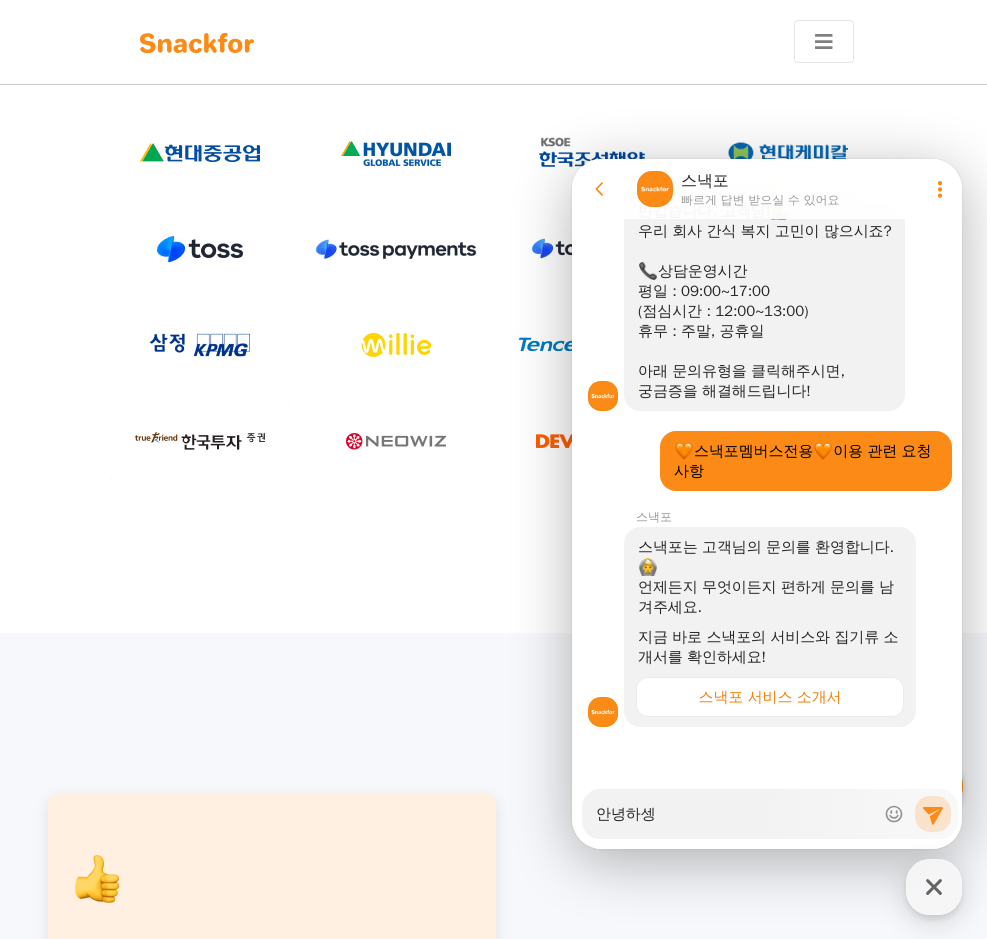 type on "x" 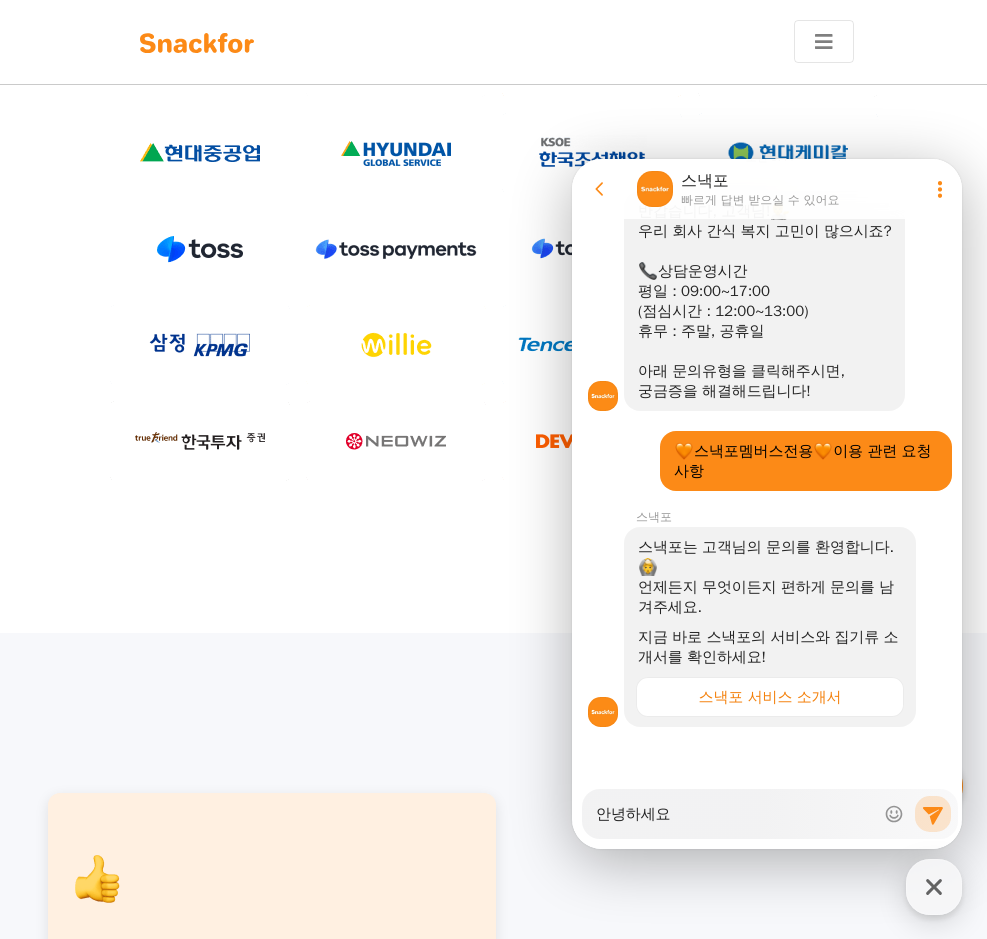 type on "x" 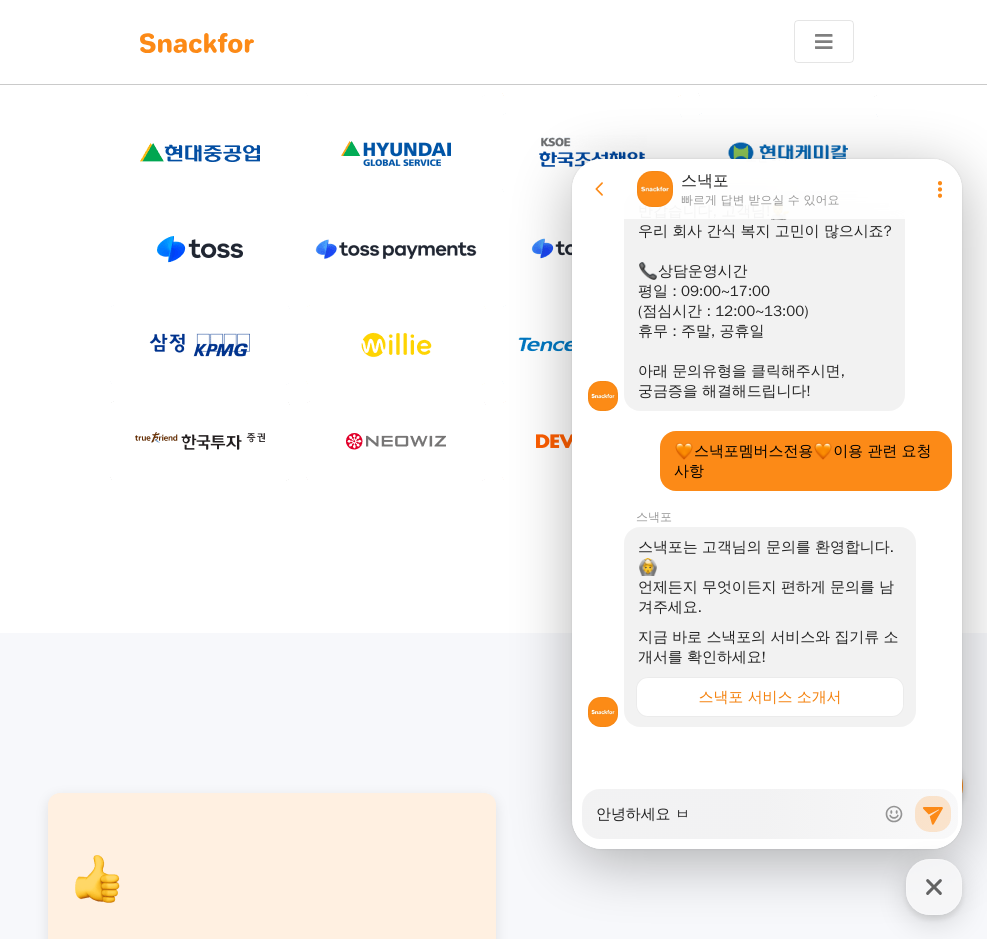type on "안녕하세요 버" 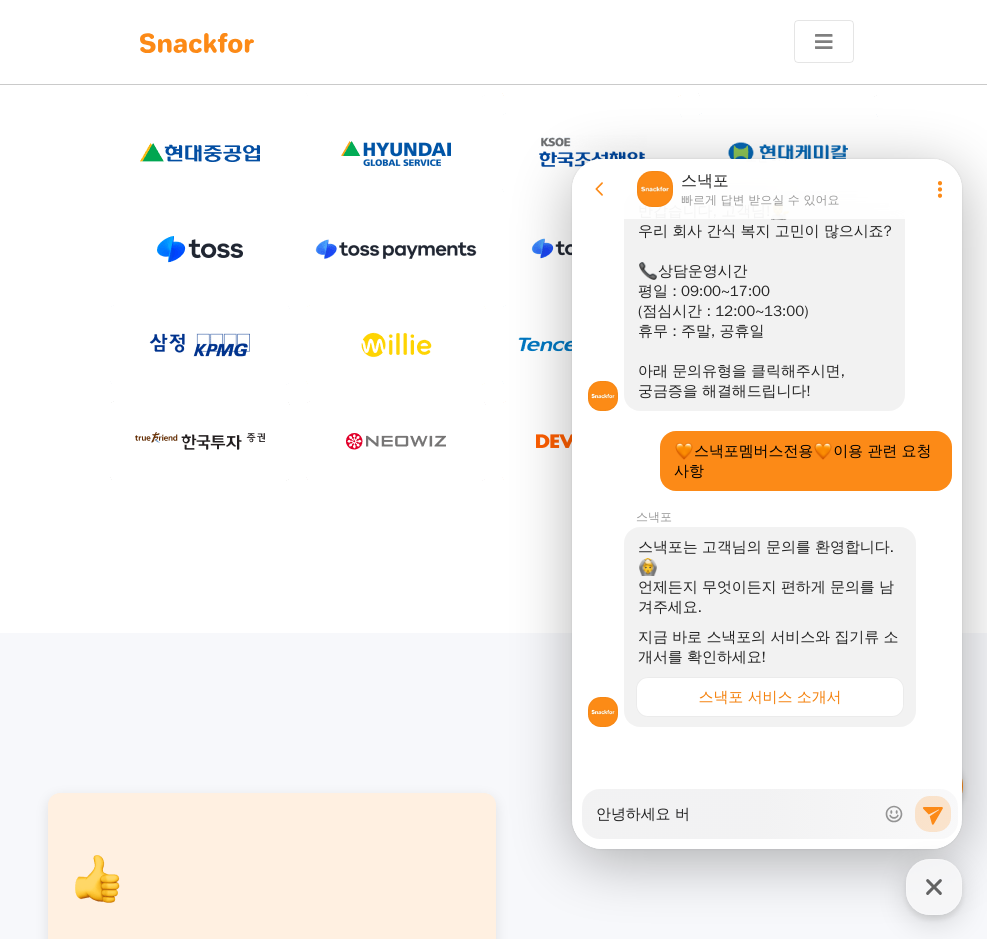type on "x" 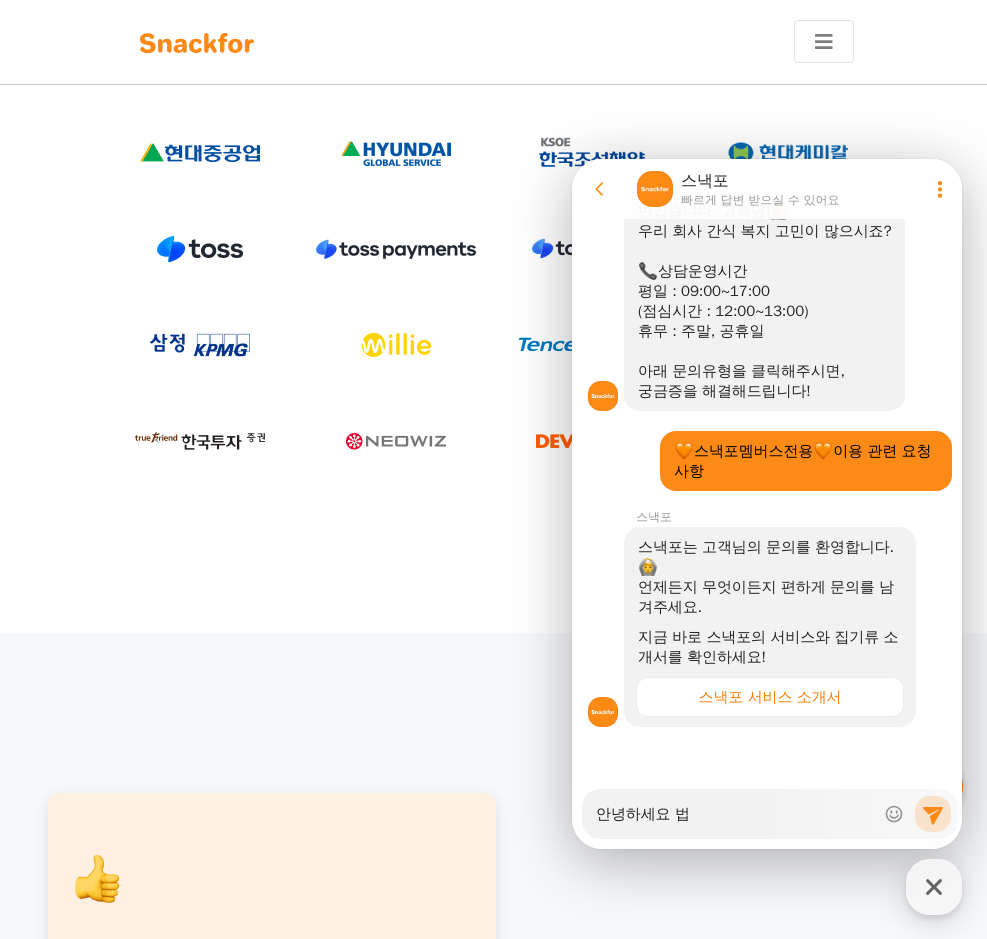 type on "x" 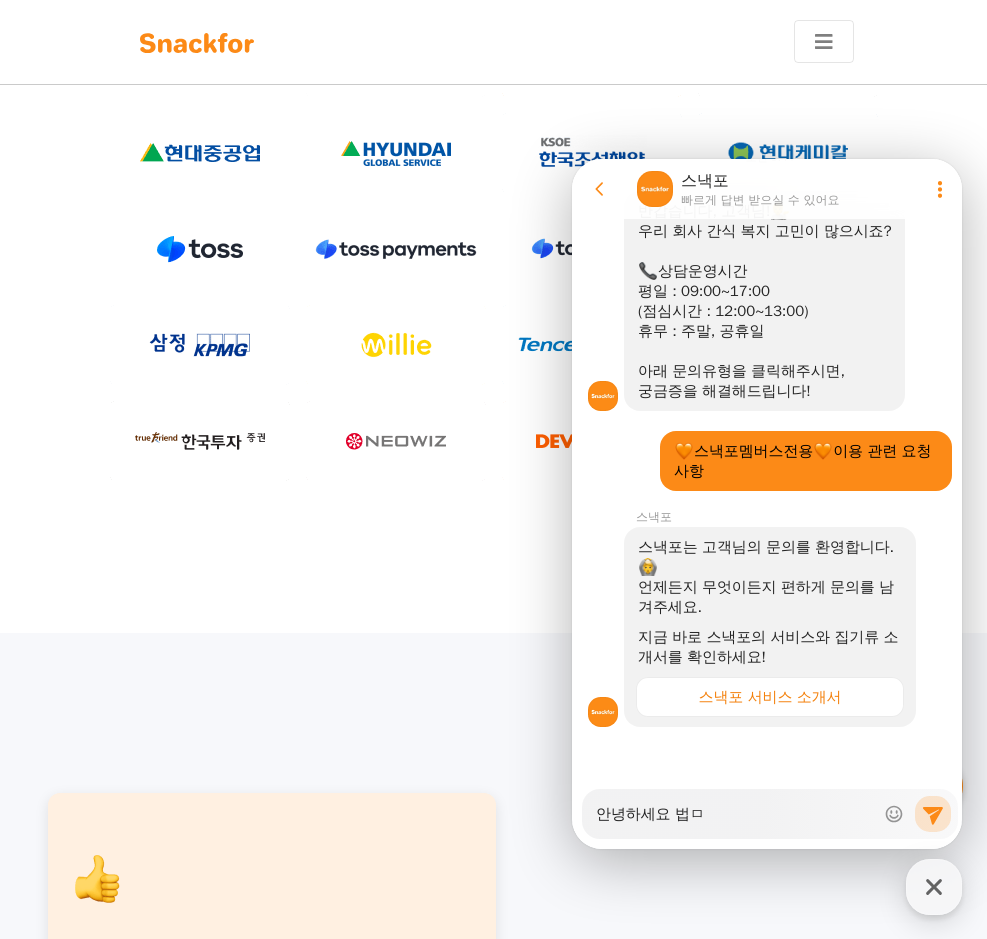 type on "x" 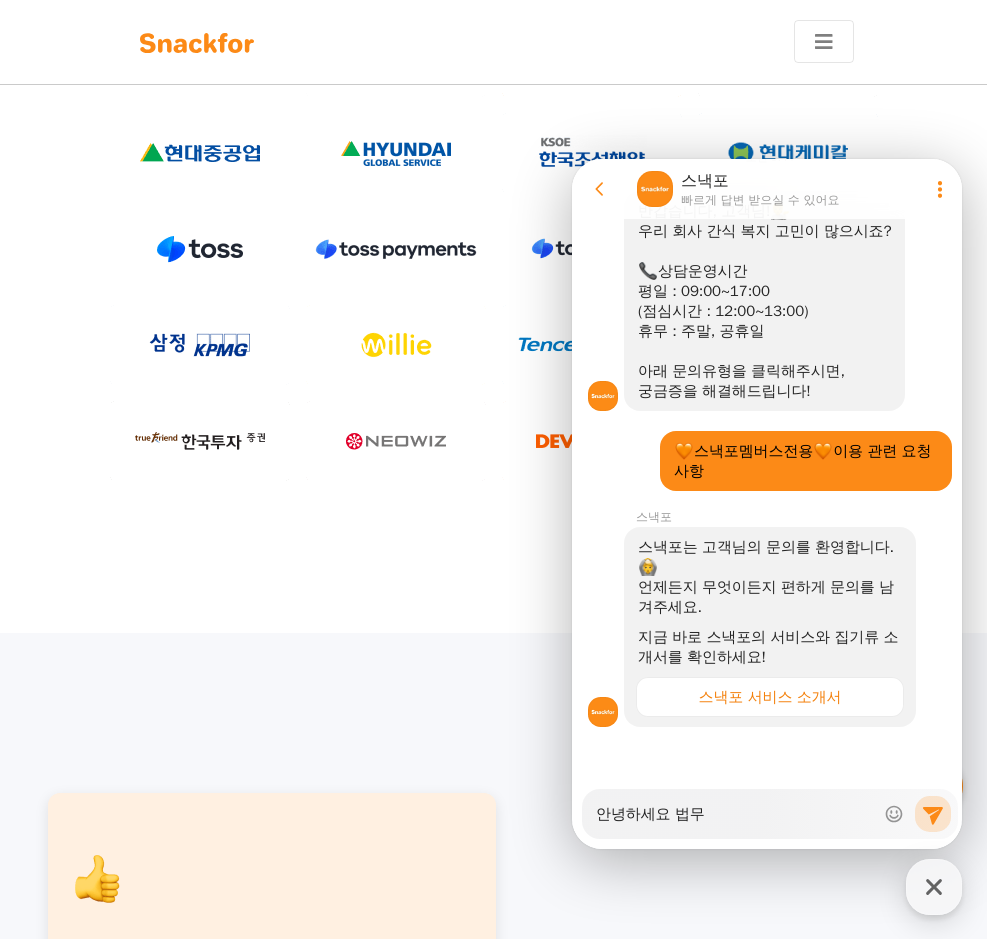 type on "x" 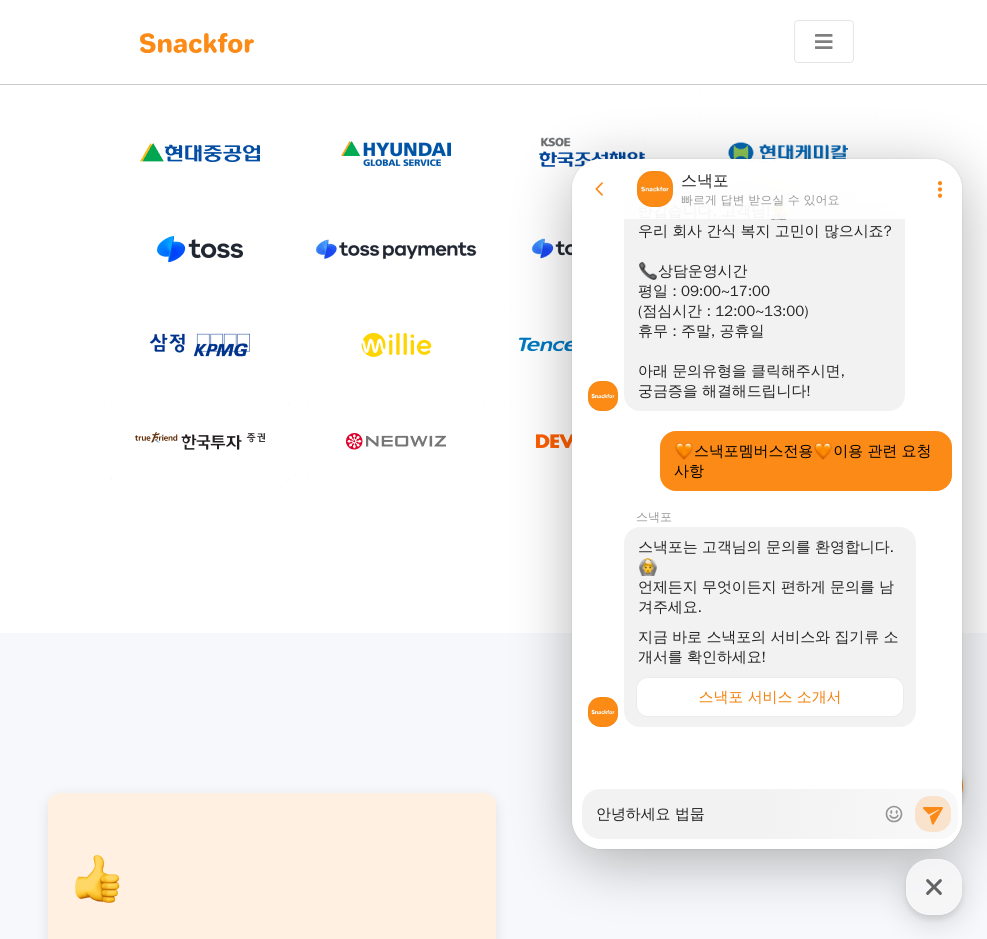 type on "x" 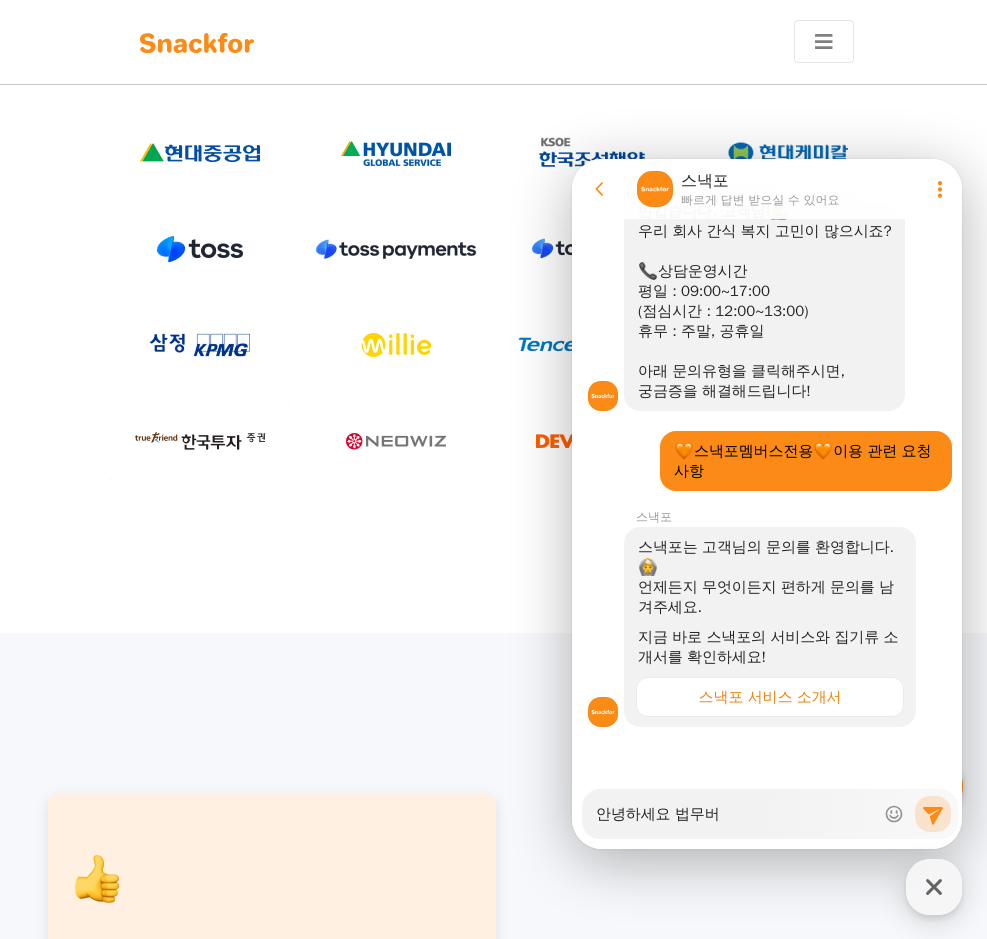type on "x" 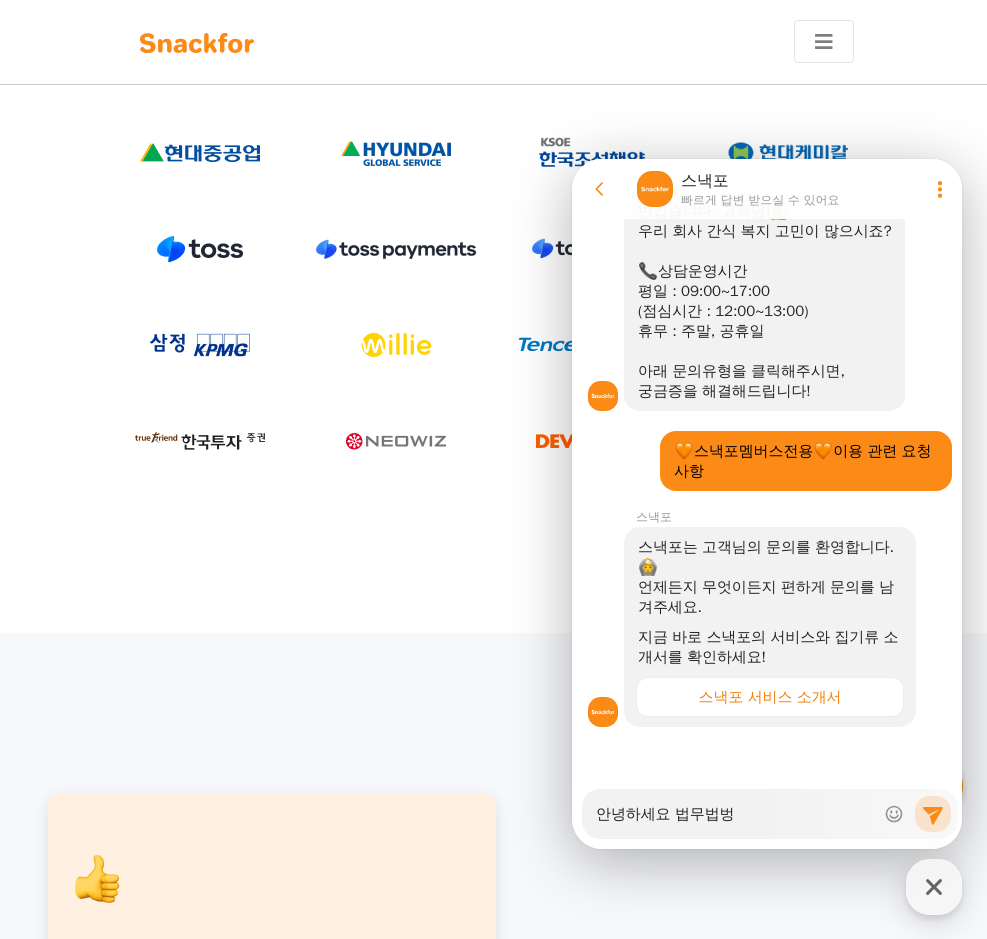 type on "x" 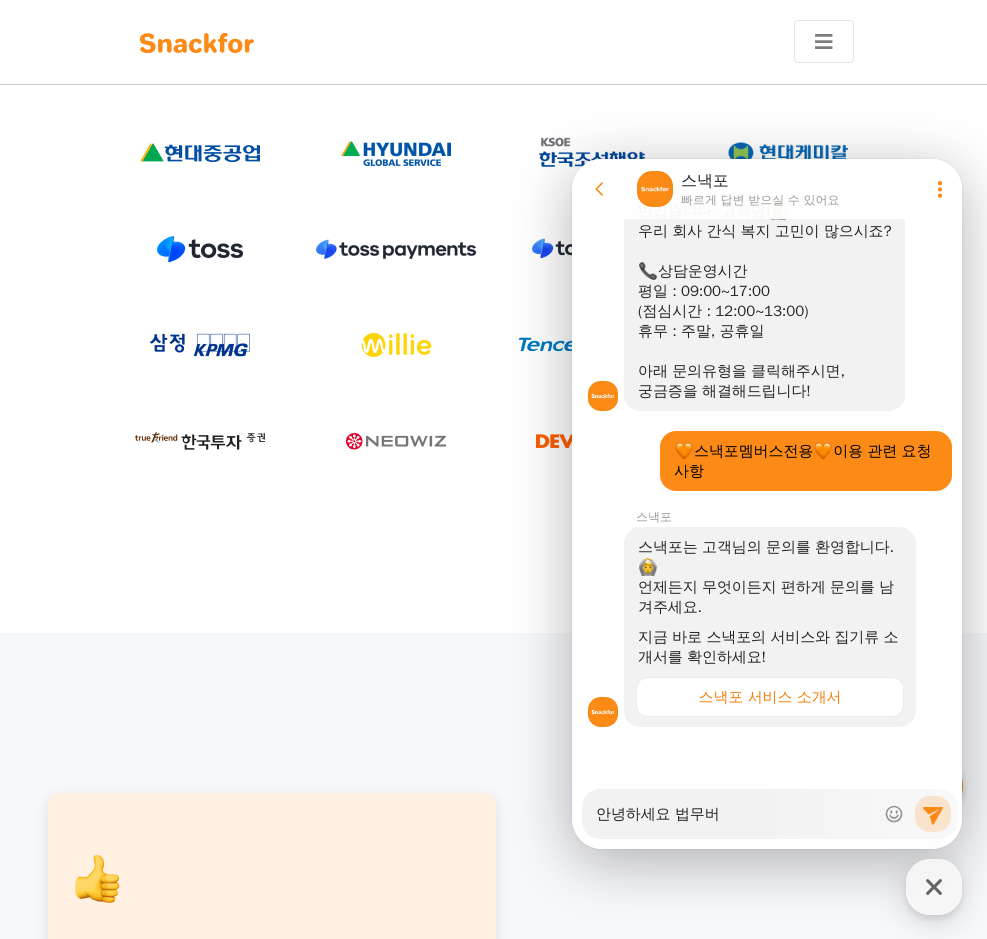 type on "x" 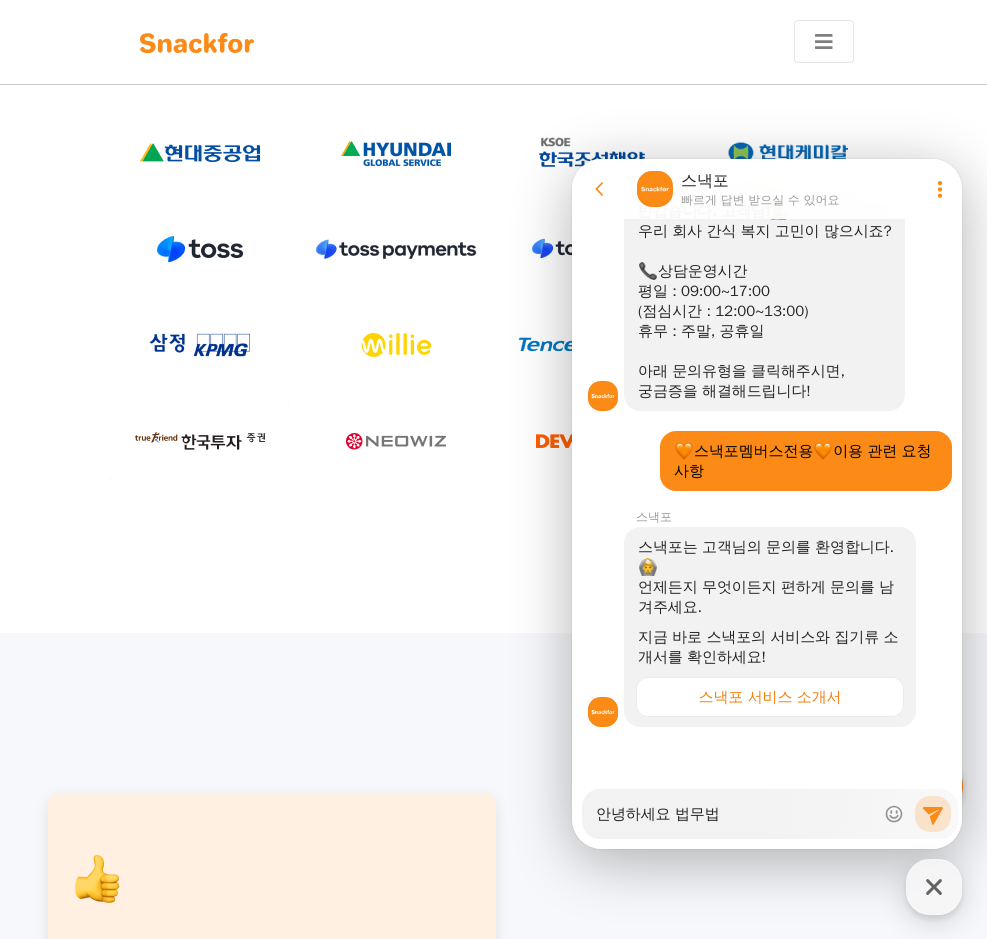 type on "x" 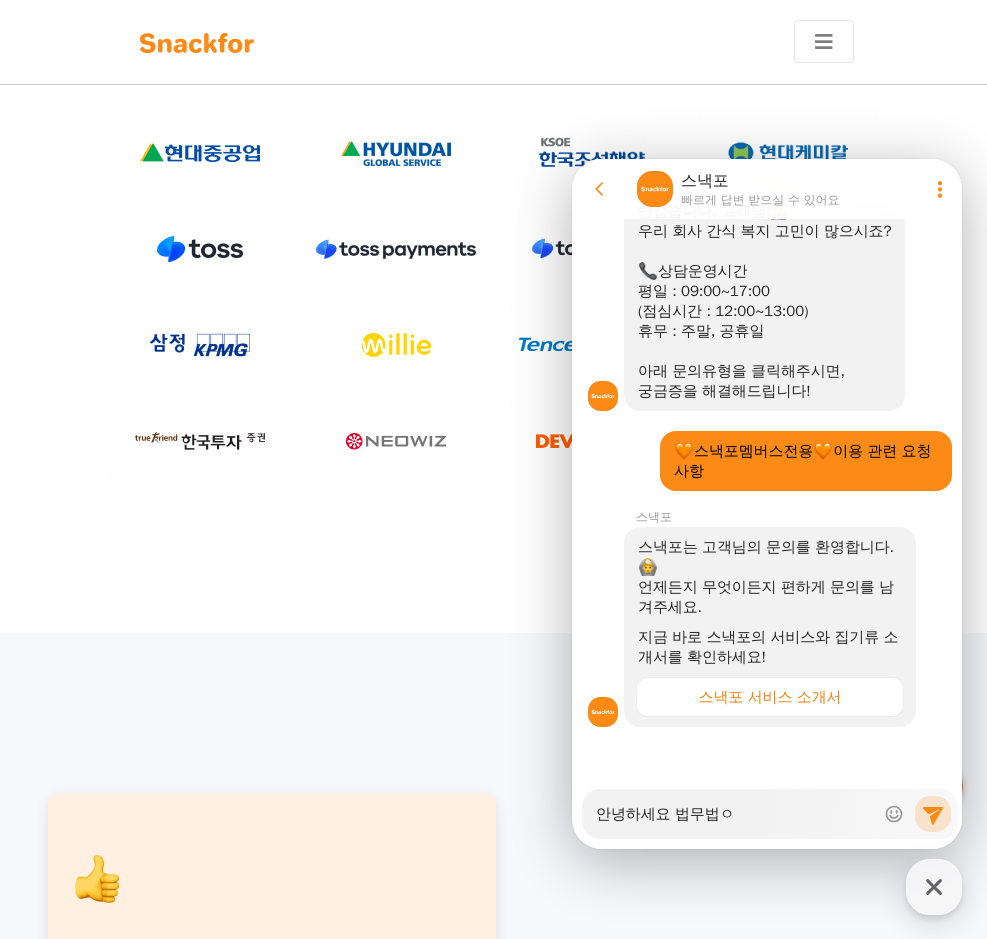 type on "x" 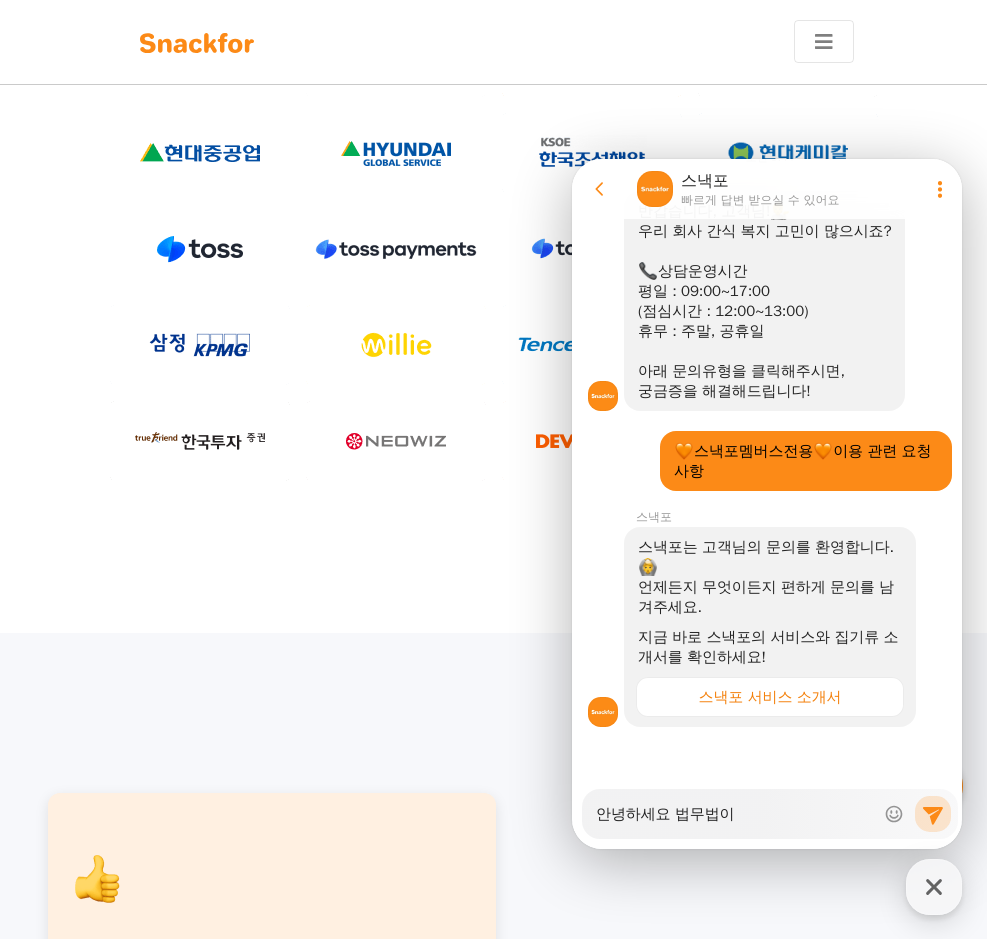 type on "x" 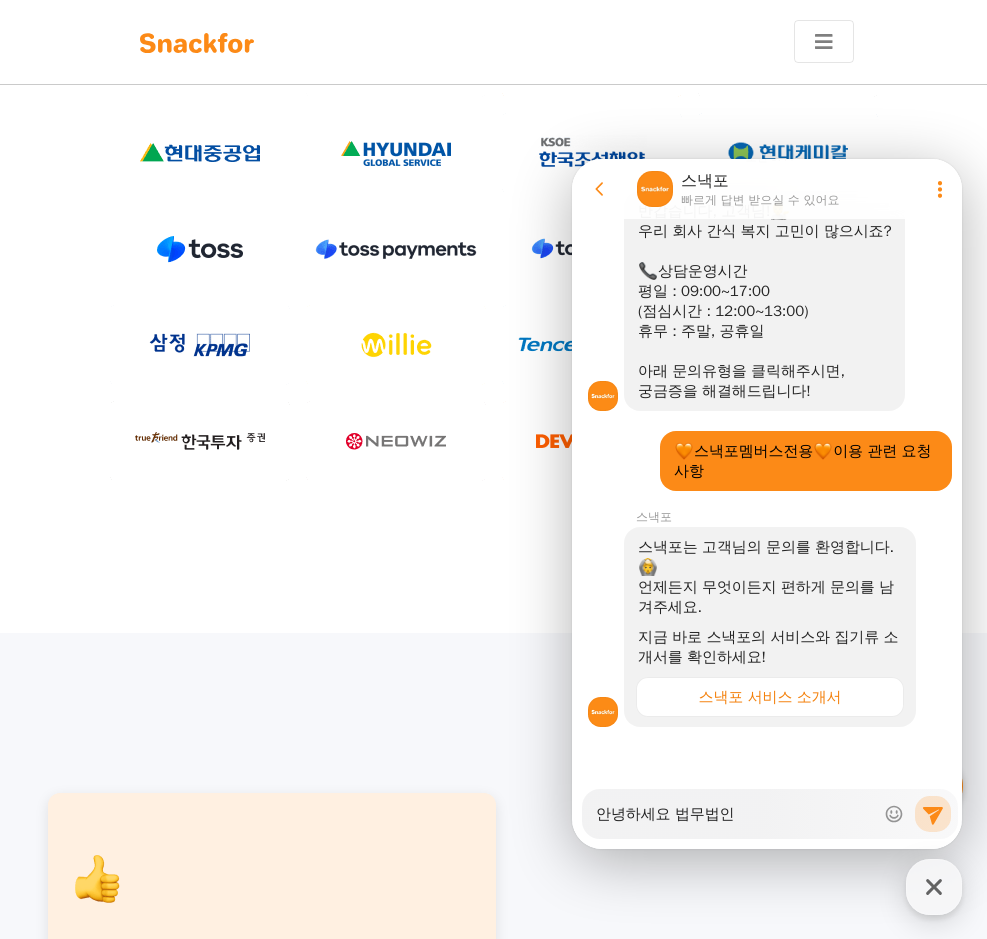 type on "안녕하세요 법무법인" 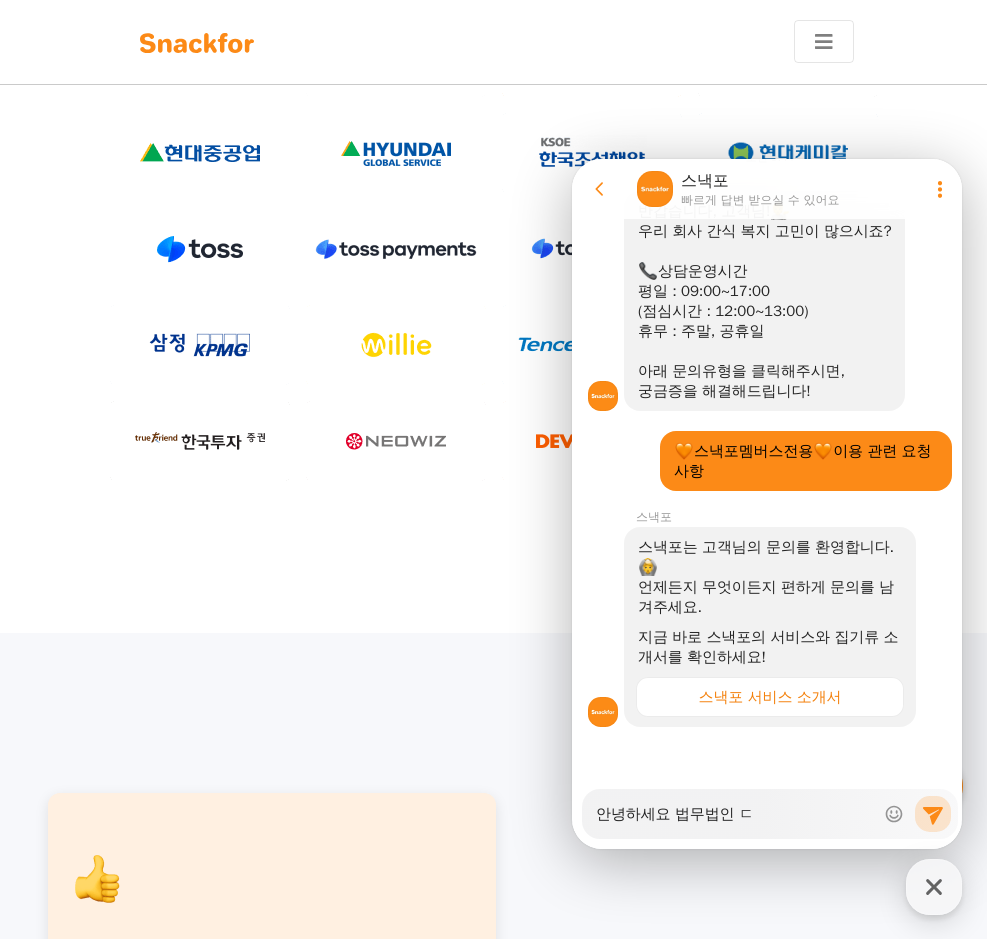 type on "안녕하세요 법무법인 대" 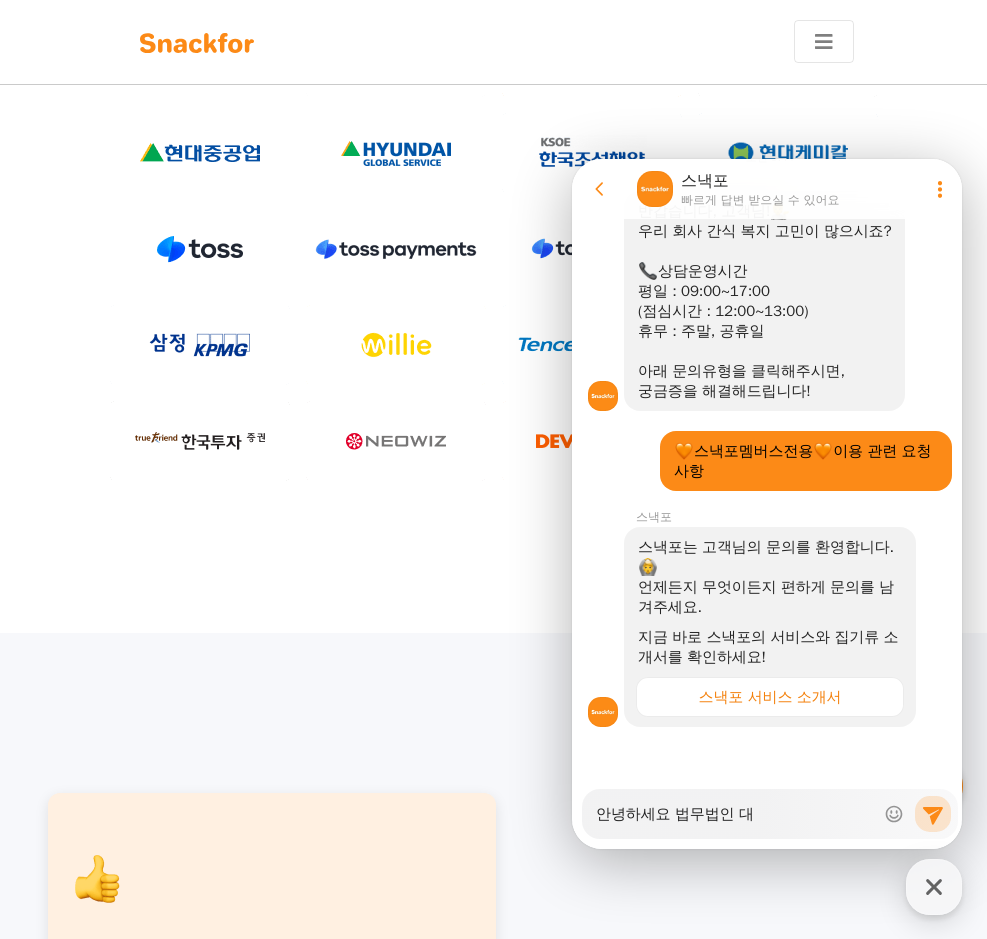 type on "x" 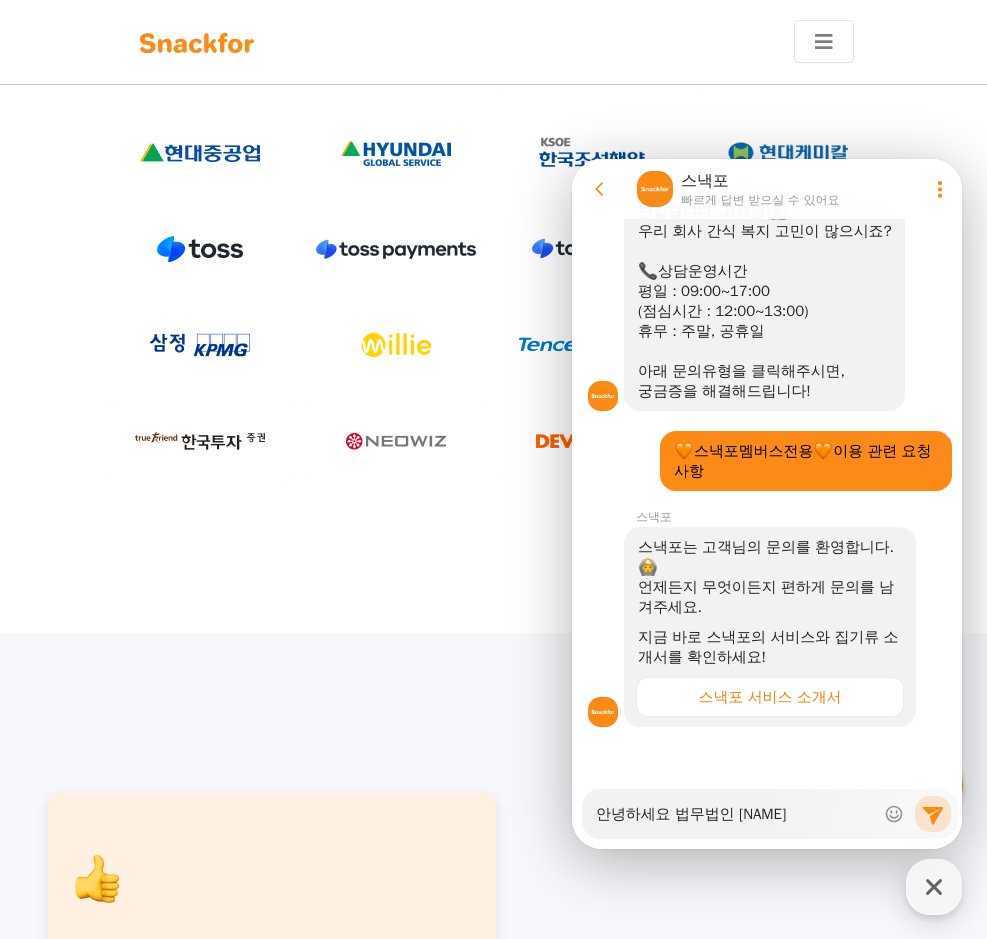 type on "x" 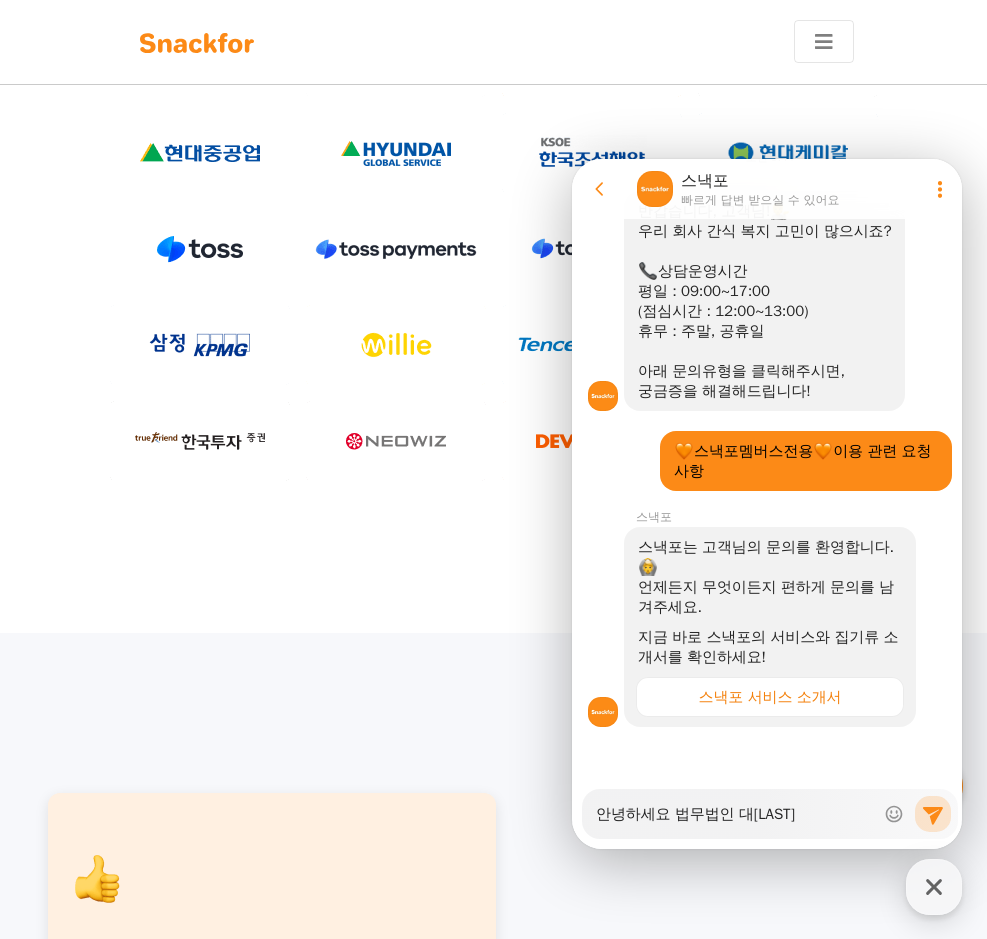 type on "x" 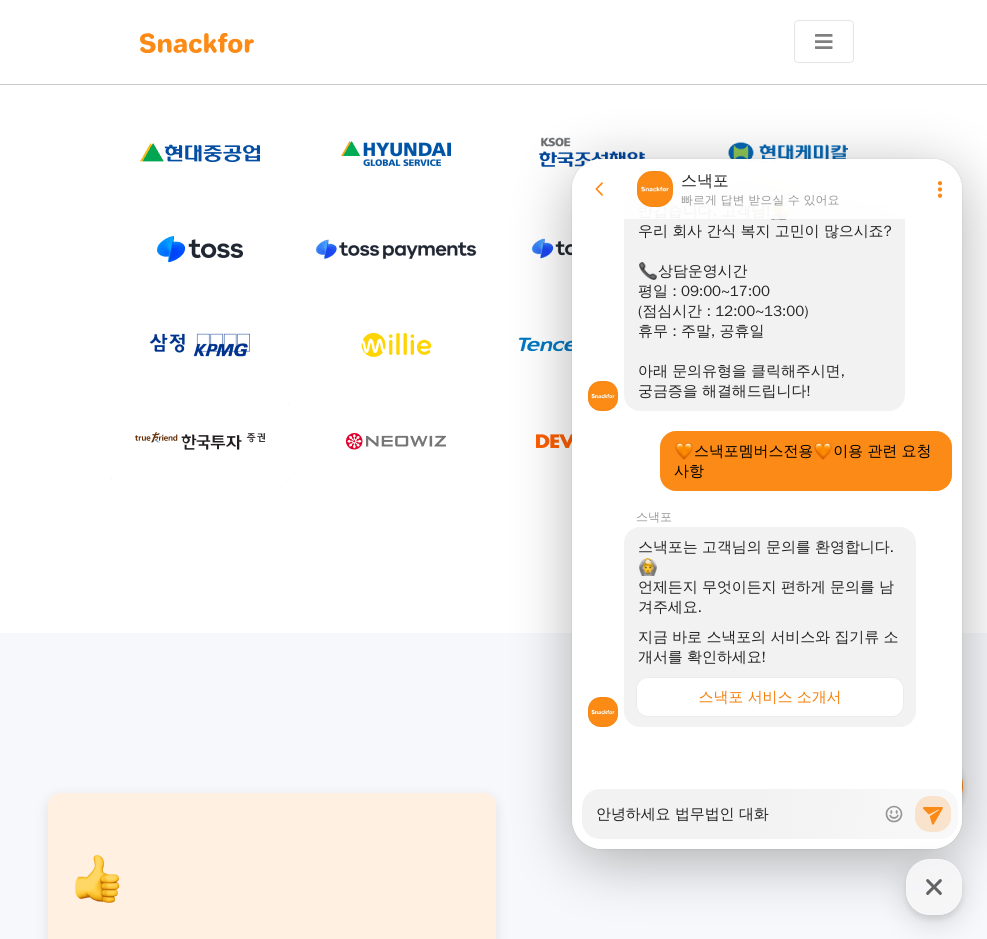 type on "x" 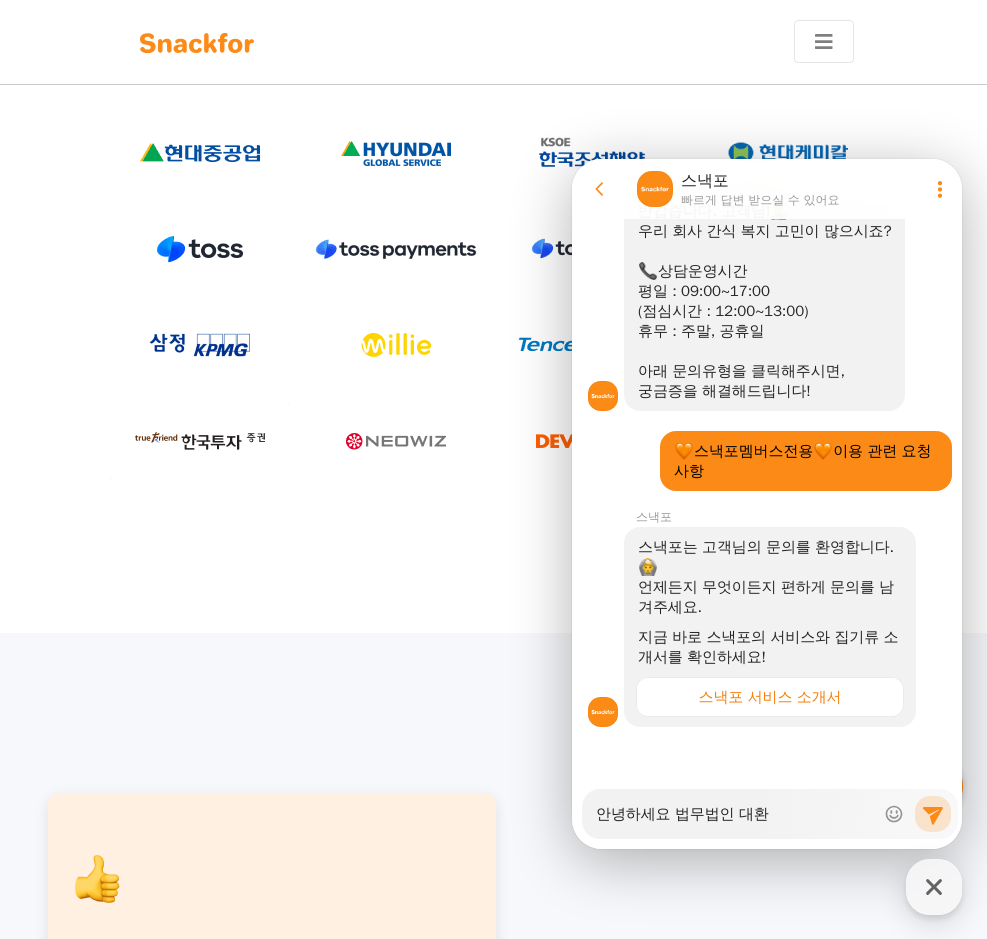 type on "x" 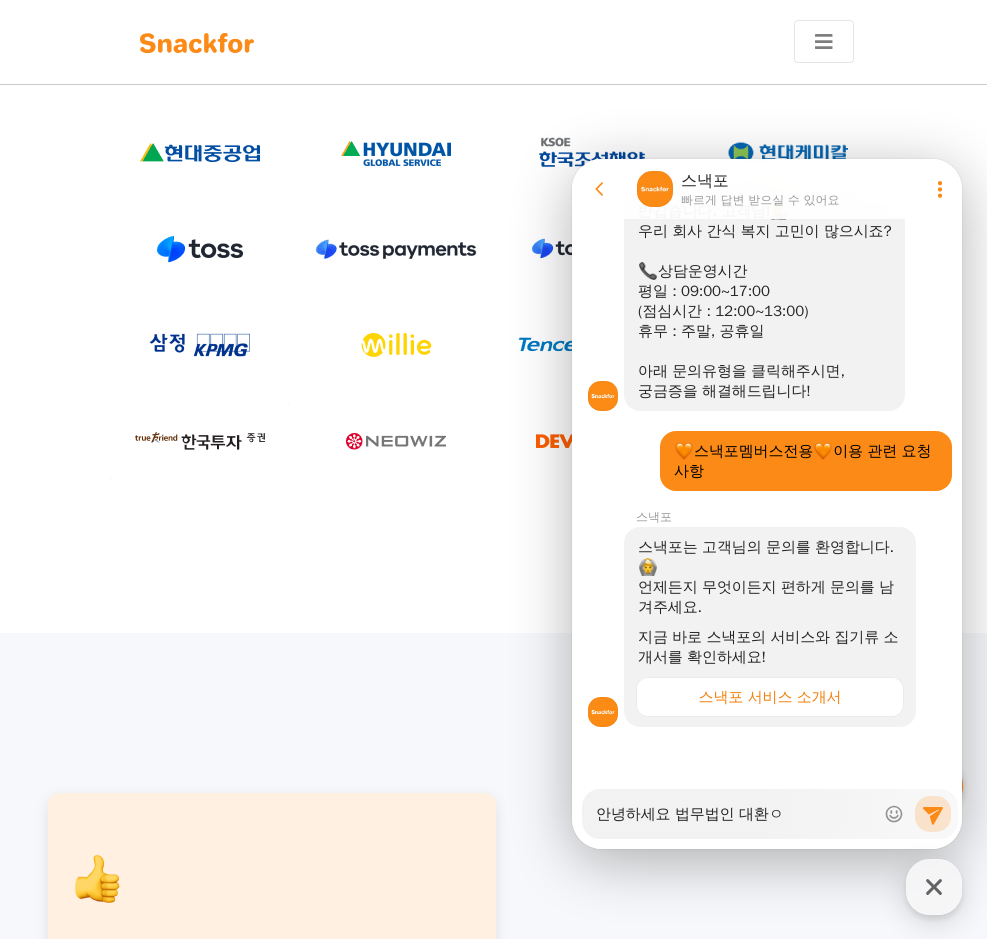 type on "x" 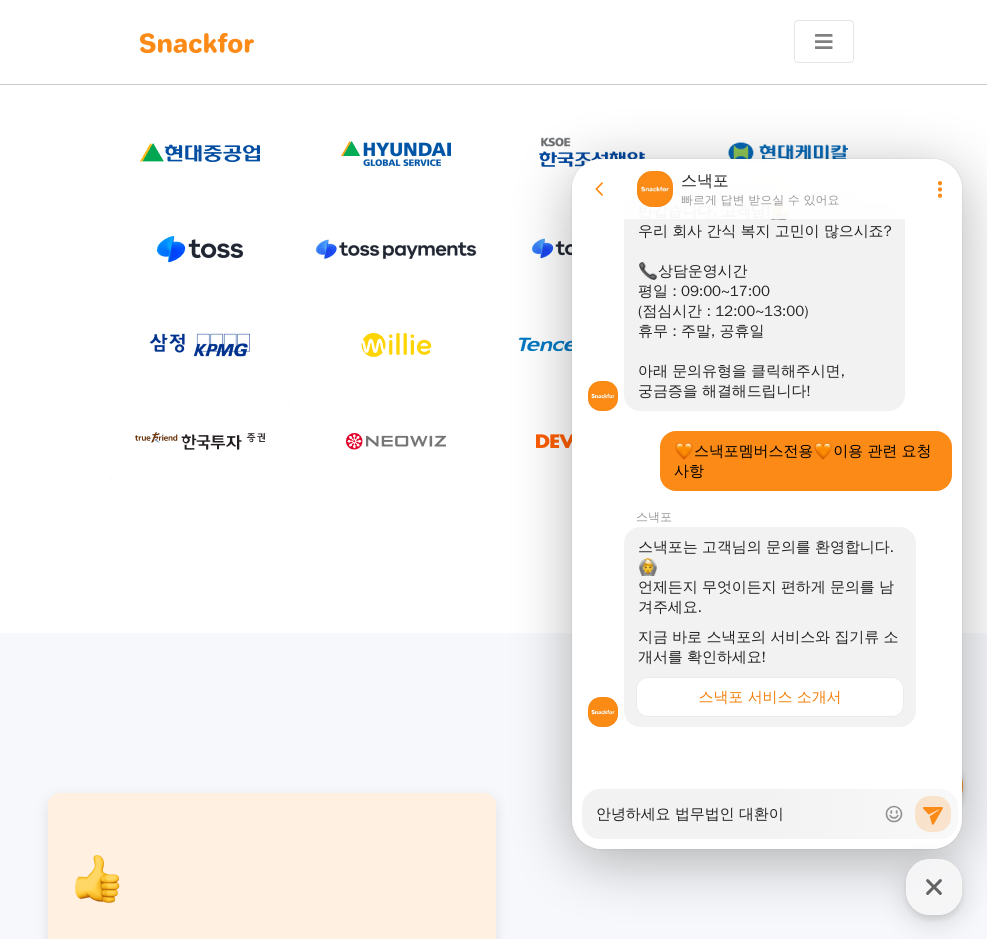 type on "안녕하세요 법무법인 대환입" 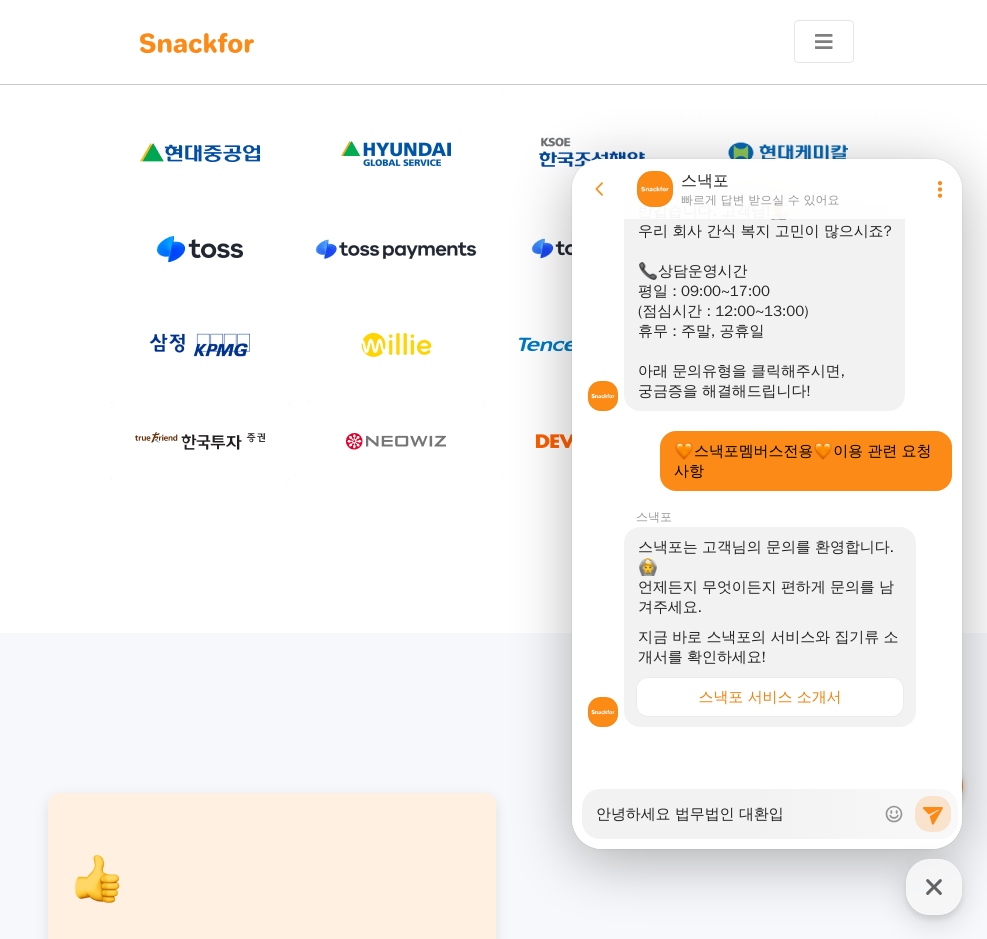 type on "x" 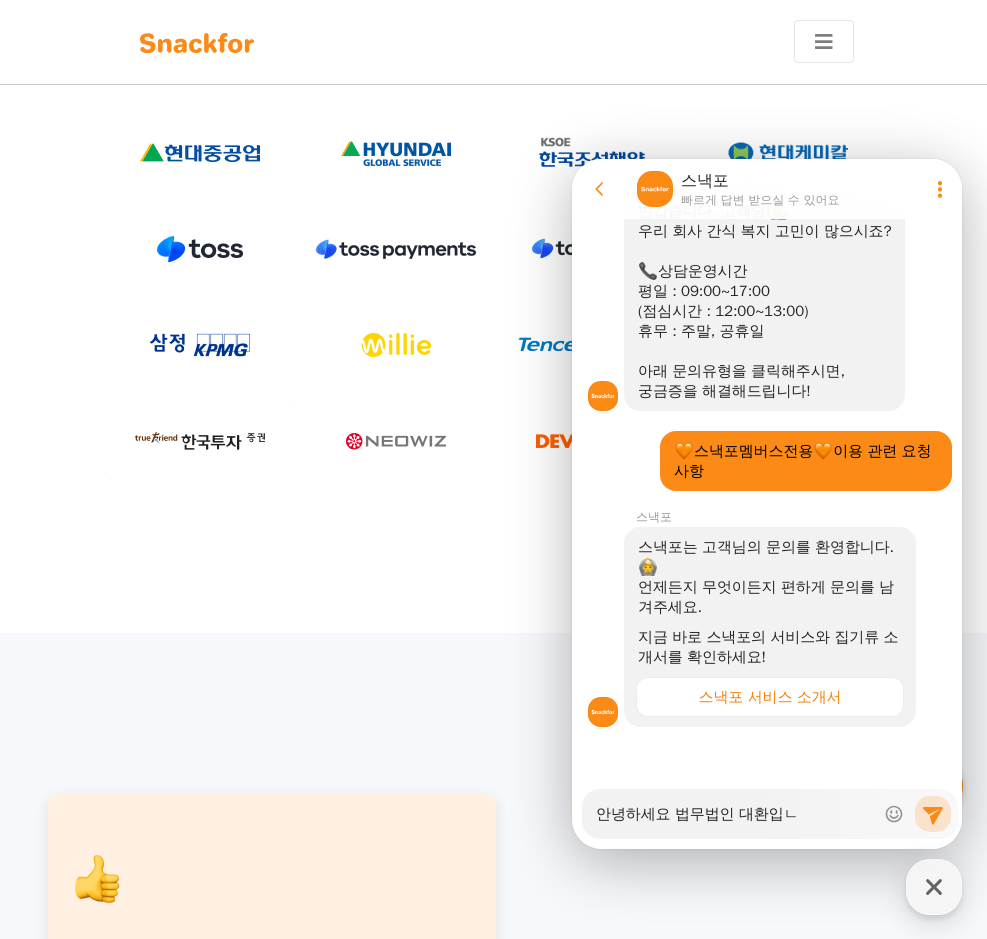 type on "x" 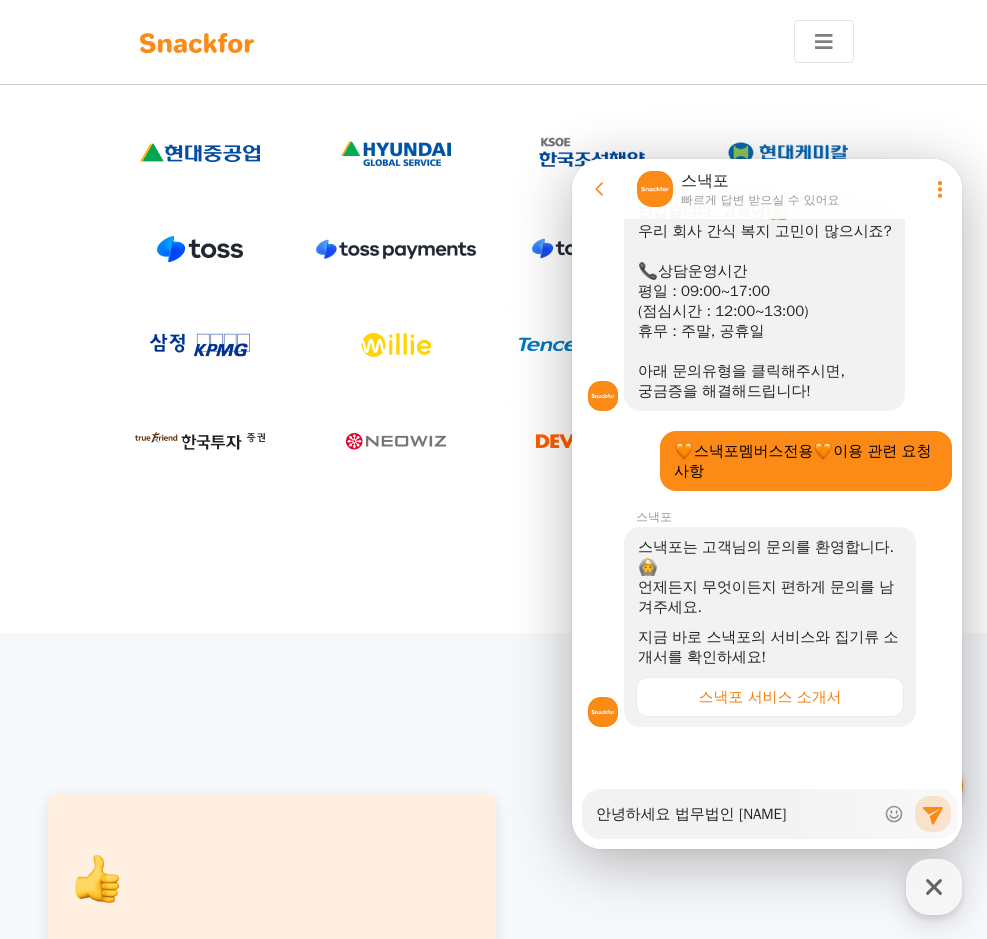 type on "x" 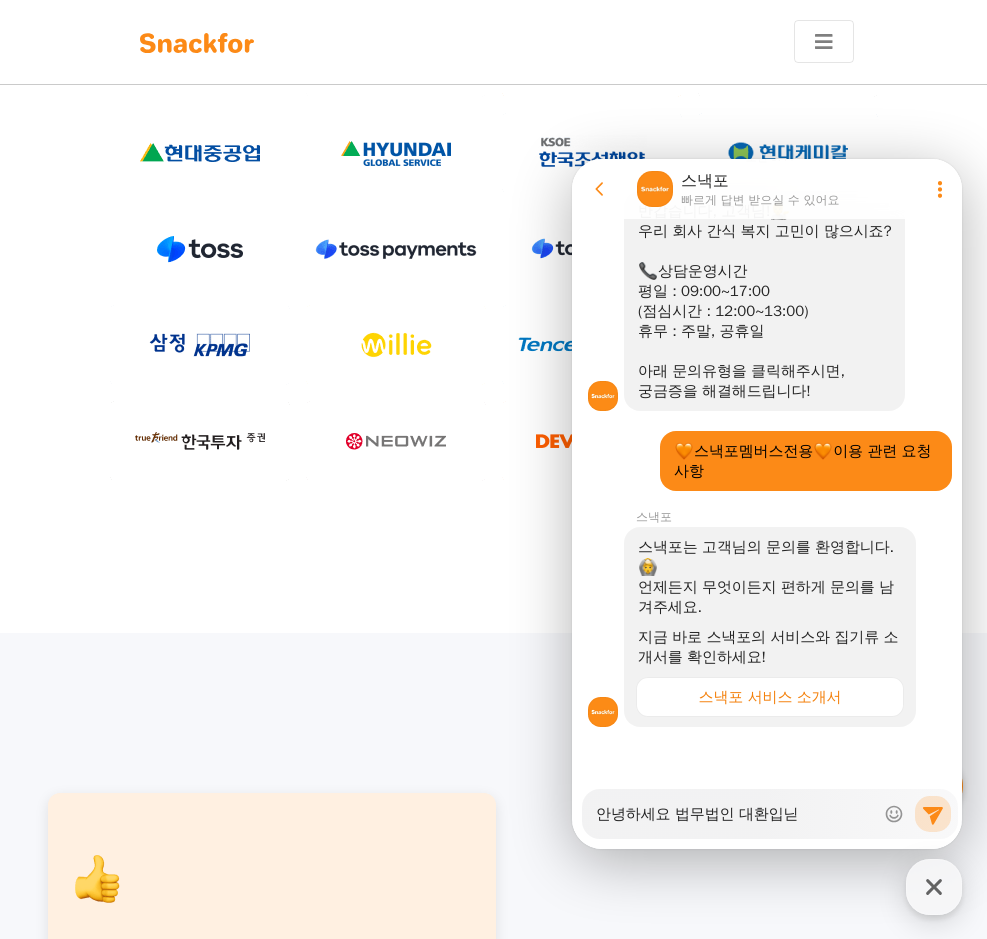 type on "x" 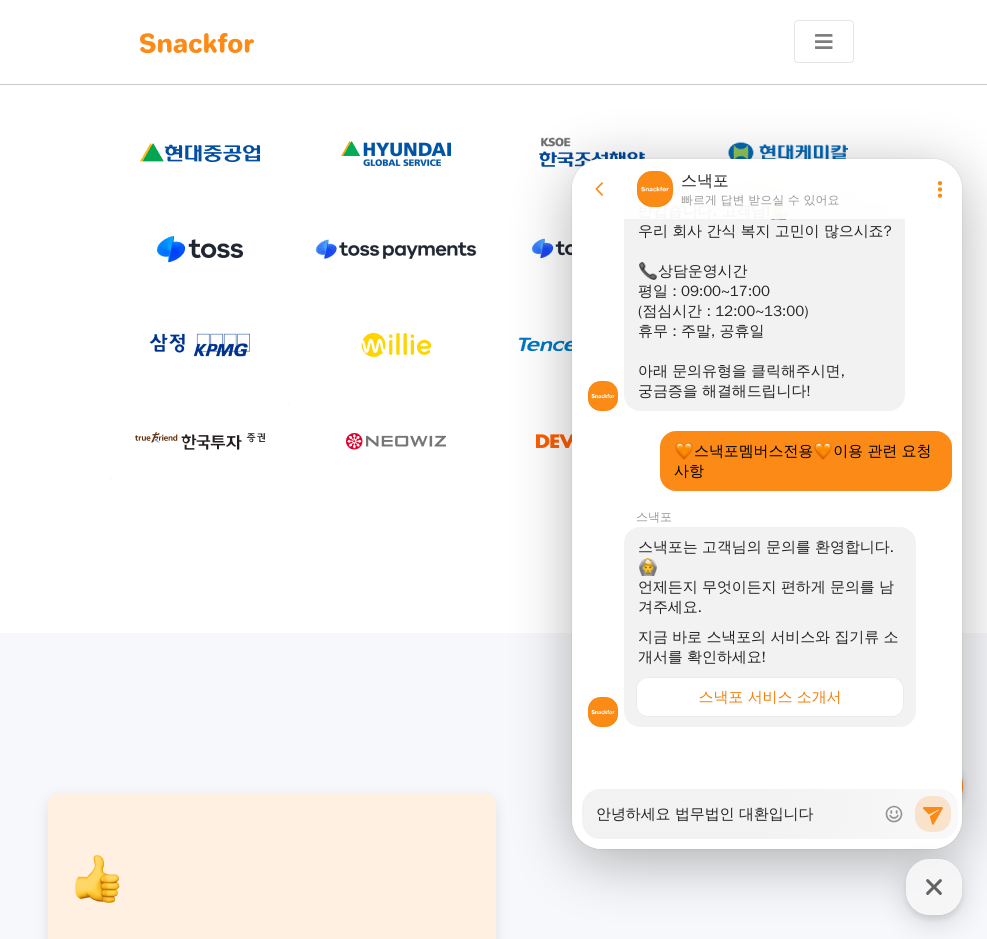 type on "x" 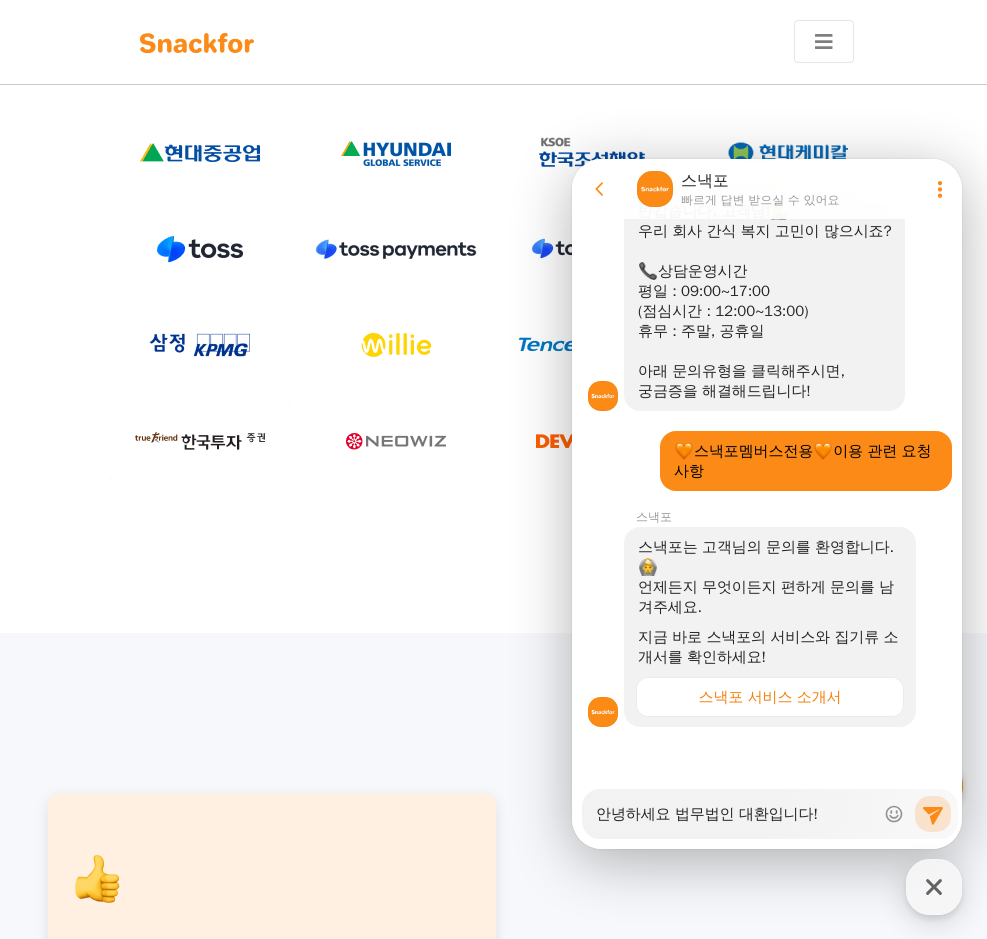 type on "x" 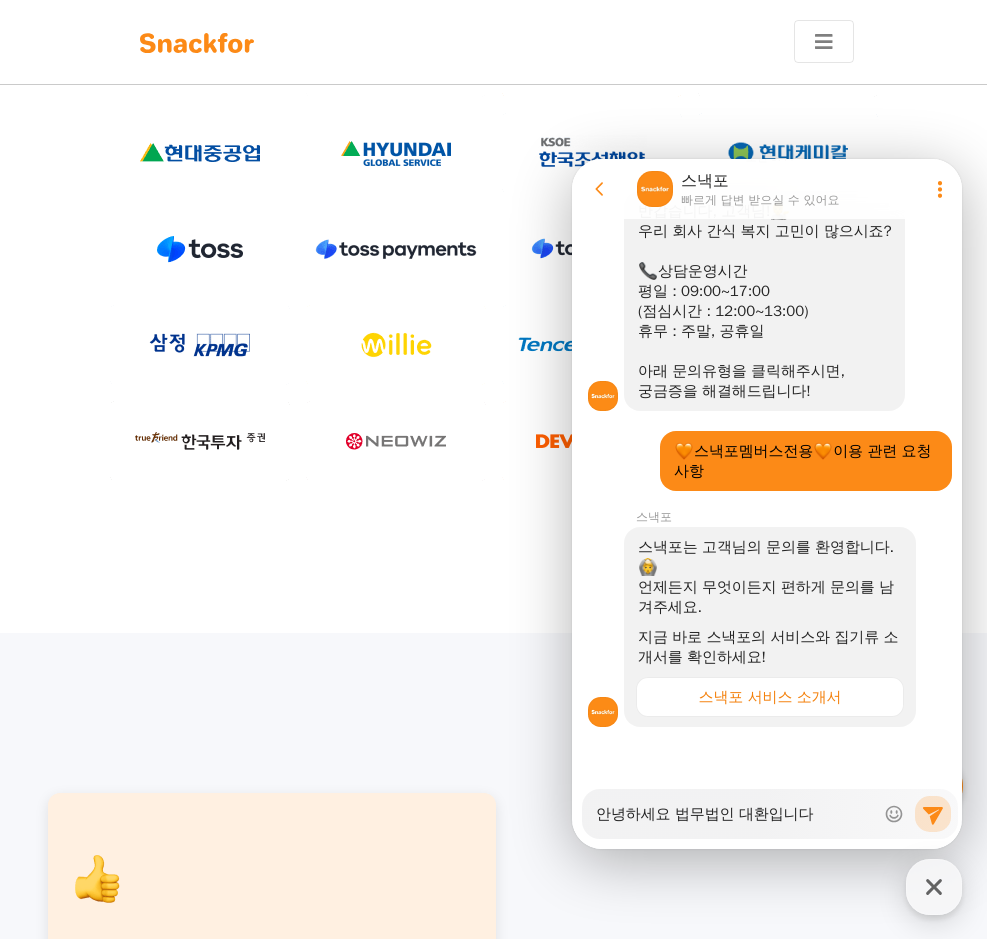 type on "x" 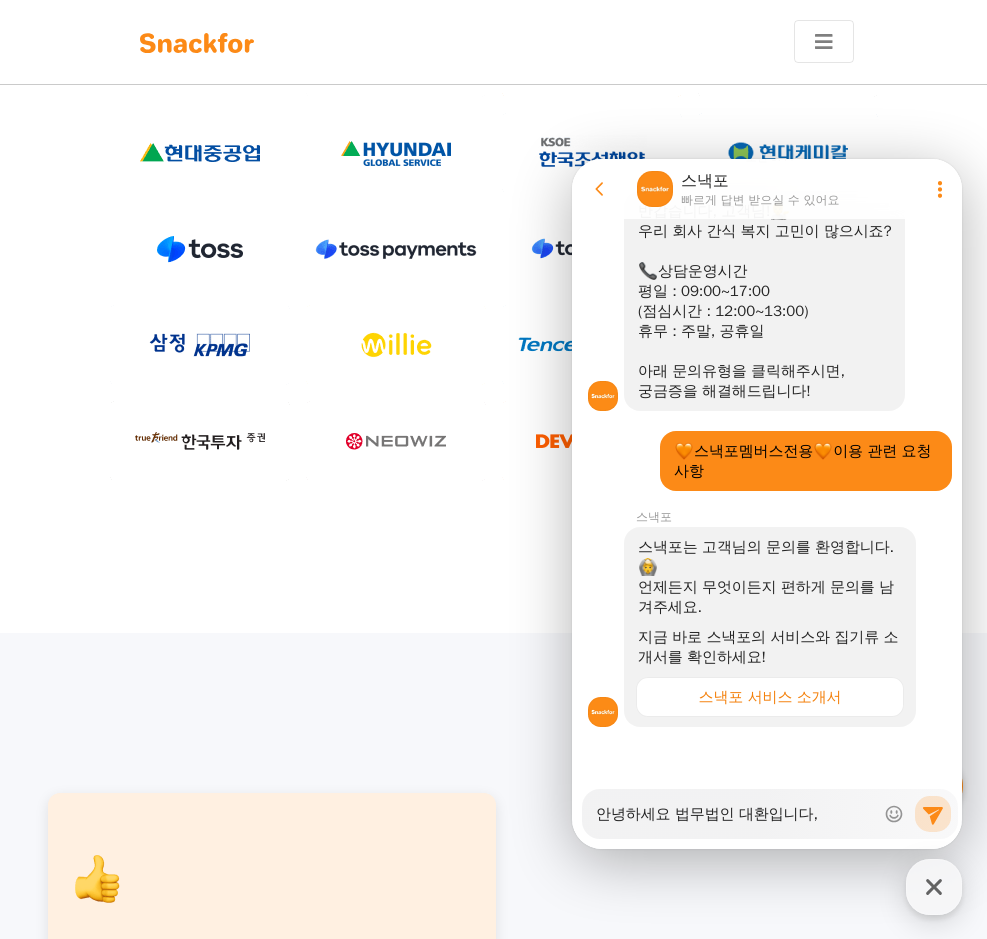 type on "x" 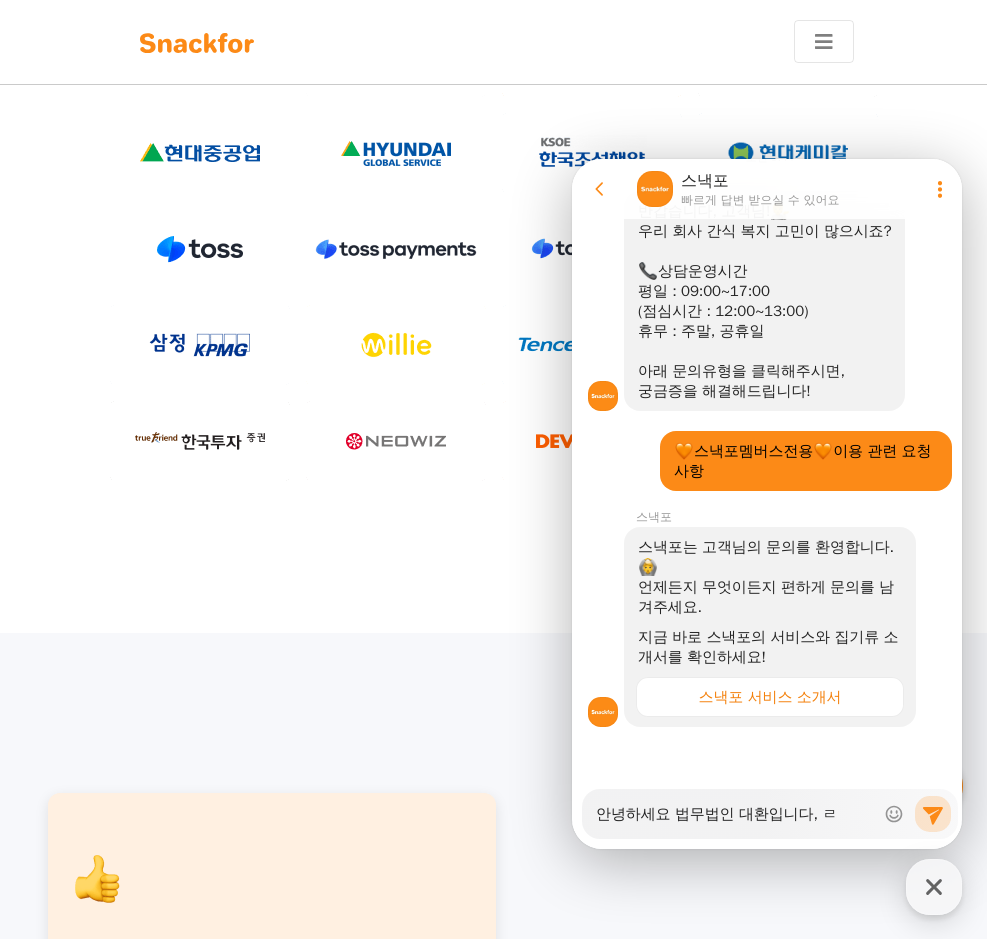 type on "x" 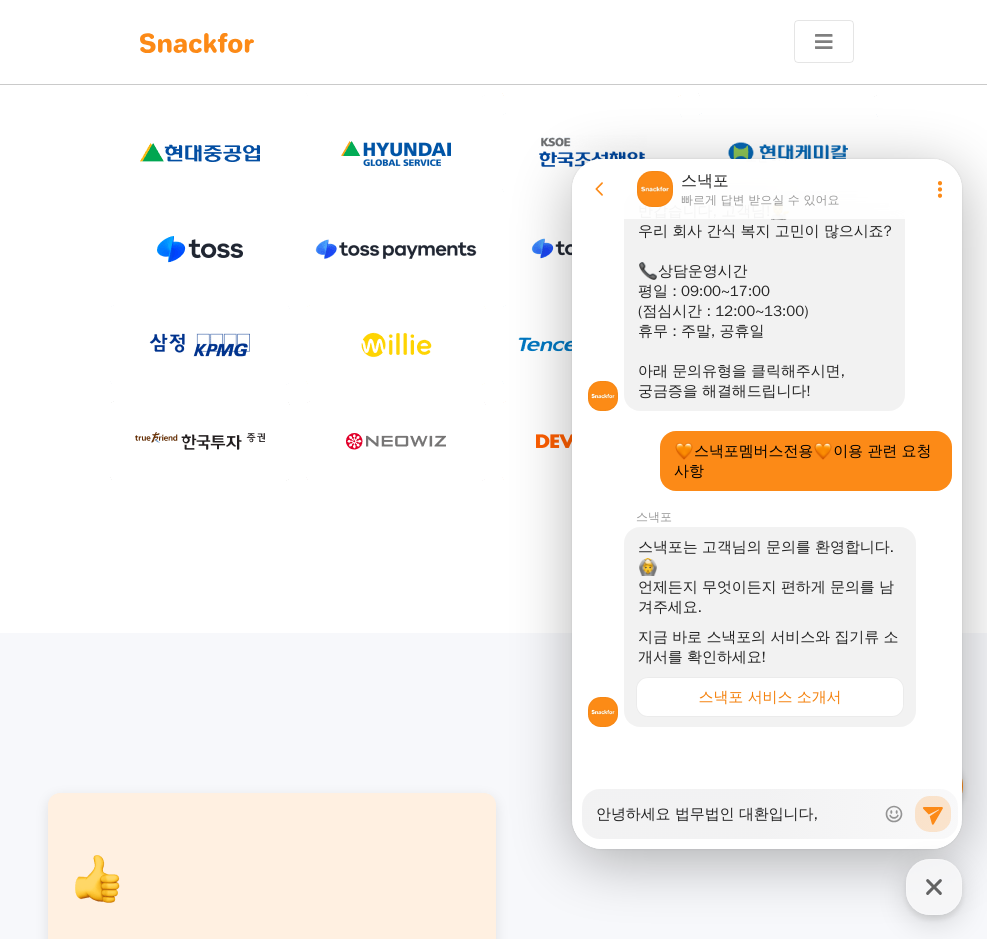 type on "x" 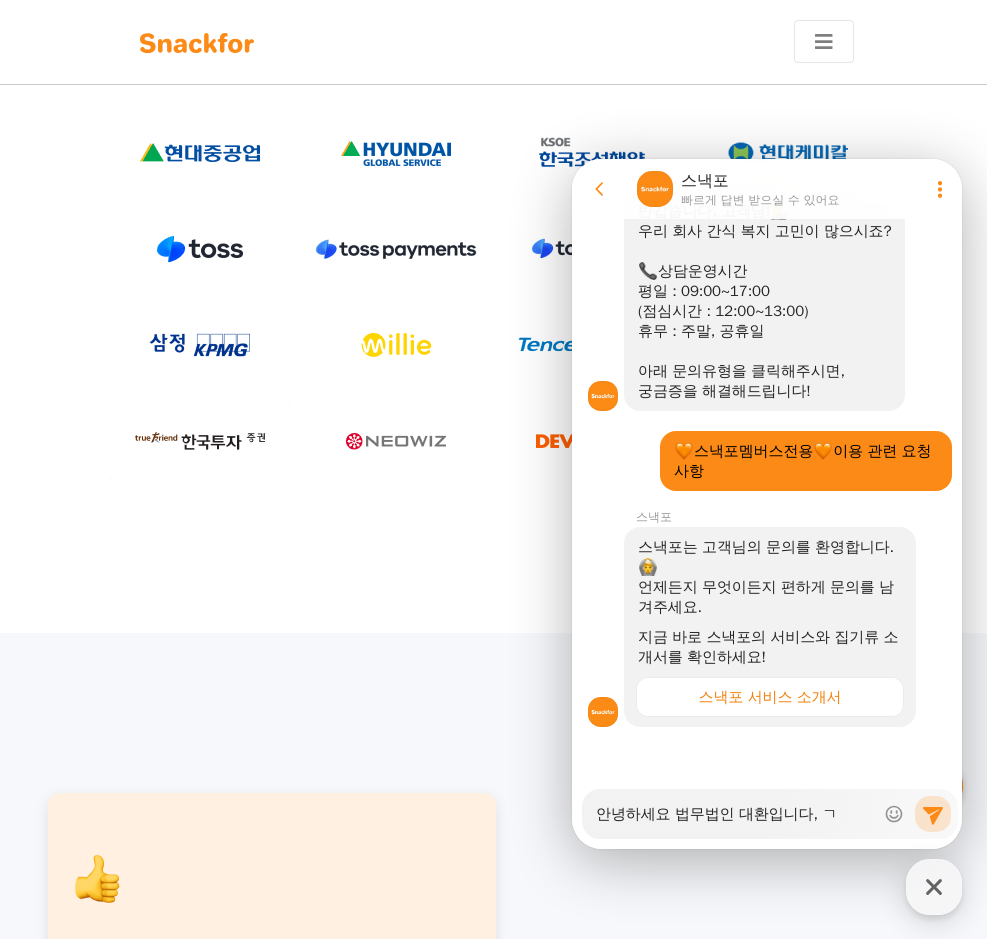 type on "x" 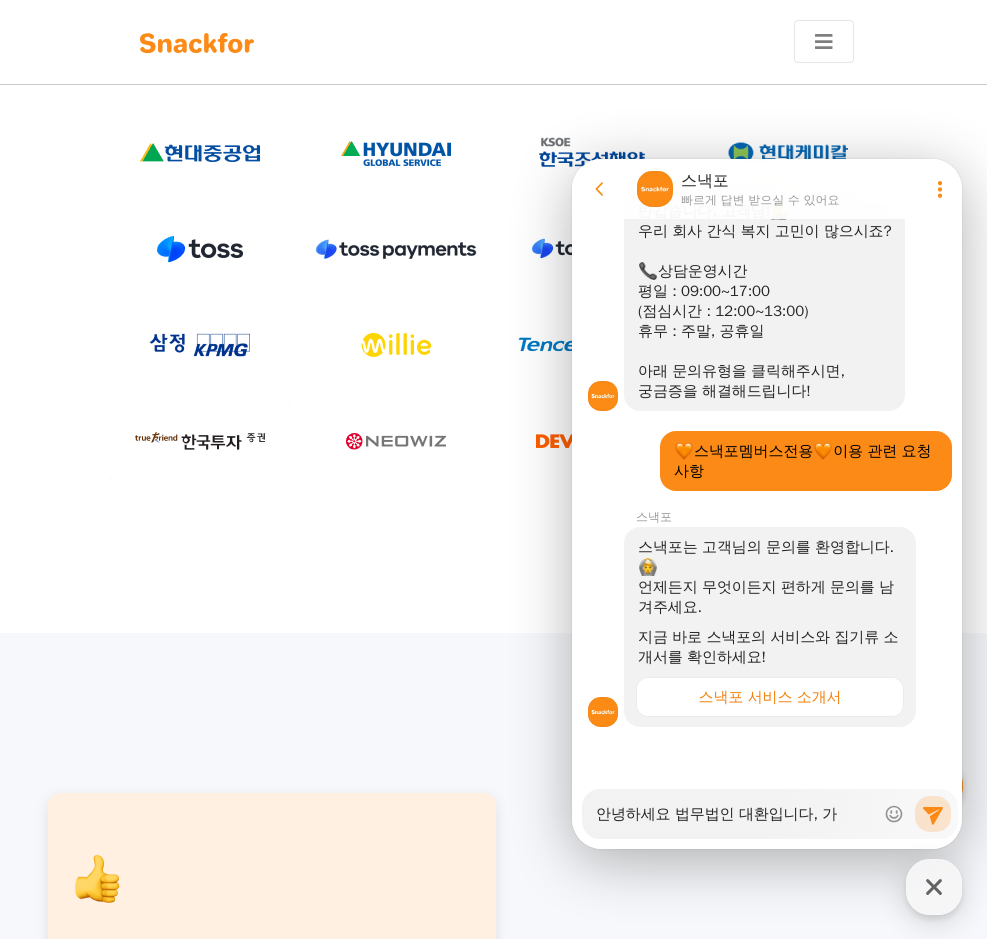type on "x" 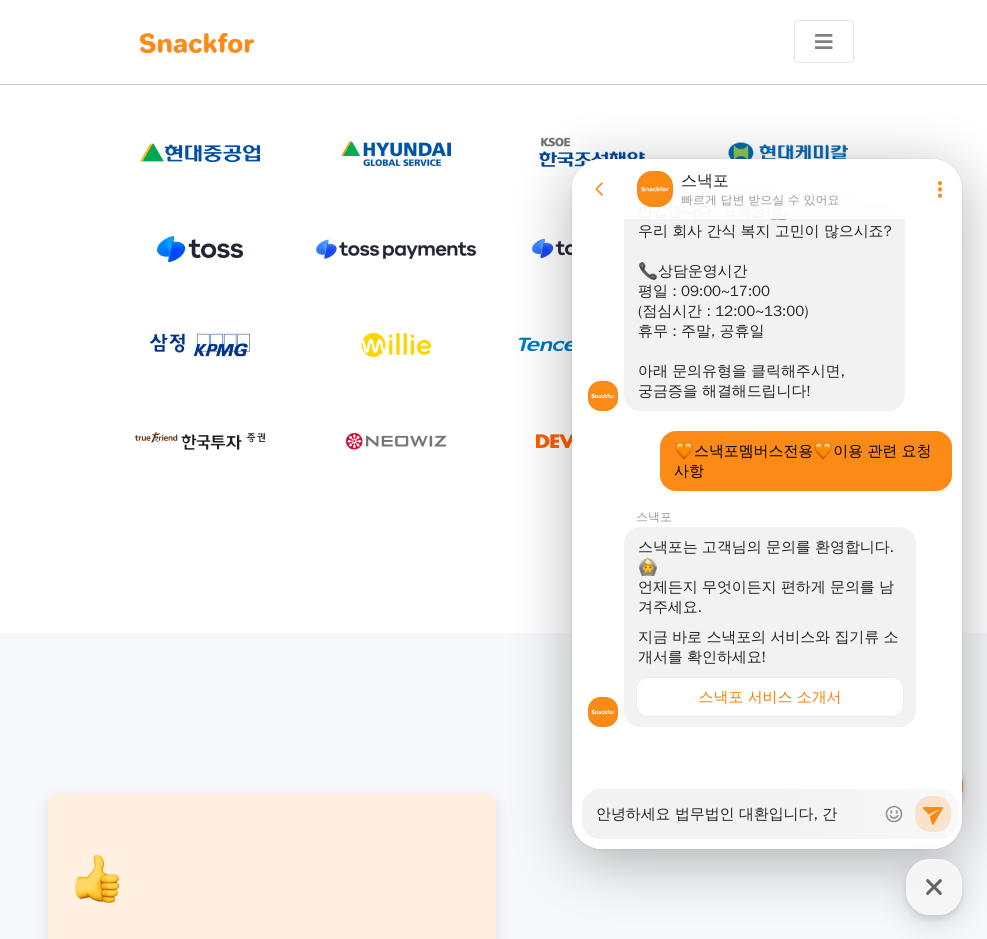 type on "x" 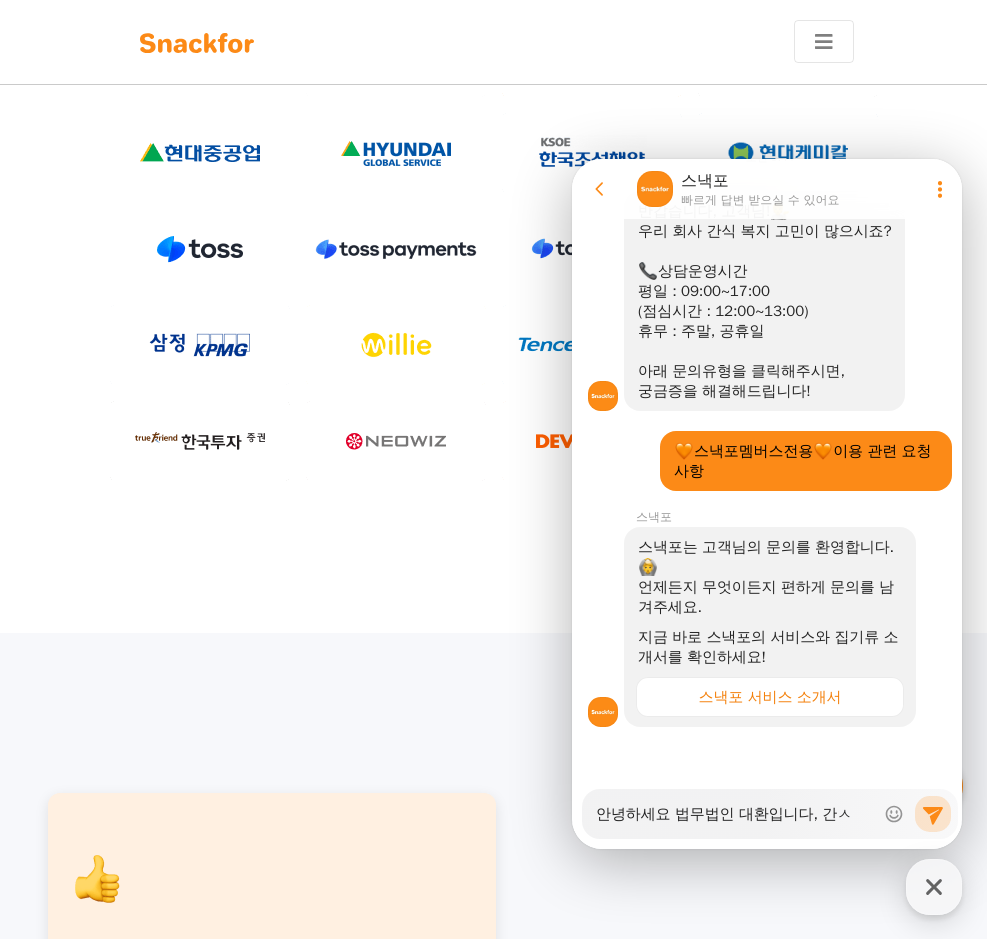 type on "x" 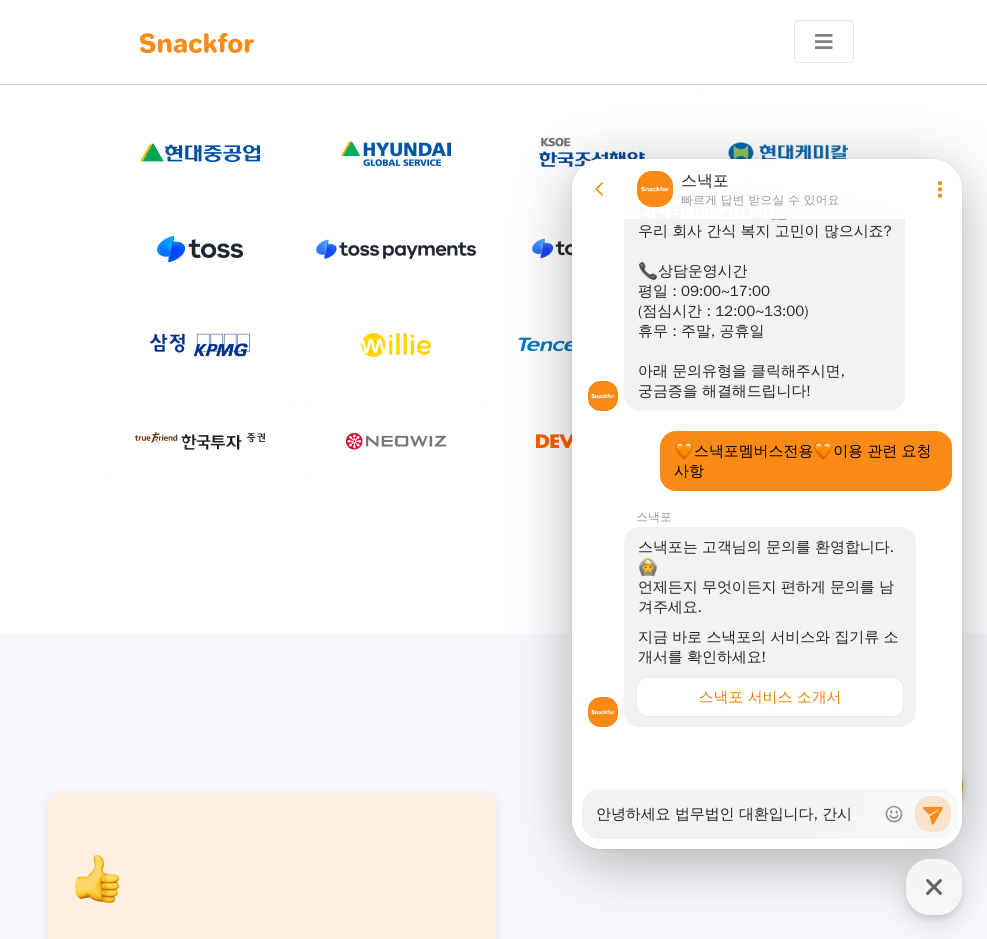 type on "x" 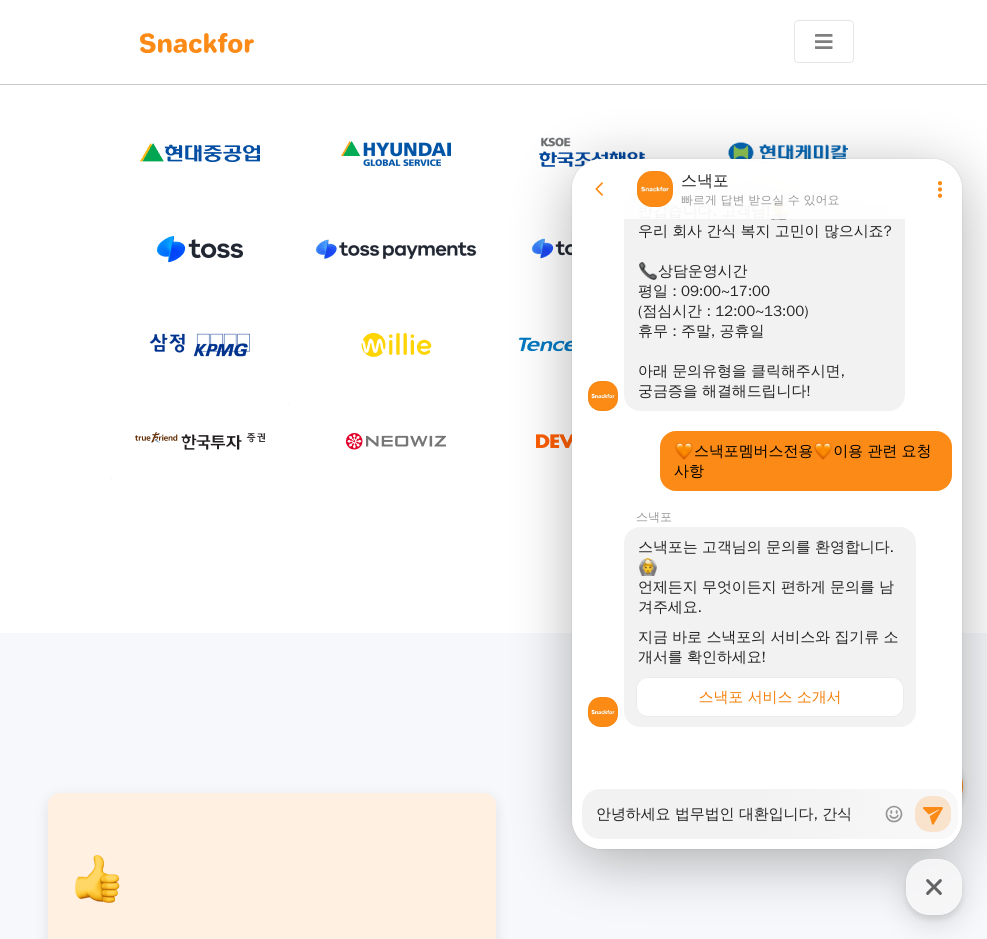 type on "x" 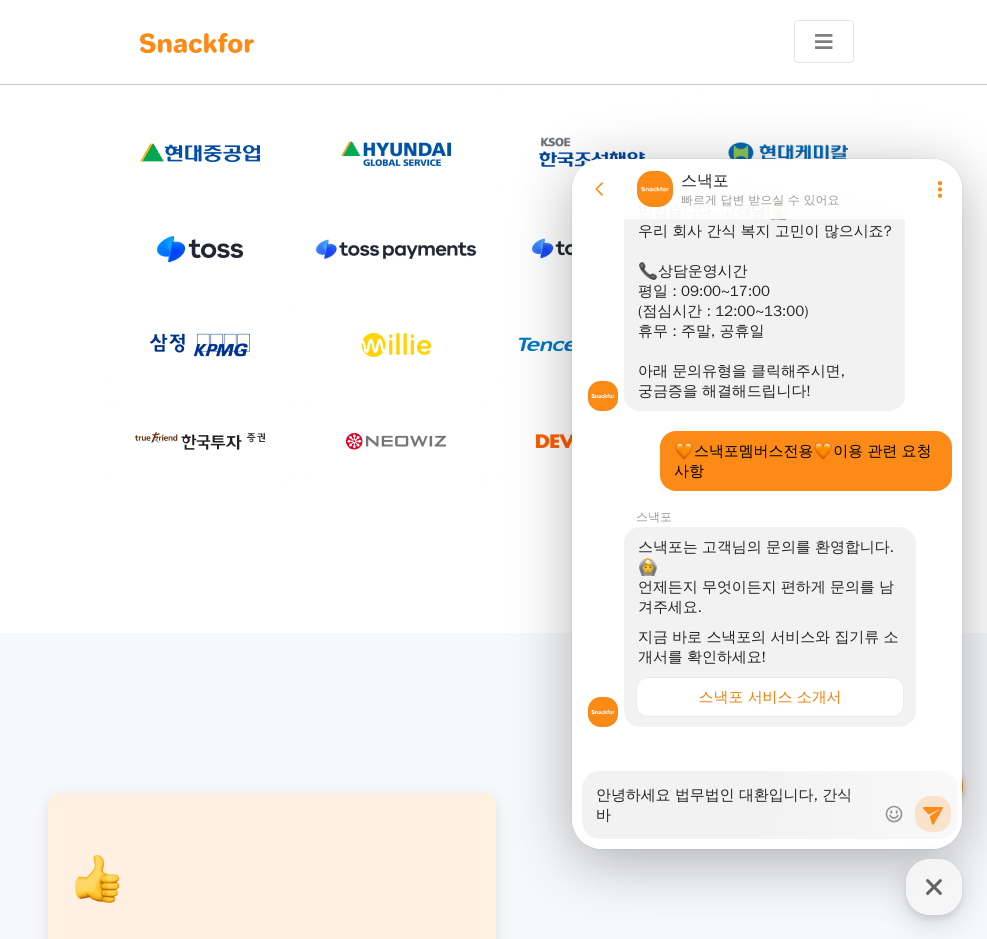 type on "x" 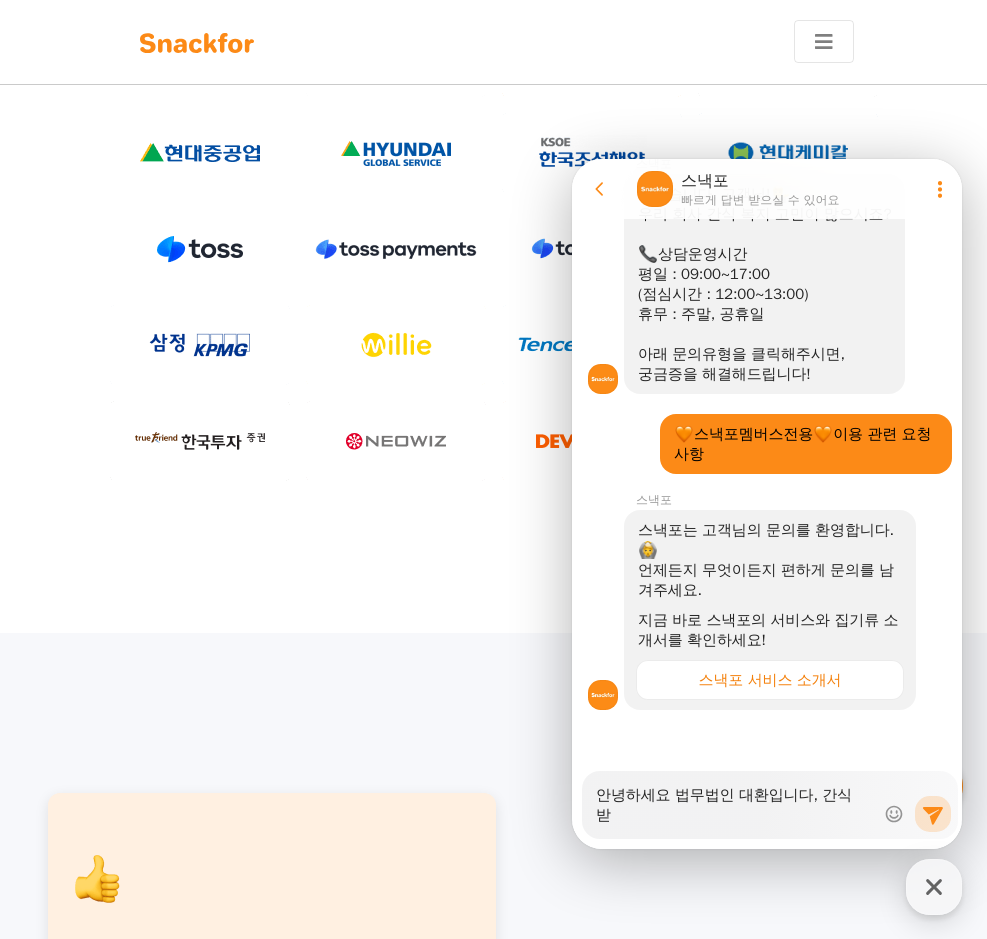 type on "x" 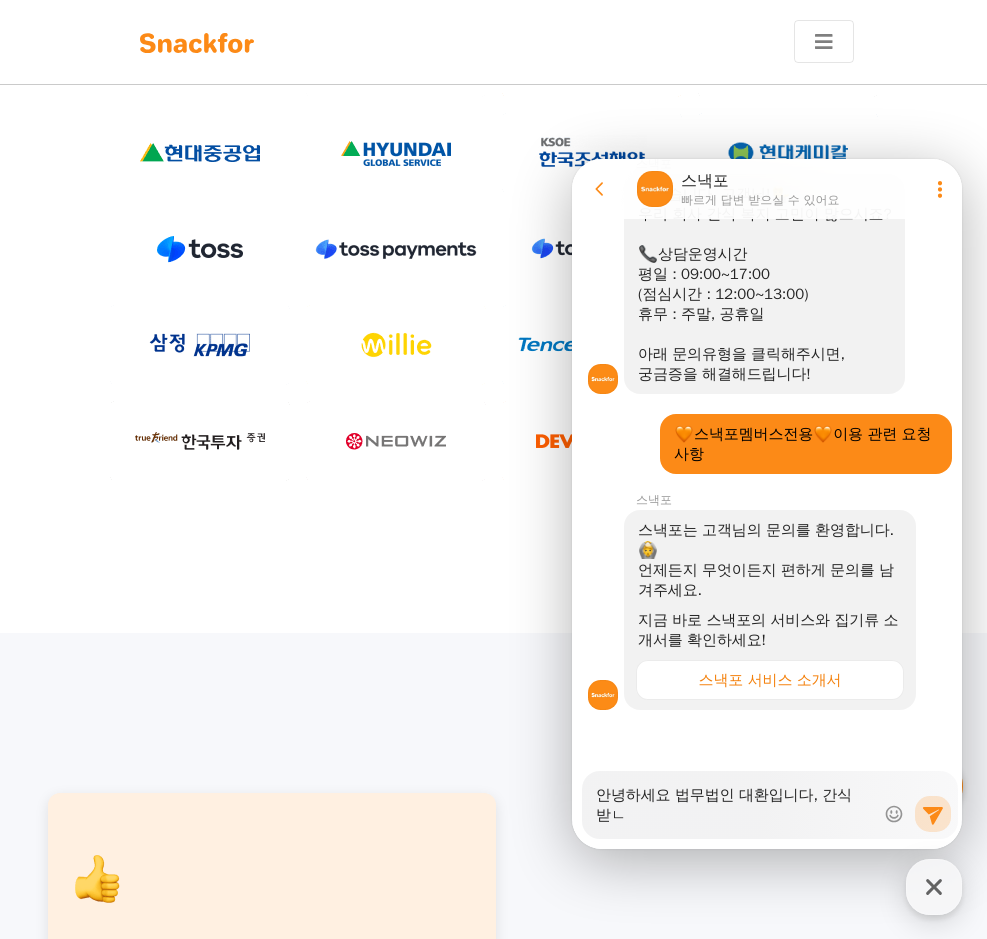 type on "x" 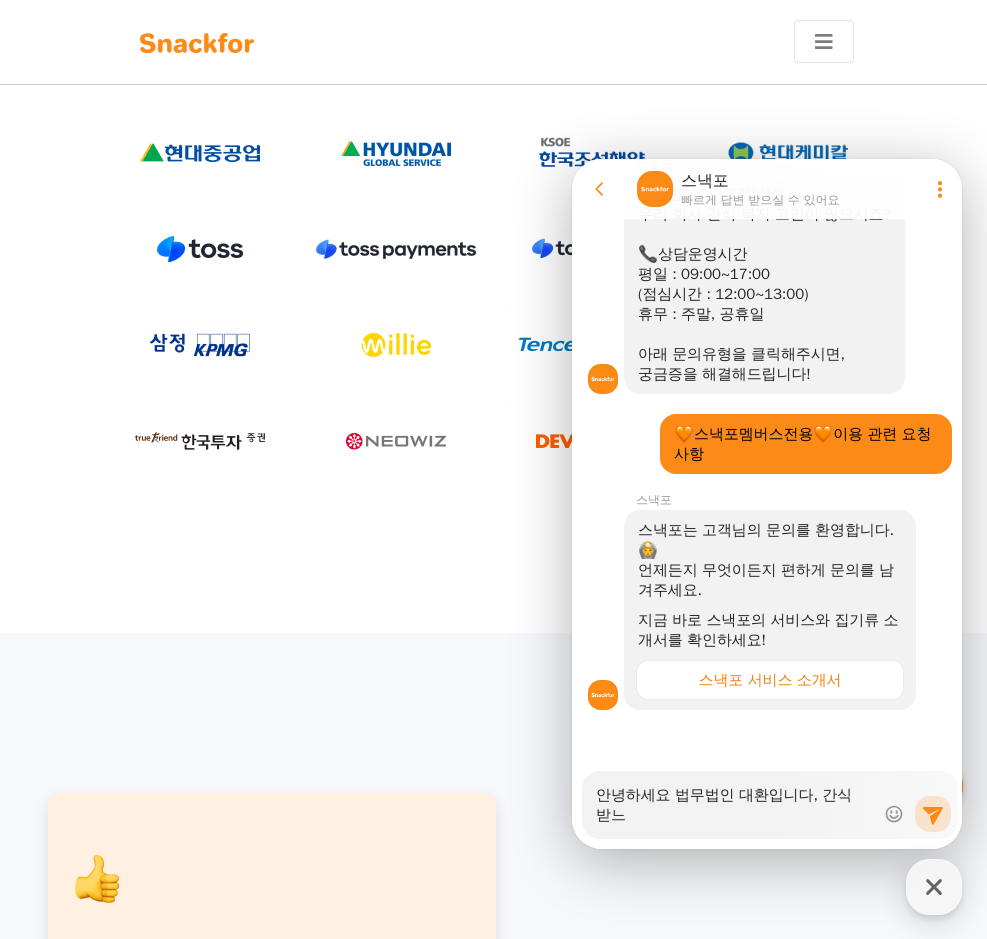scroll, scrollTop: 332, scrollLeft: 0, axis: vertical 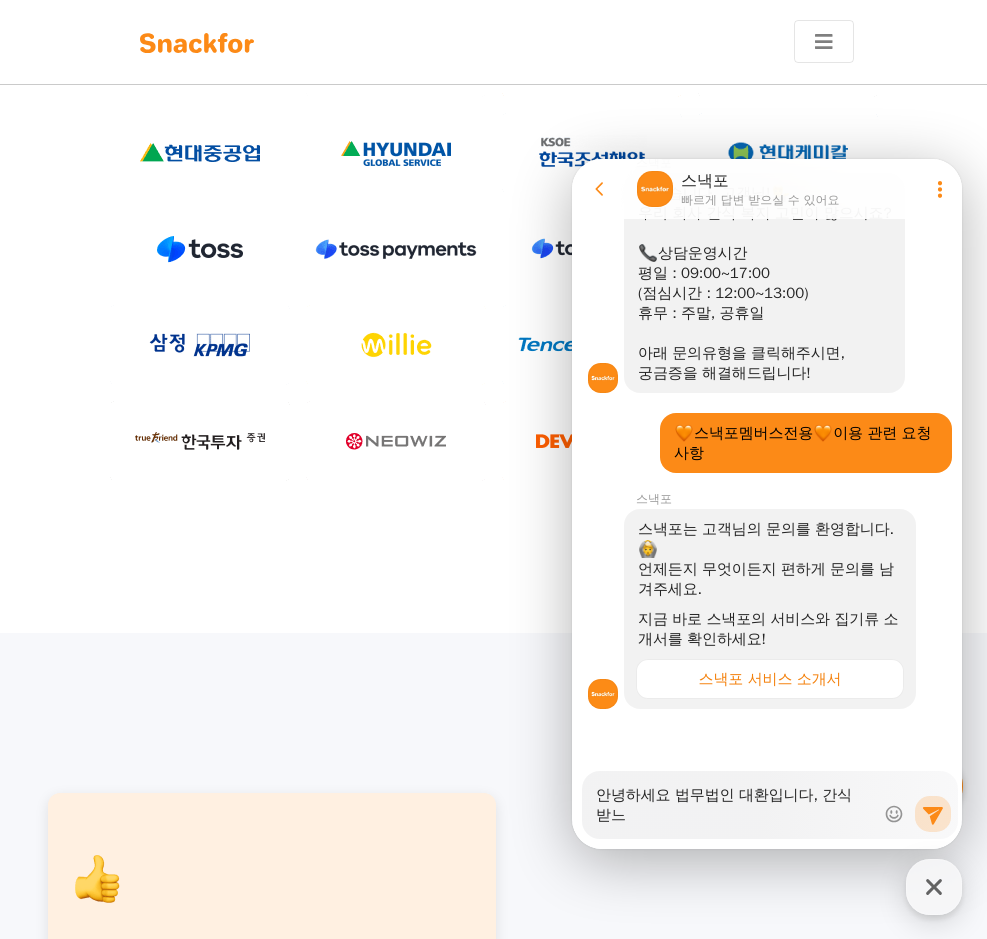type on "x" 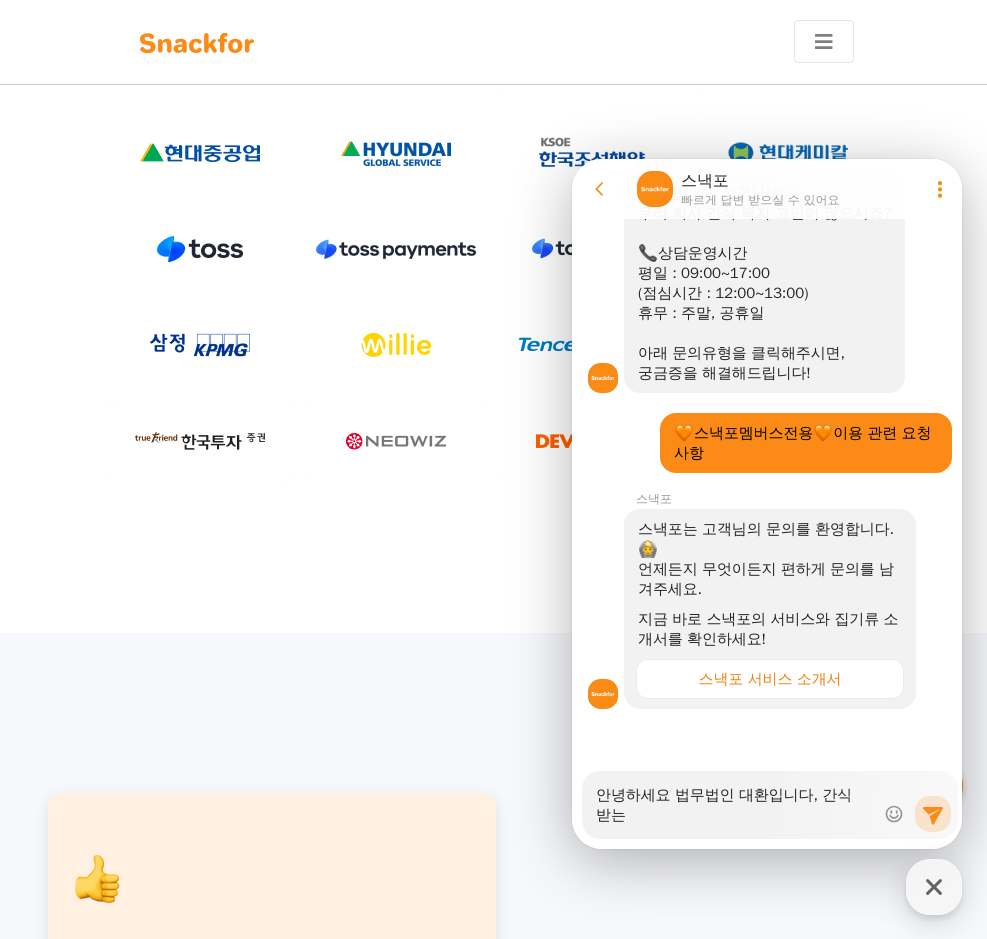 type on "x" 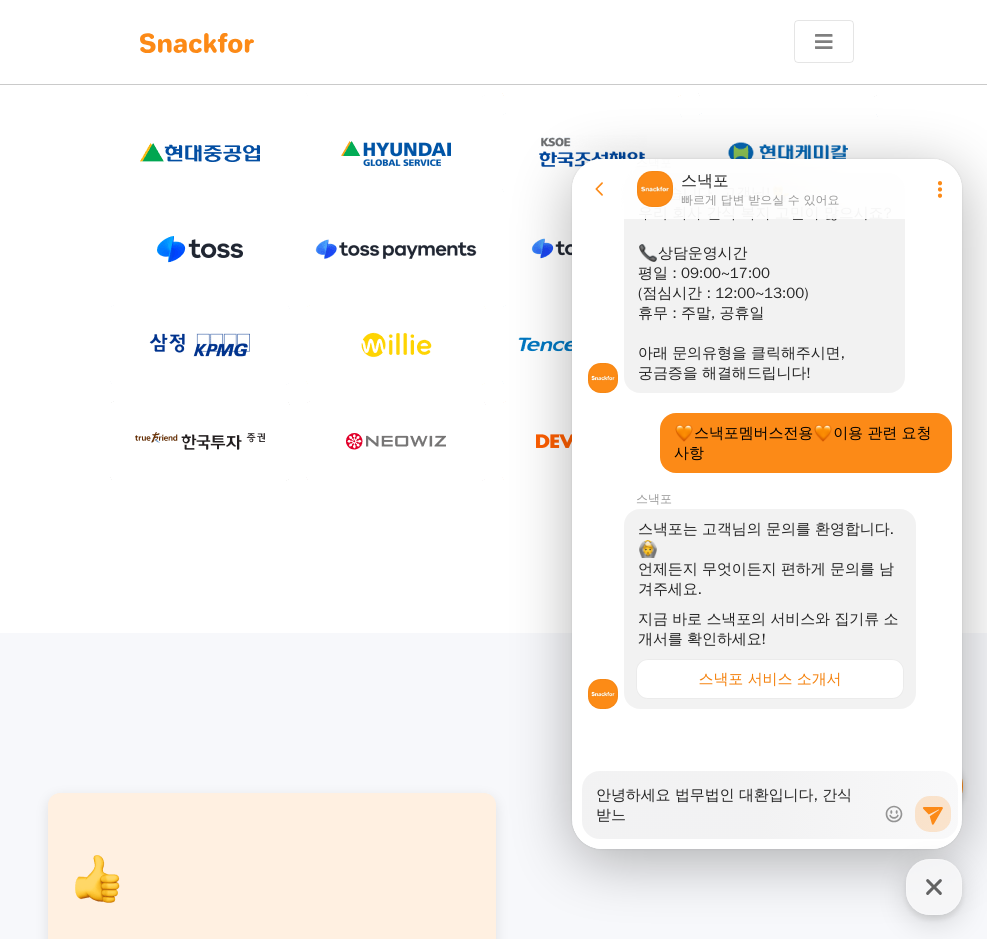 type on "x" 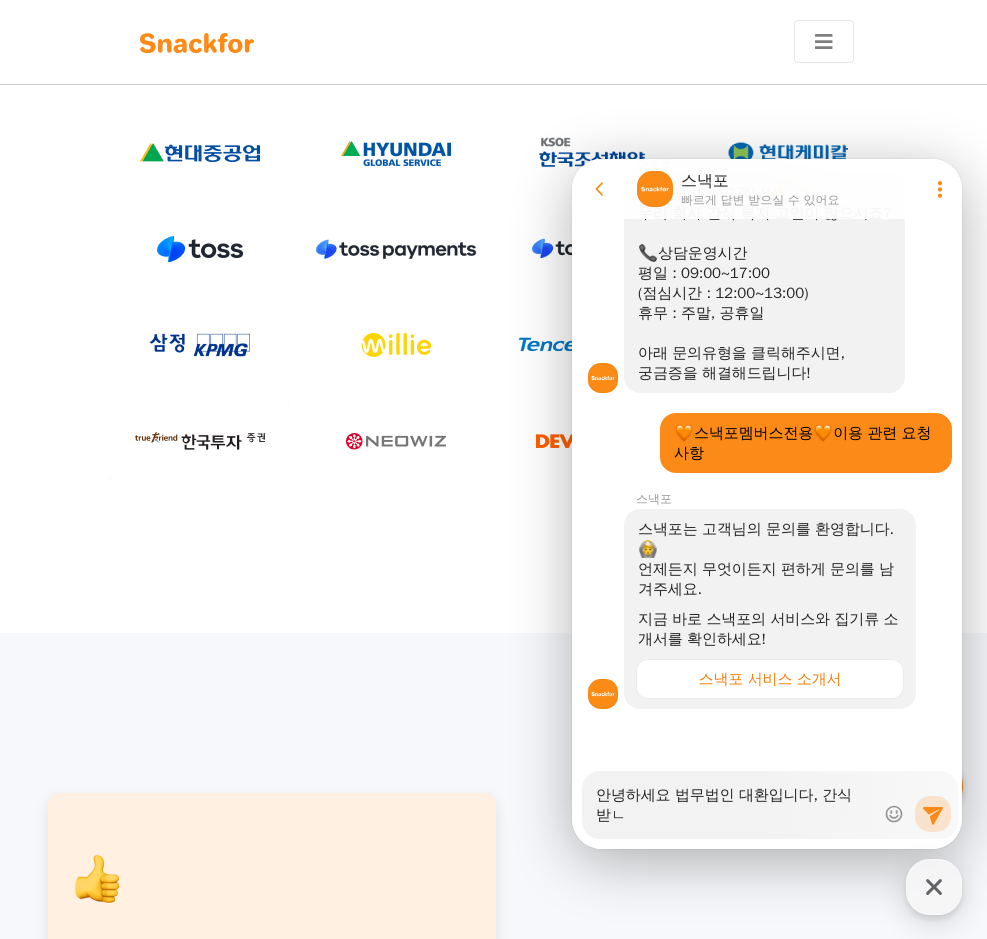 type on "x" 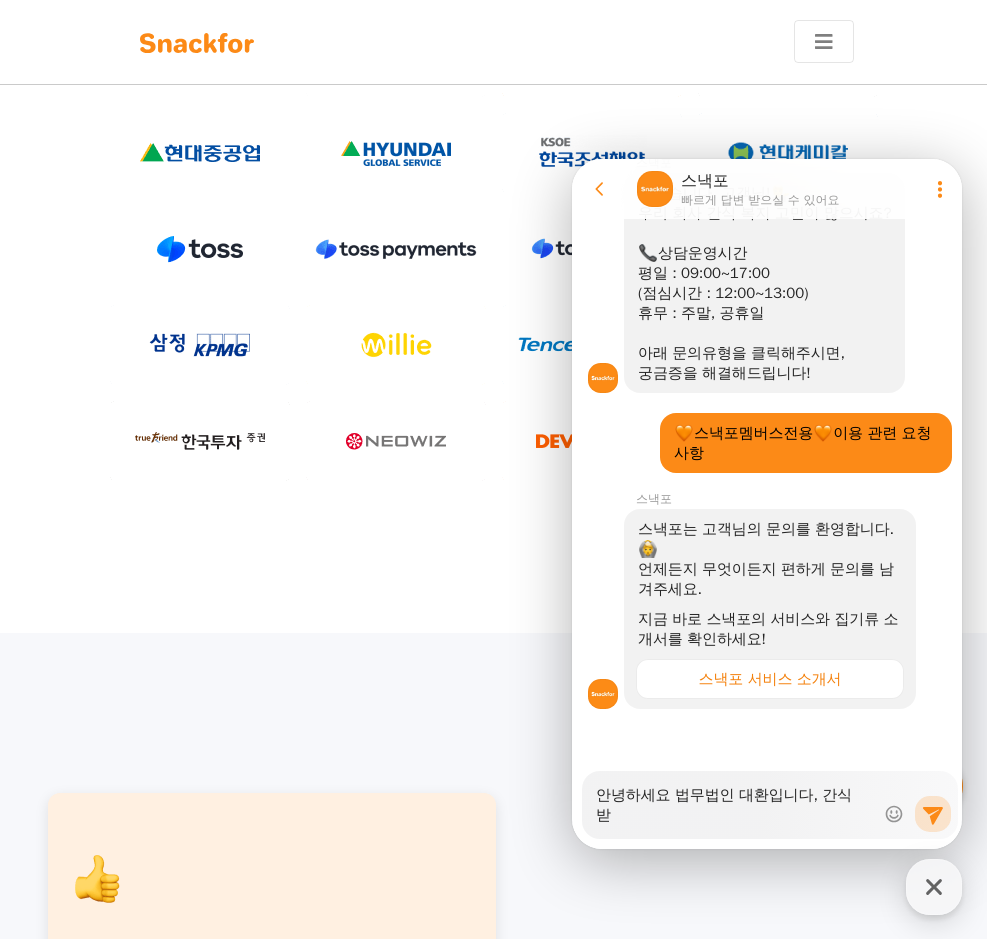 type on "x" 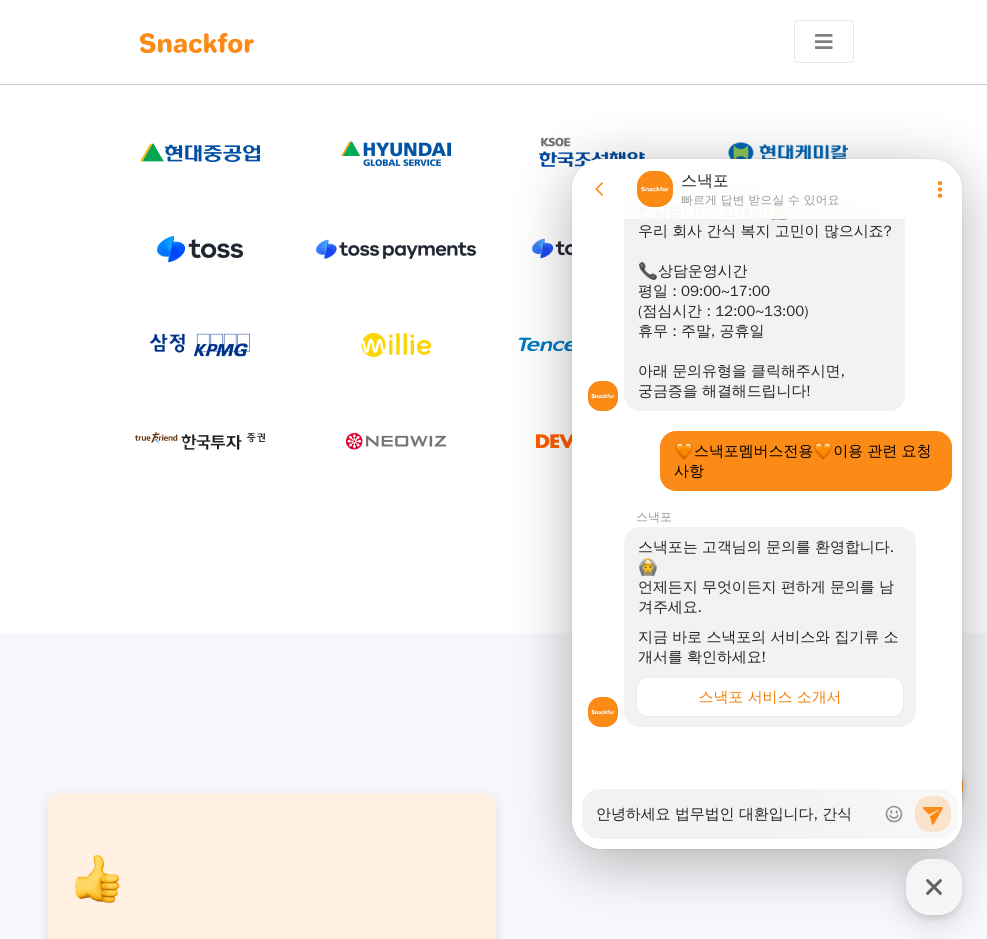 scroll, scrollTop: 314, scrollLeft: 0, axis: vertical 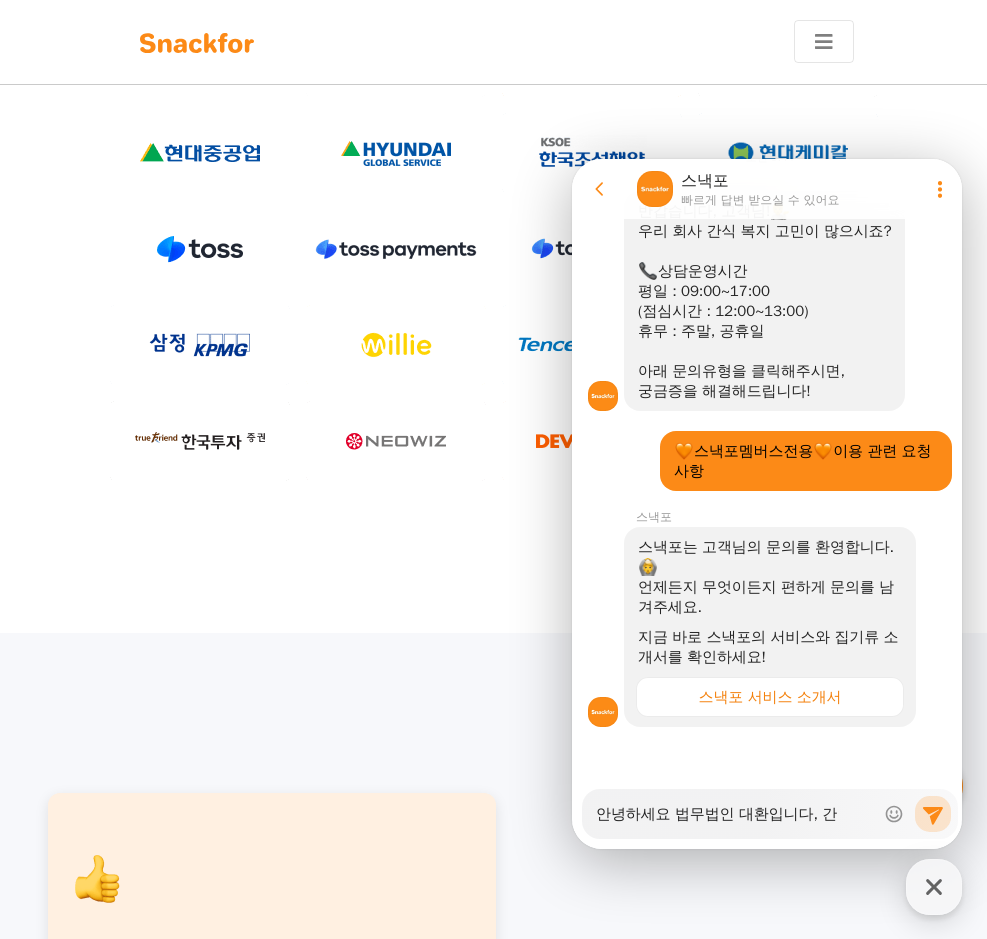 type on "x" 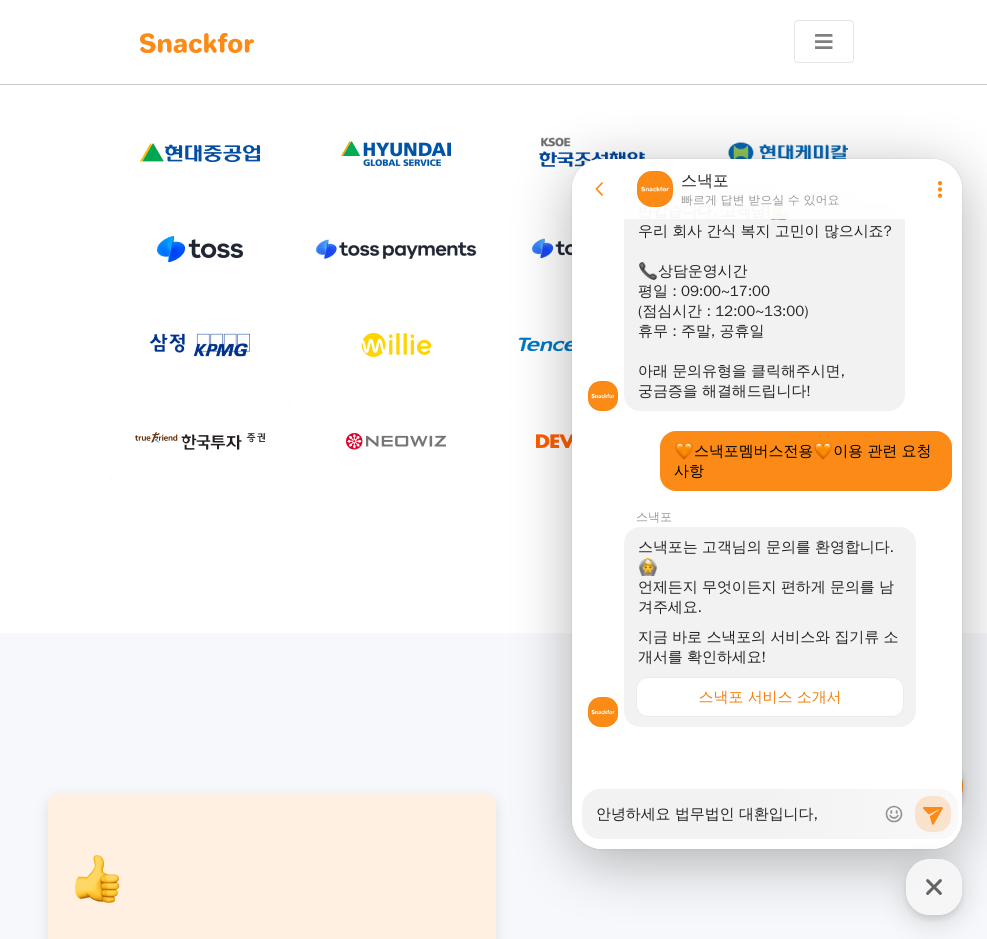 type on "x" 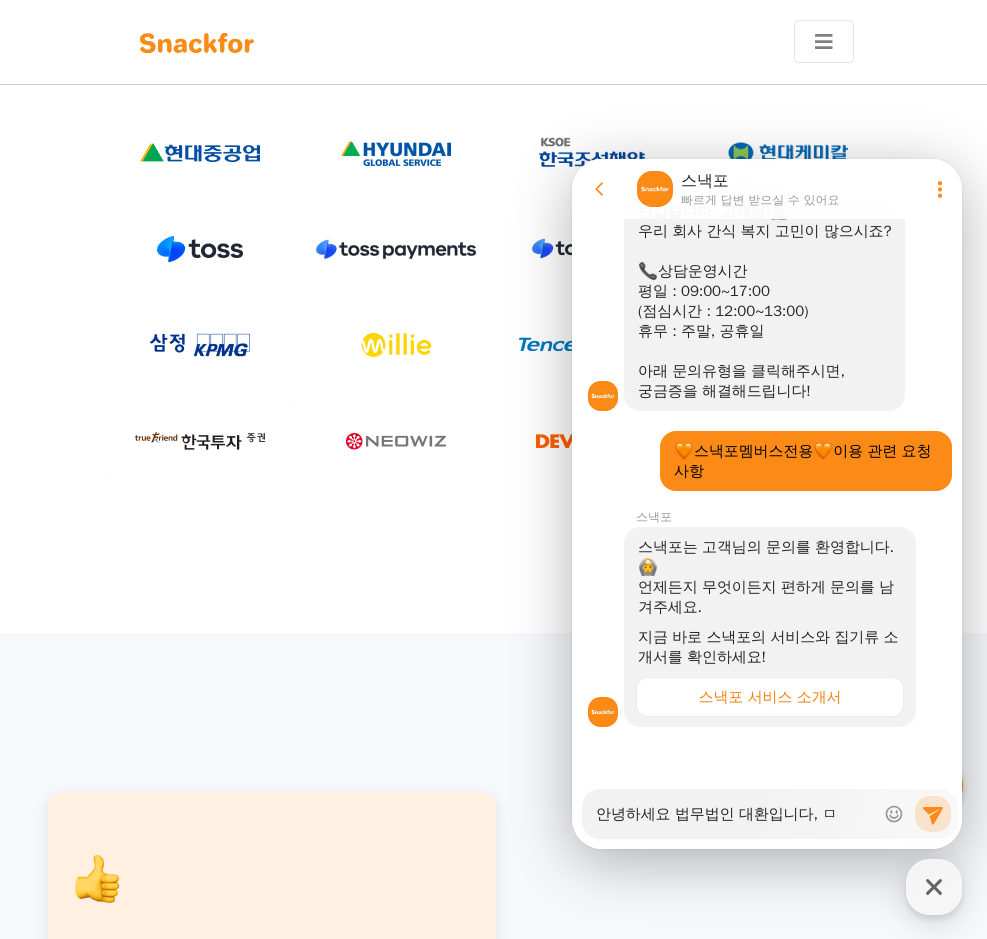type on "x" 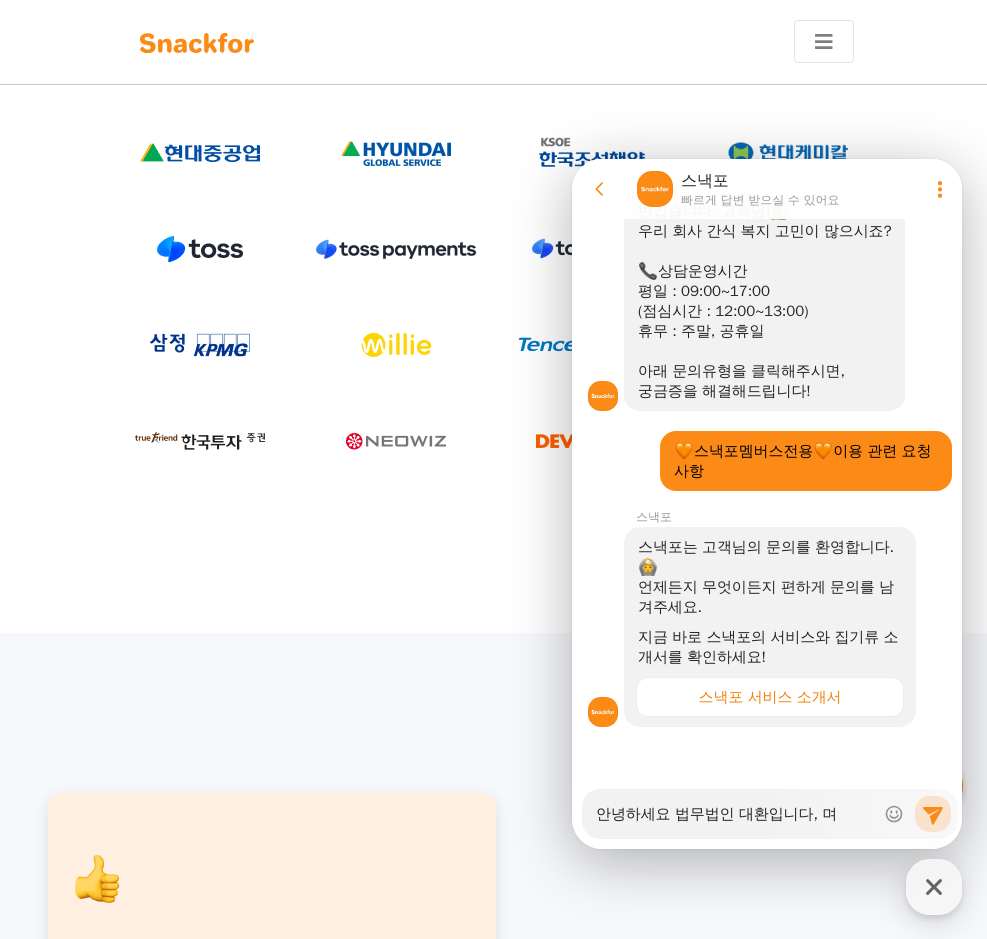 type on "x" 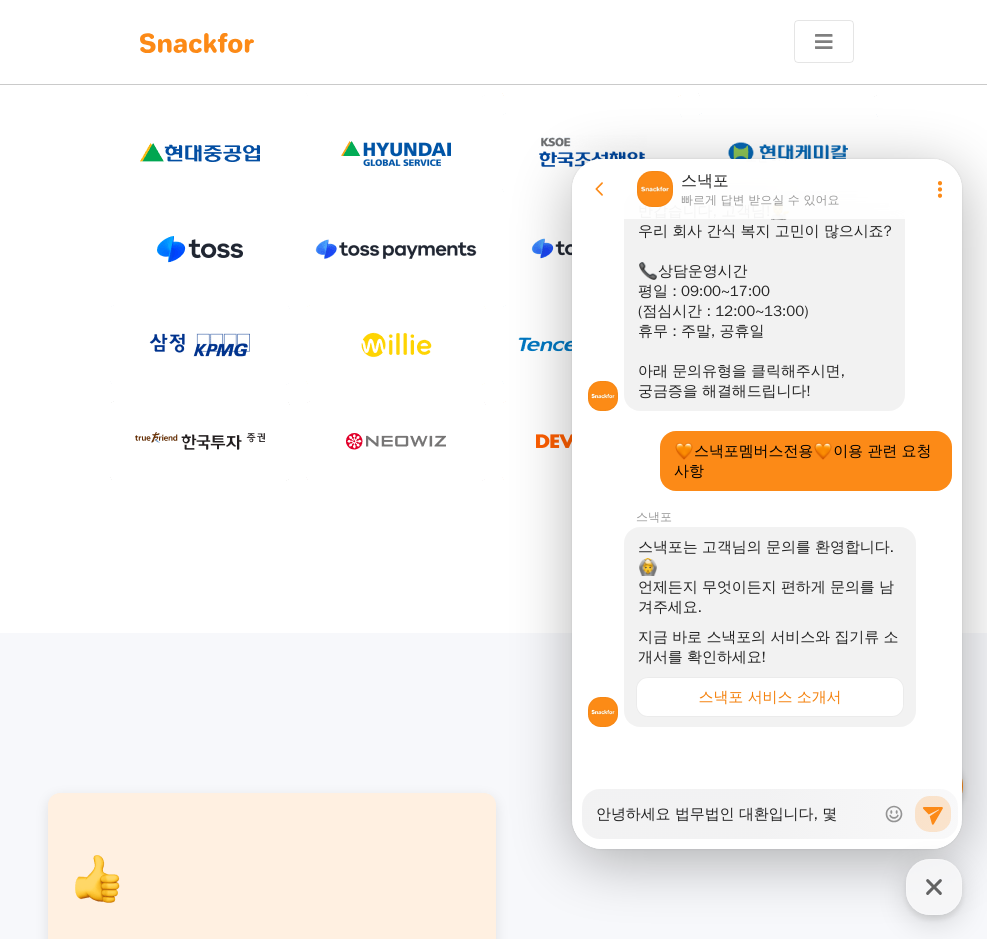 type on "x" 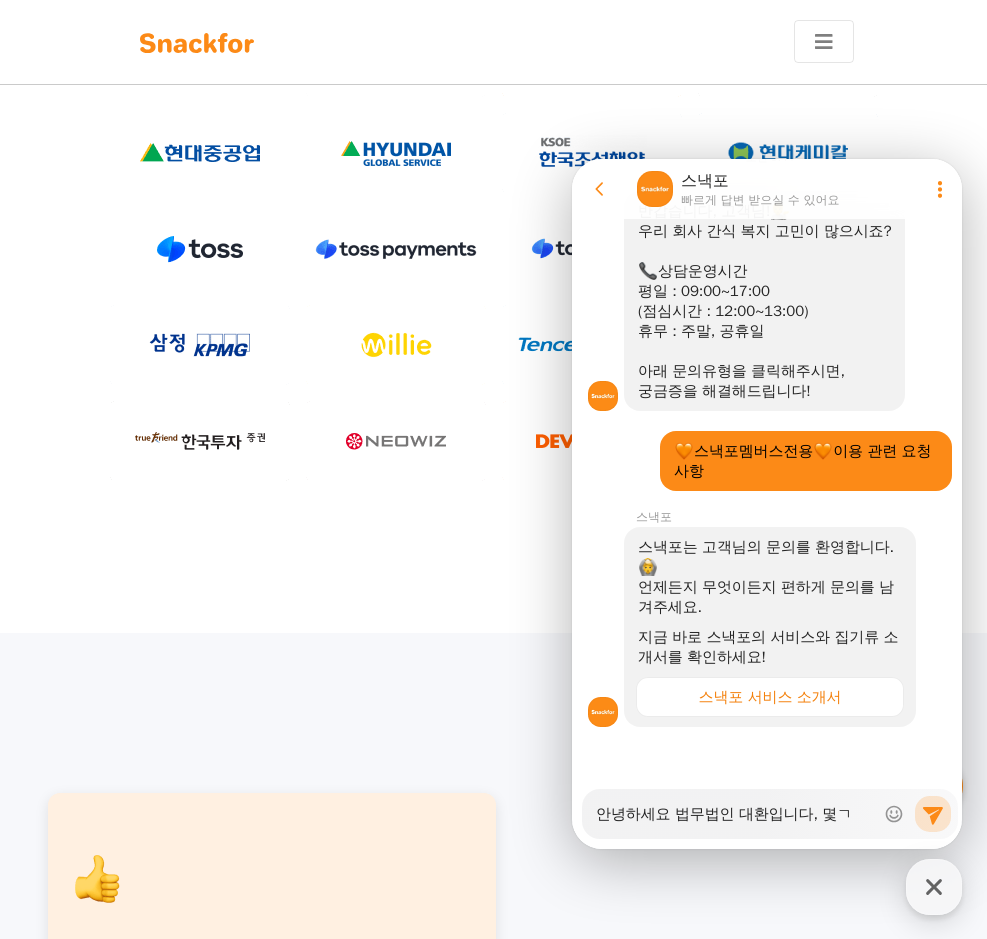 type on "안녕하세요 법무법인 대환입니다, 몇가" 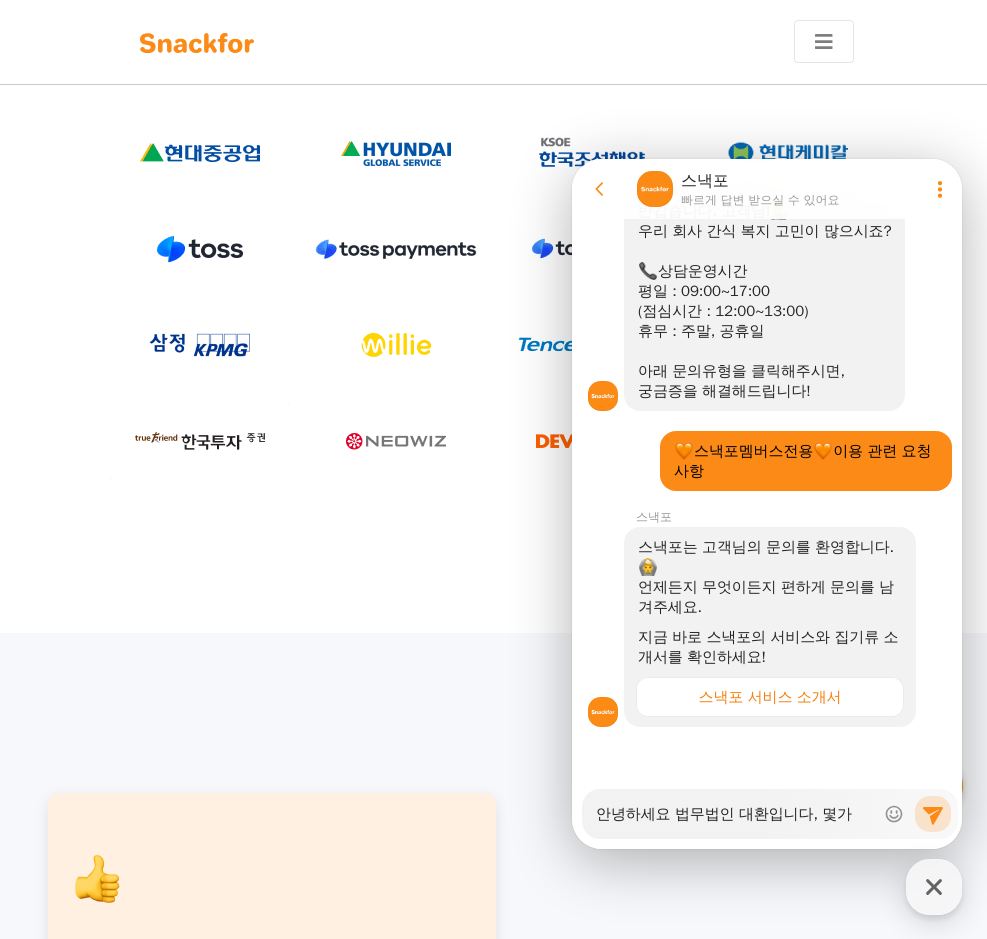 type on "x" 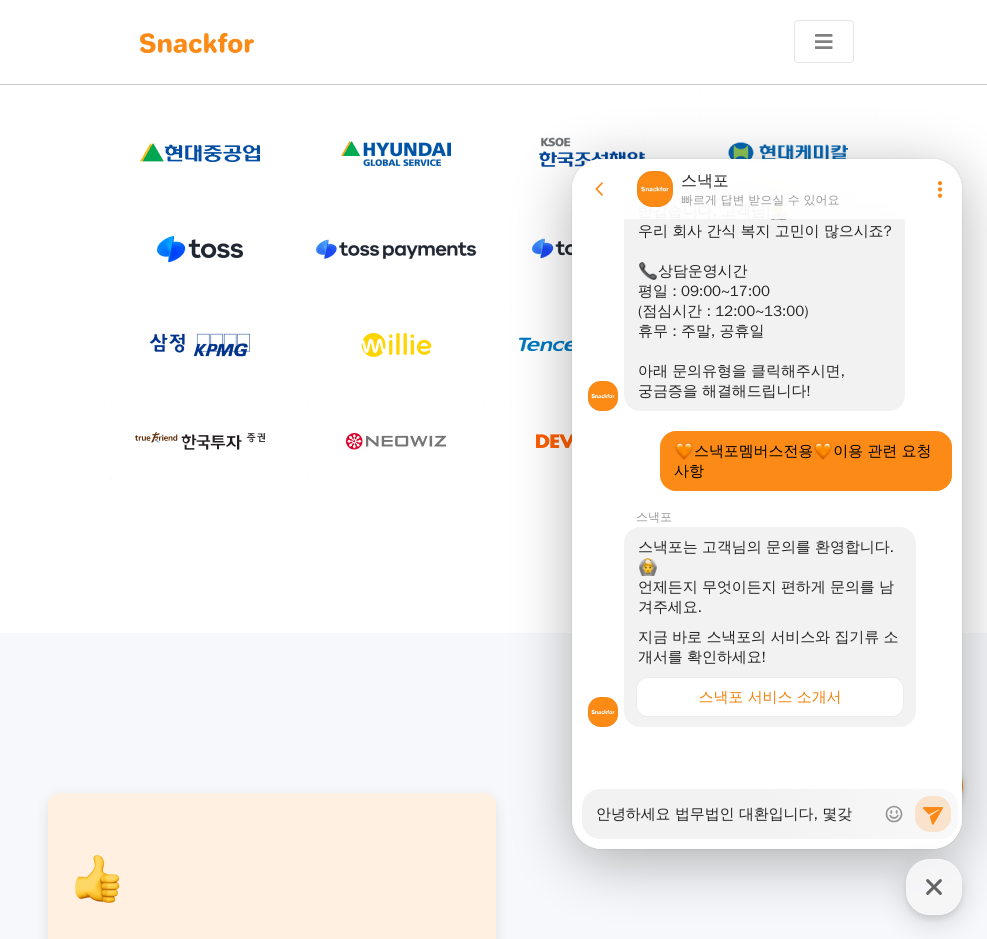 type on "x" 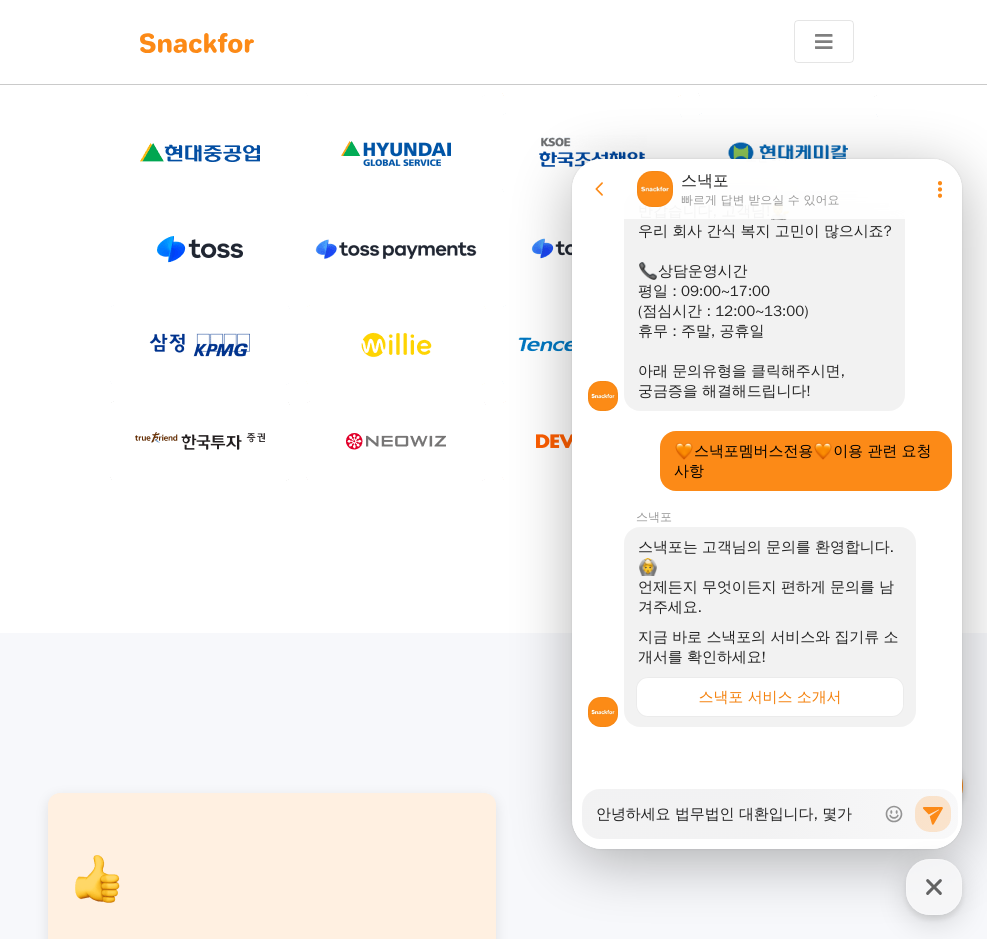 type on "x" 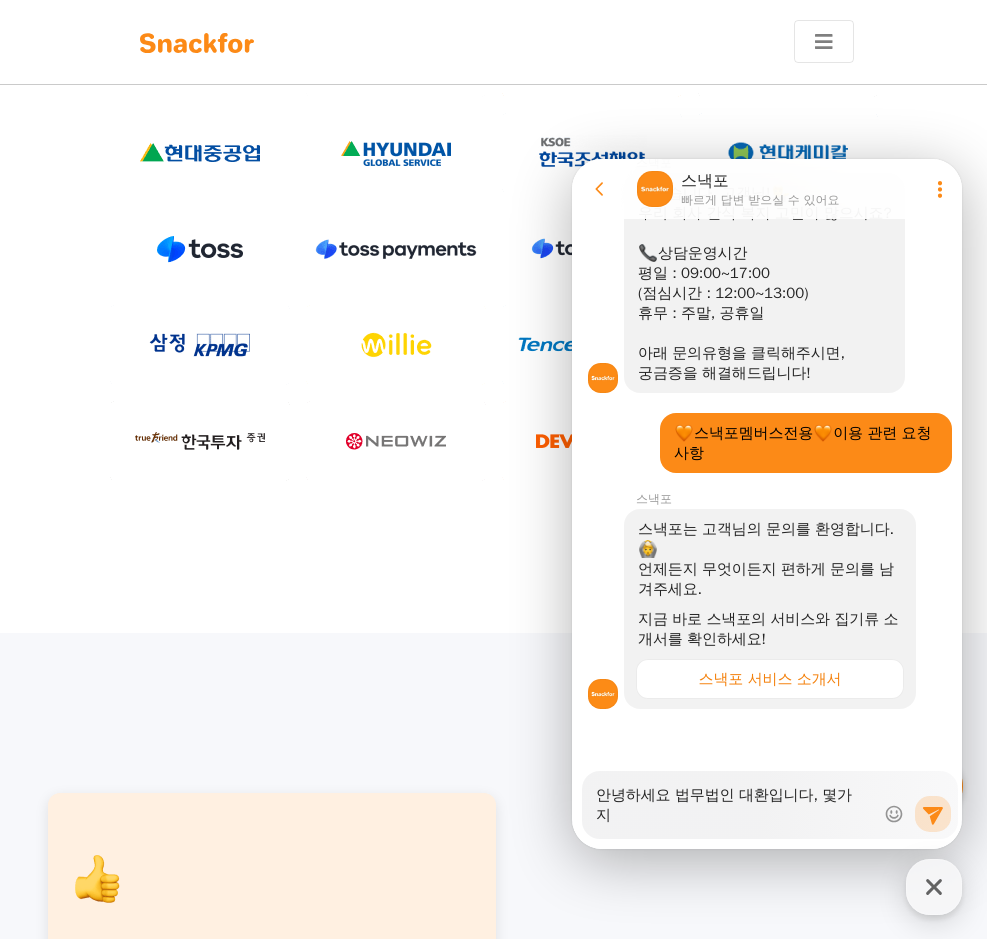type on "x" 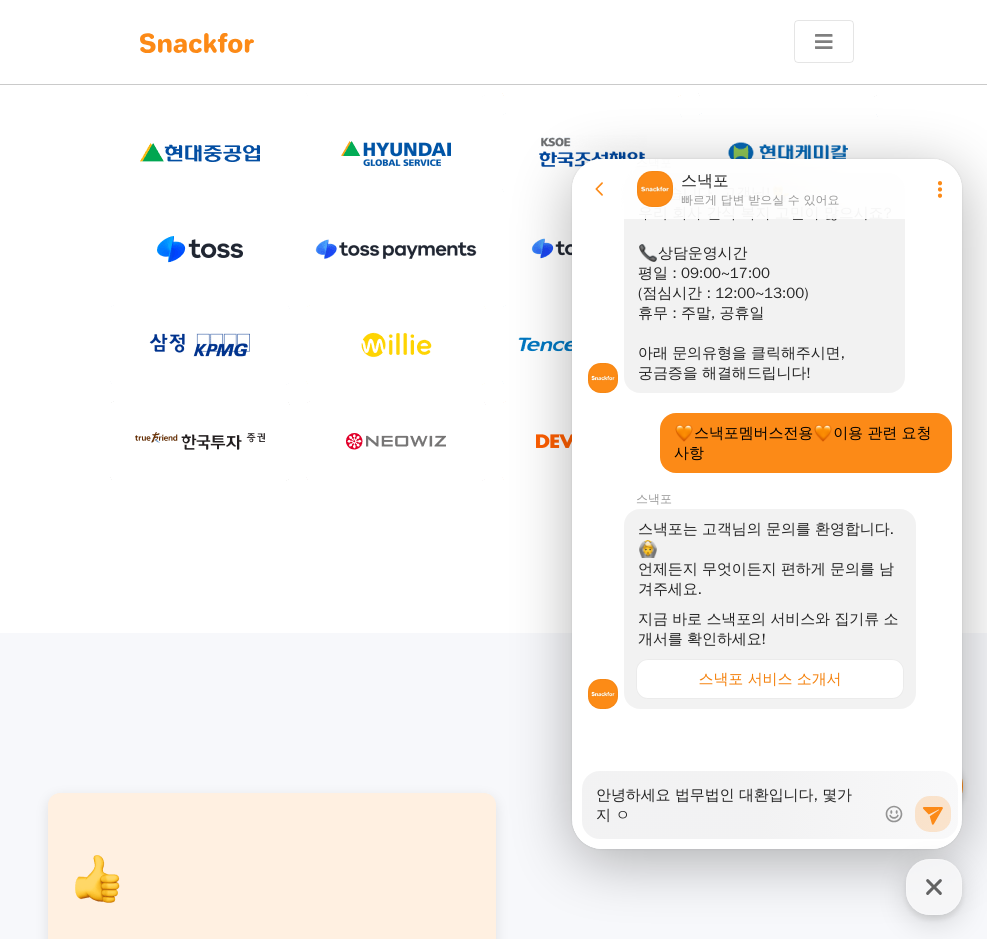type on "x" 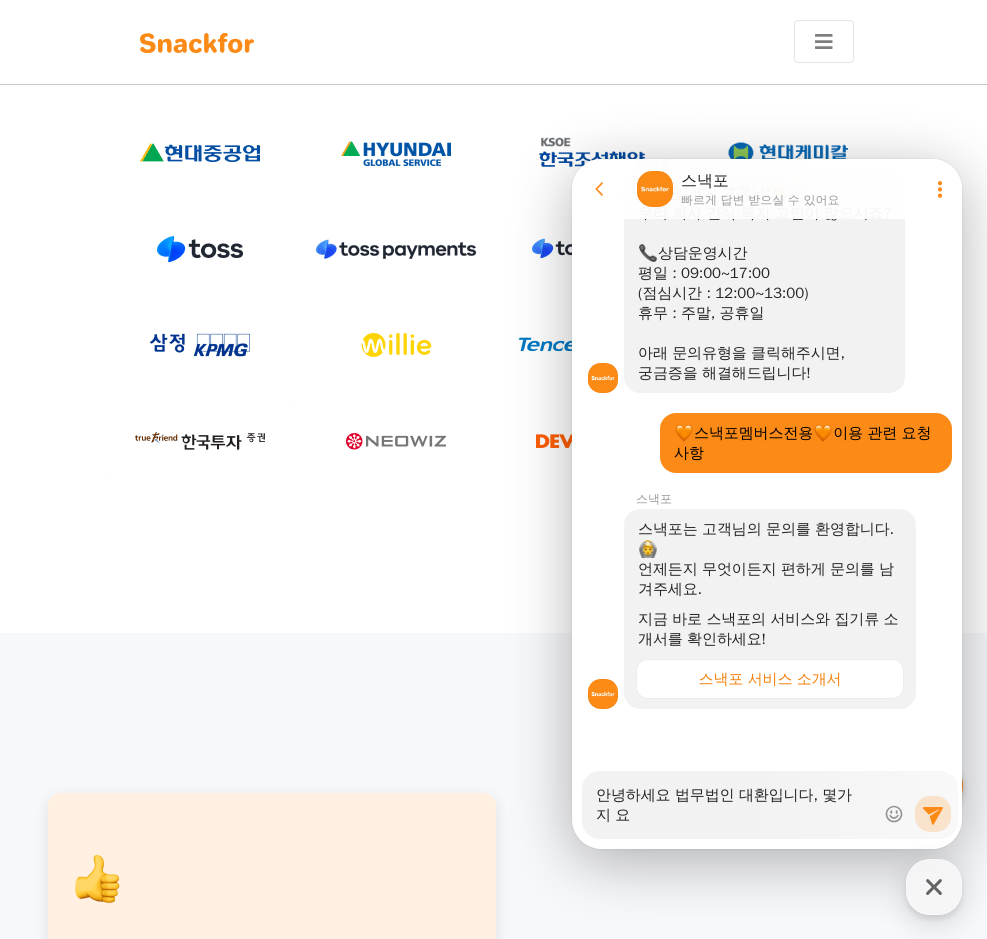 type on "x" 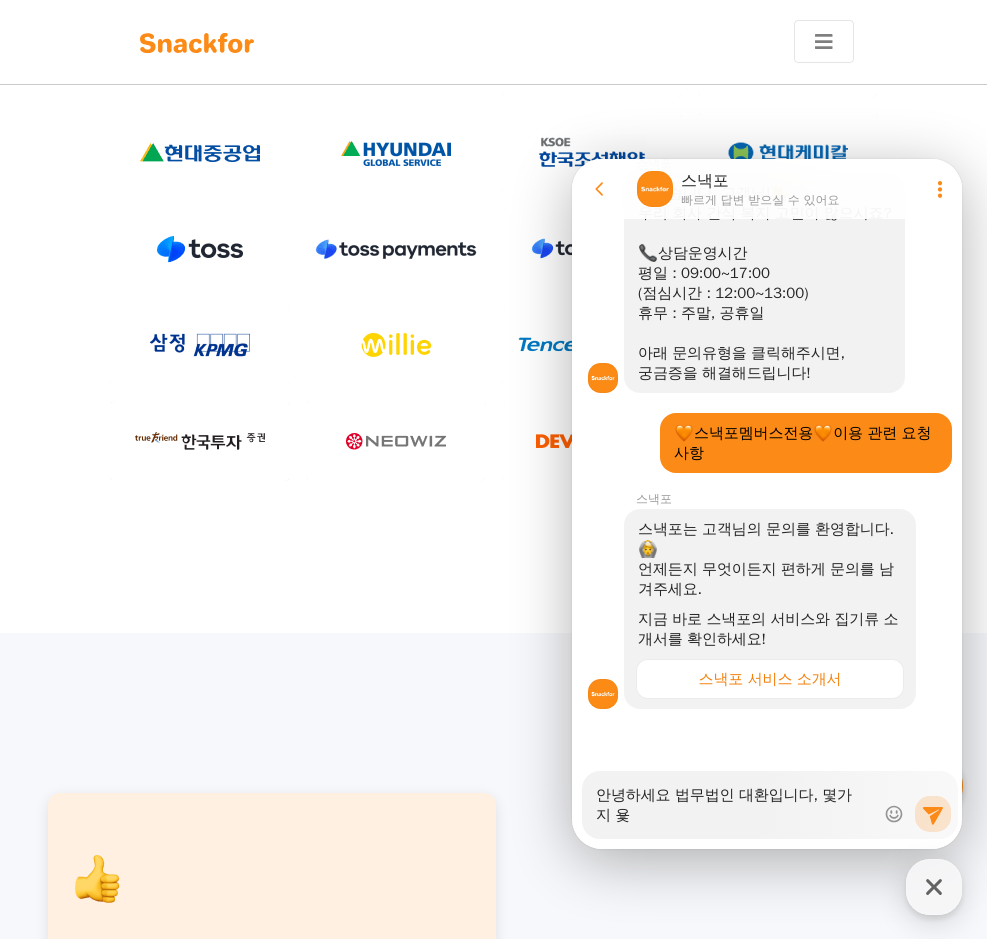 type on "x" 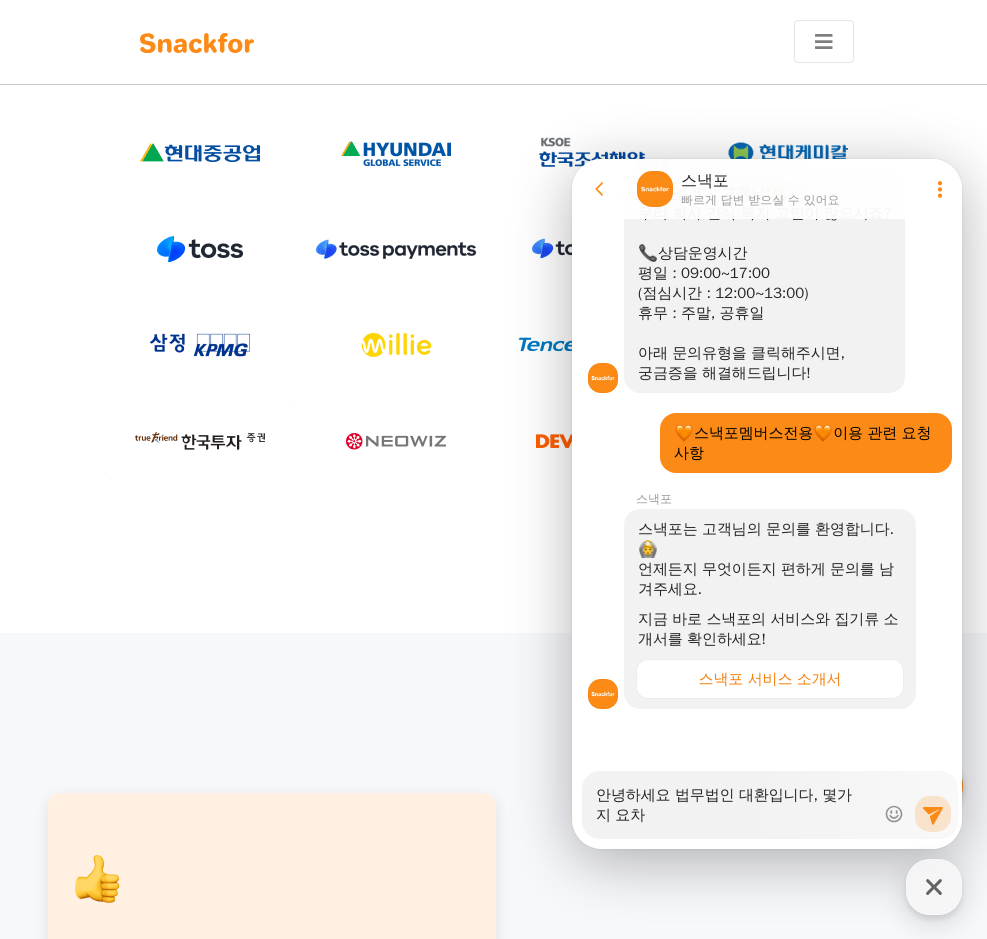 type on "x" 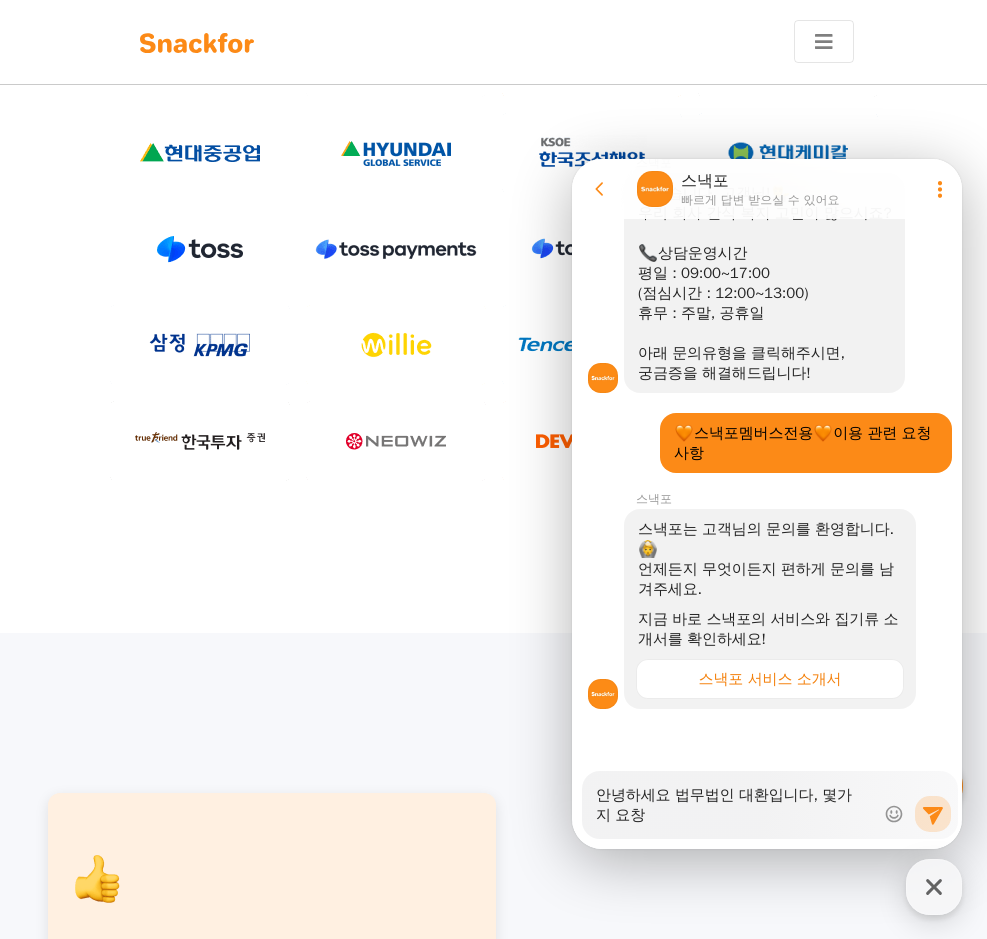 type on "x" 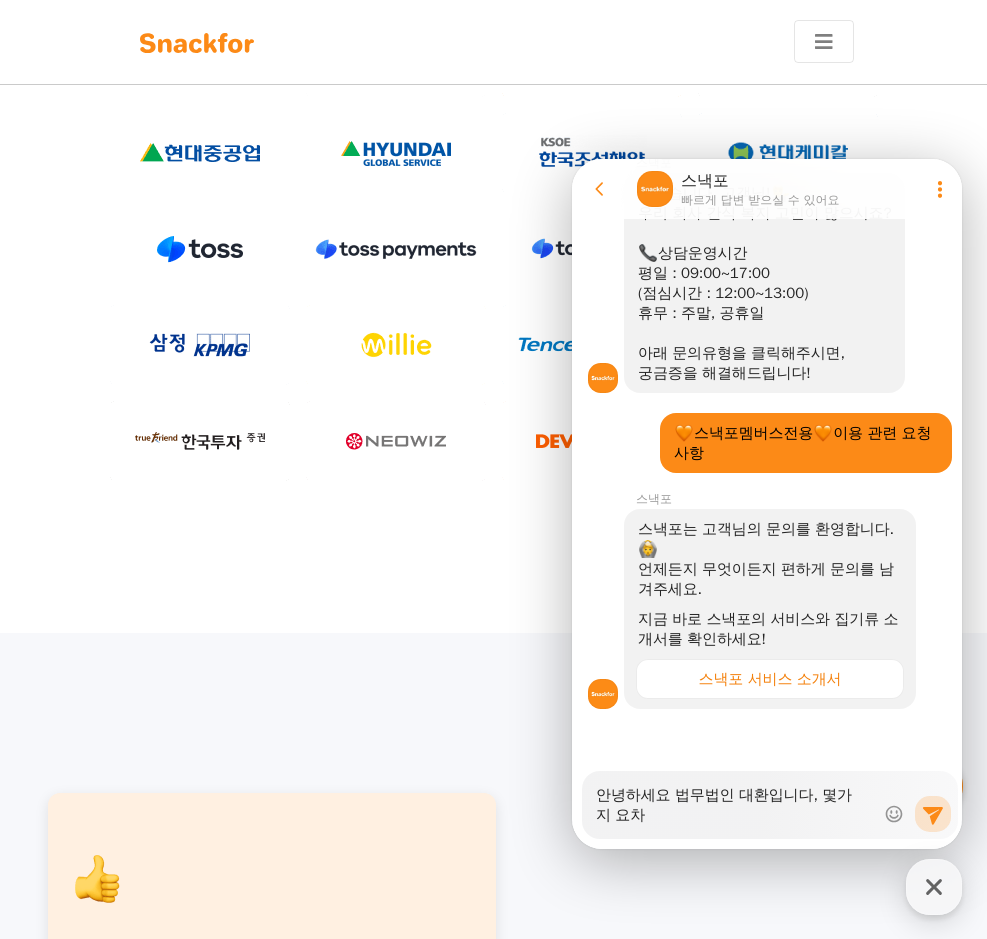 type on "x" 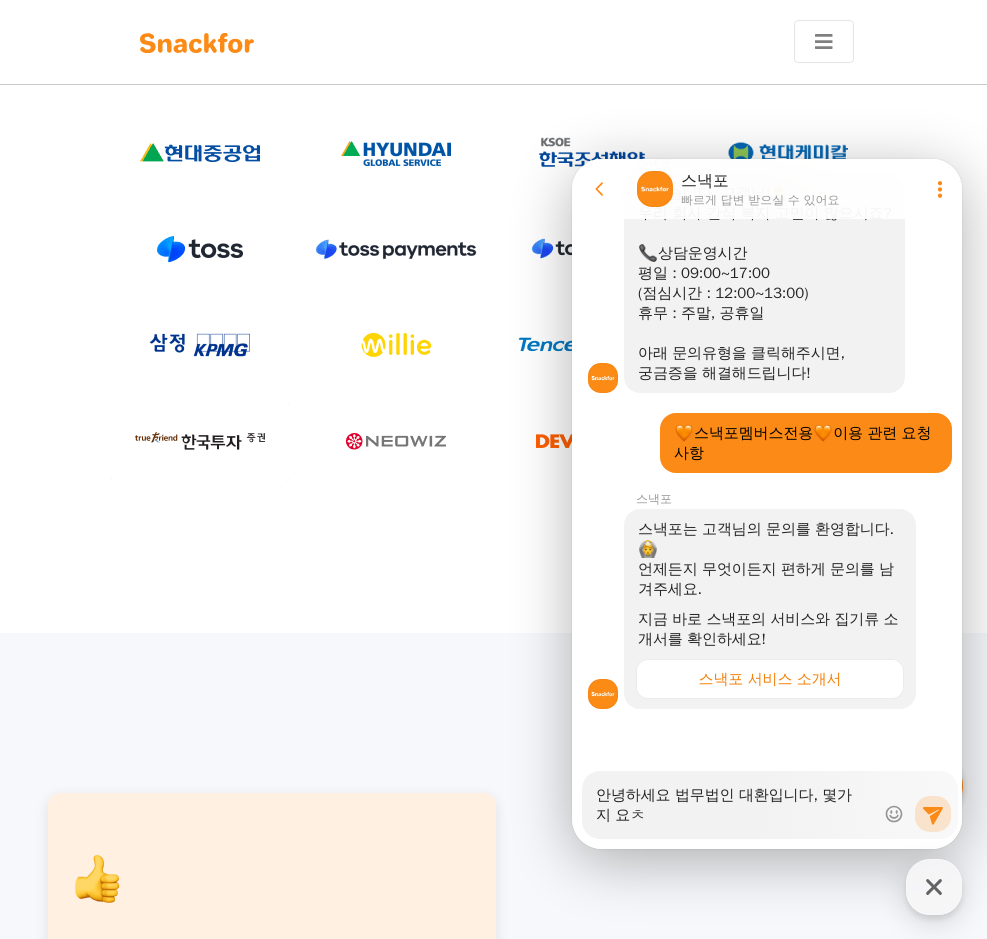 type on "x" 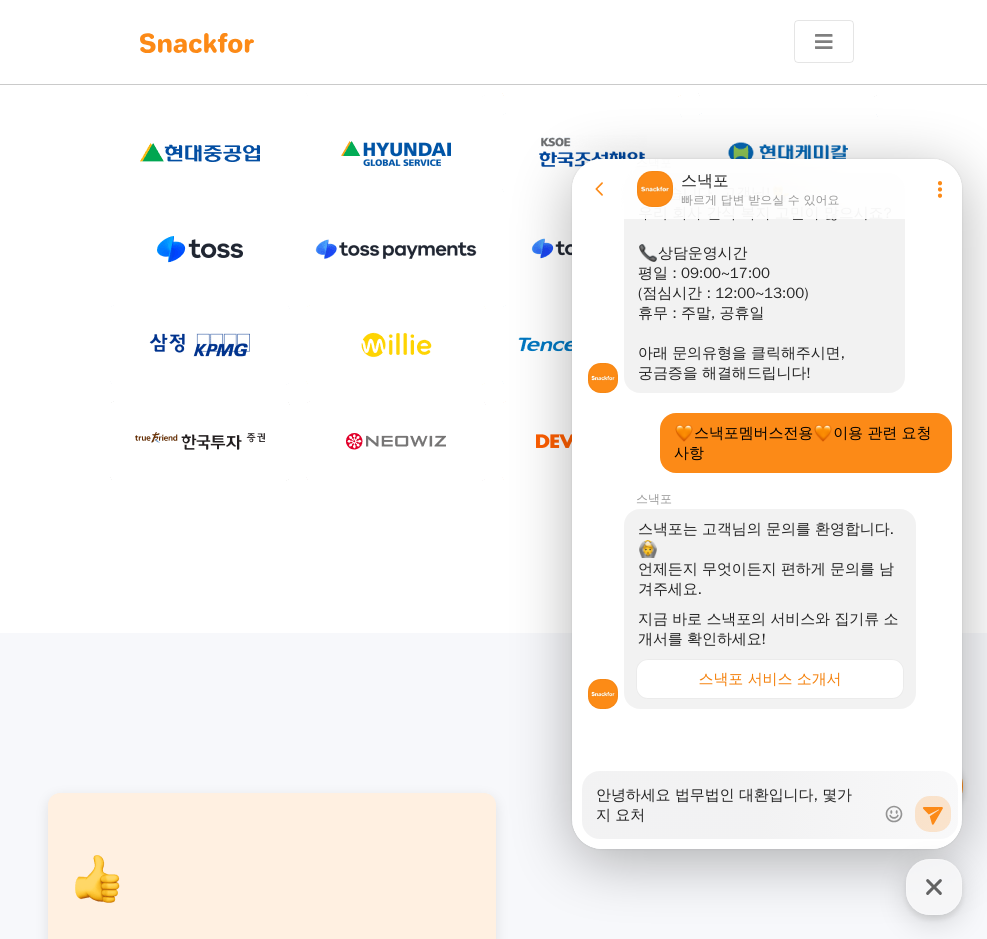 type on "x" 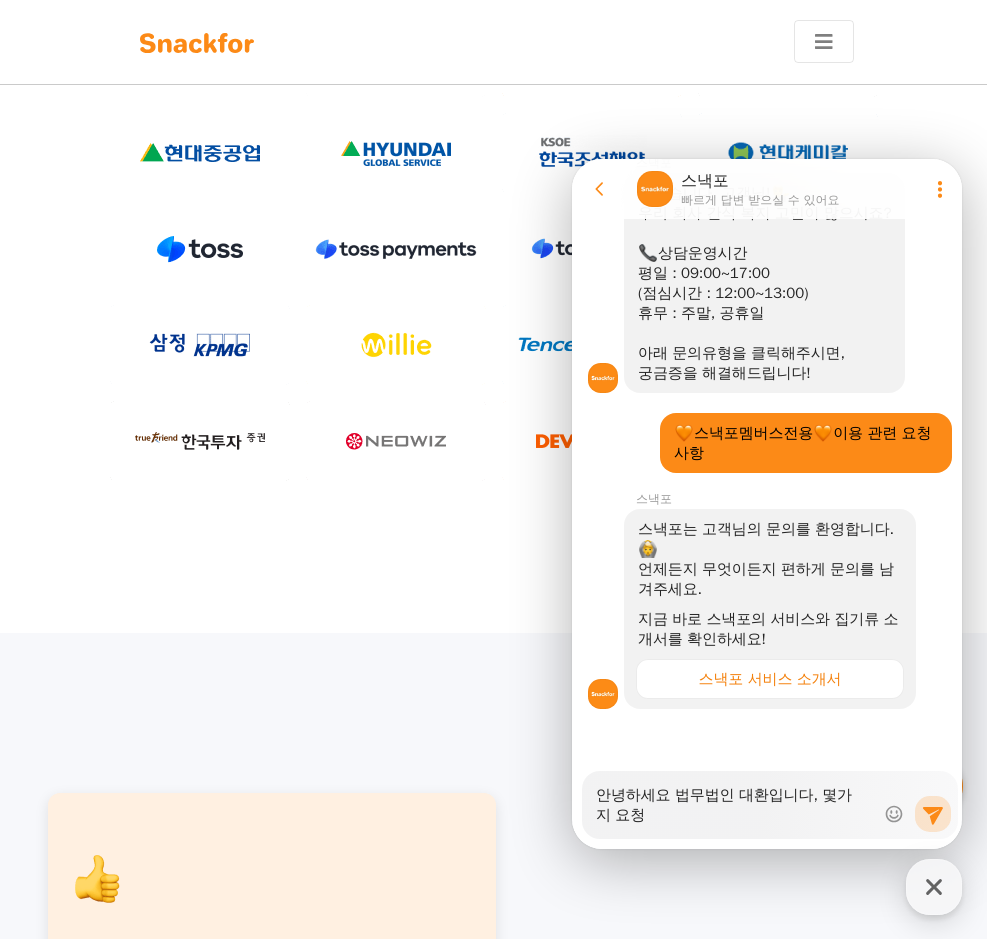 type on "x" 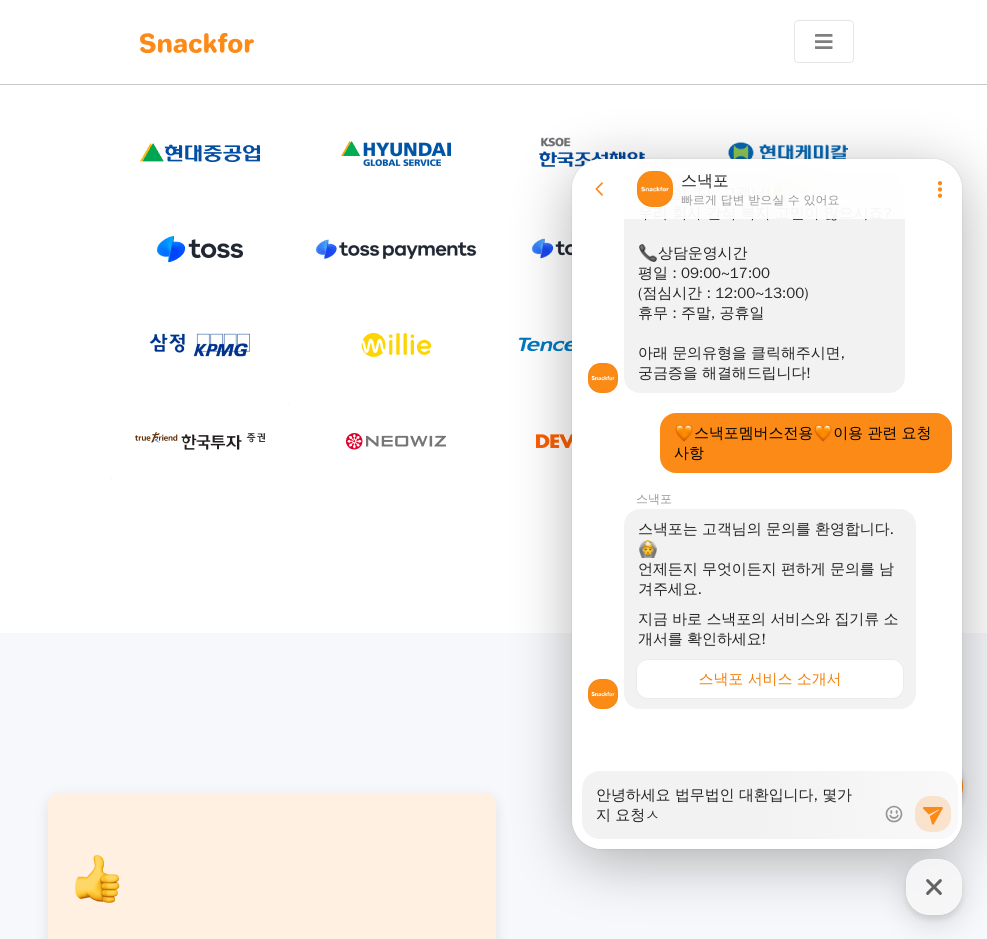 type on "안녕하세요 법무법인 대환입니다, 몇가지 요청사" 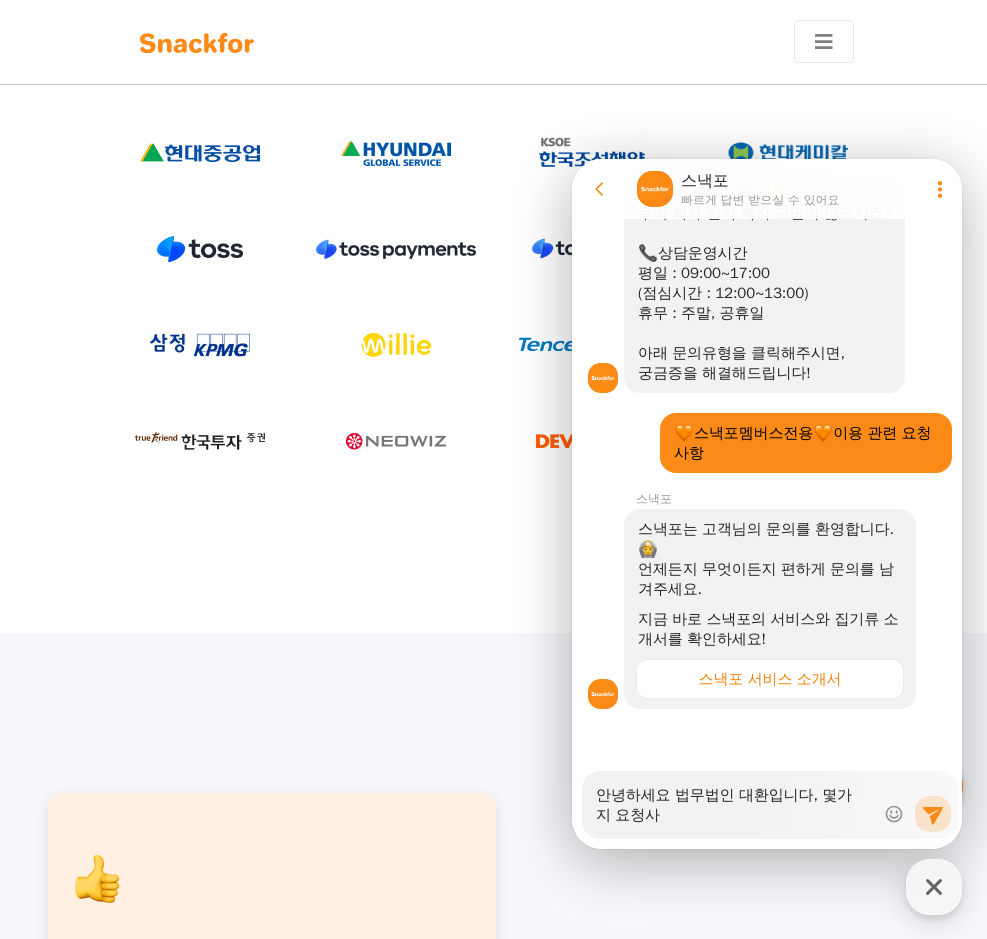 type on "x" 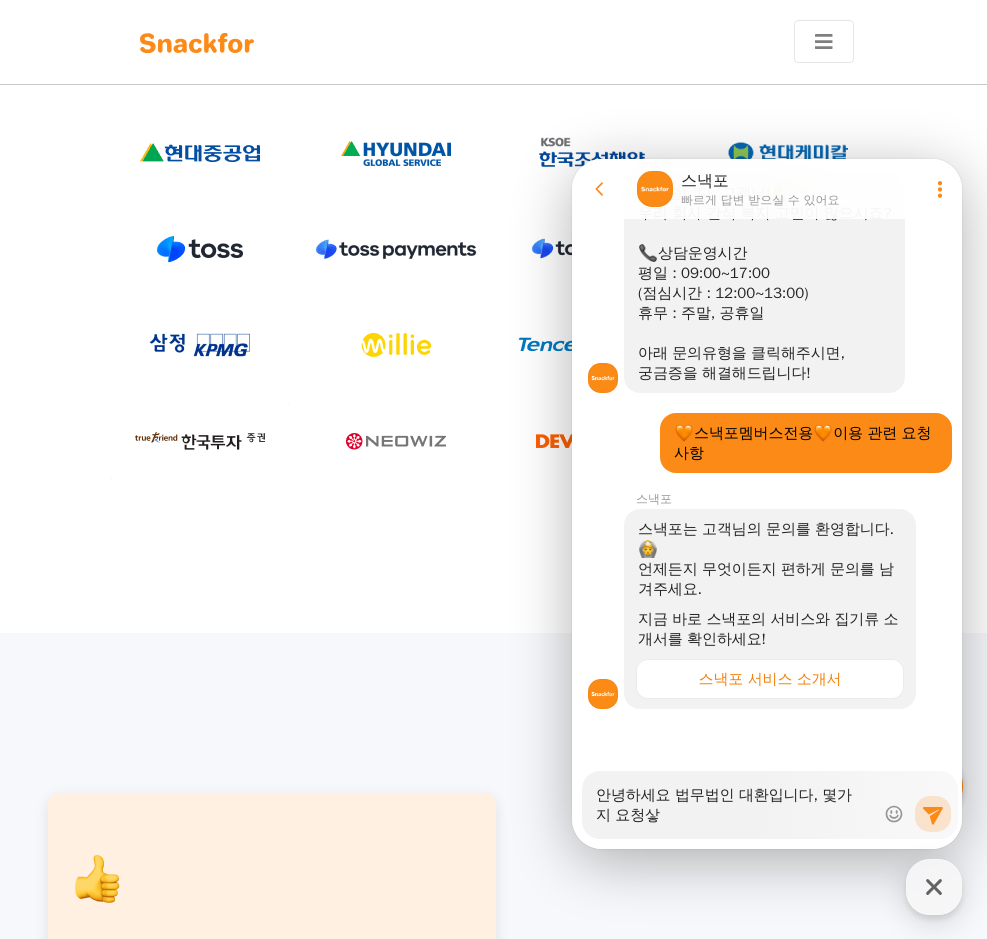 type on "x" 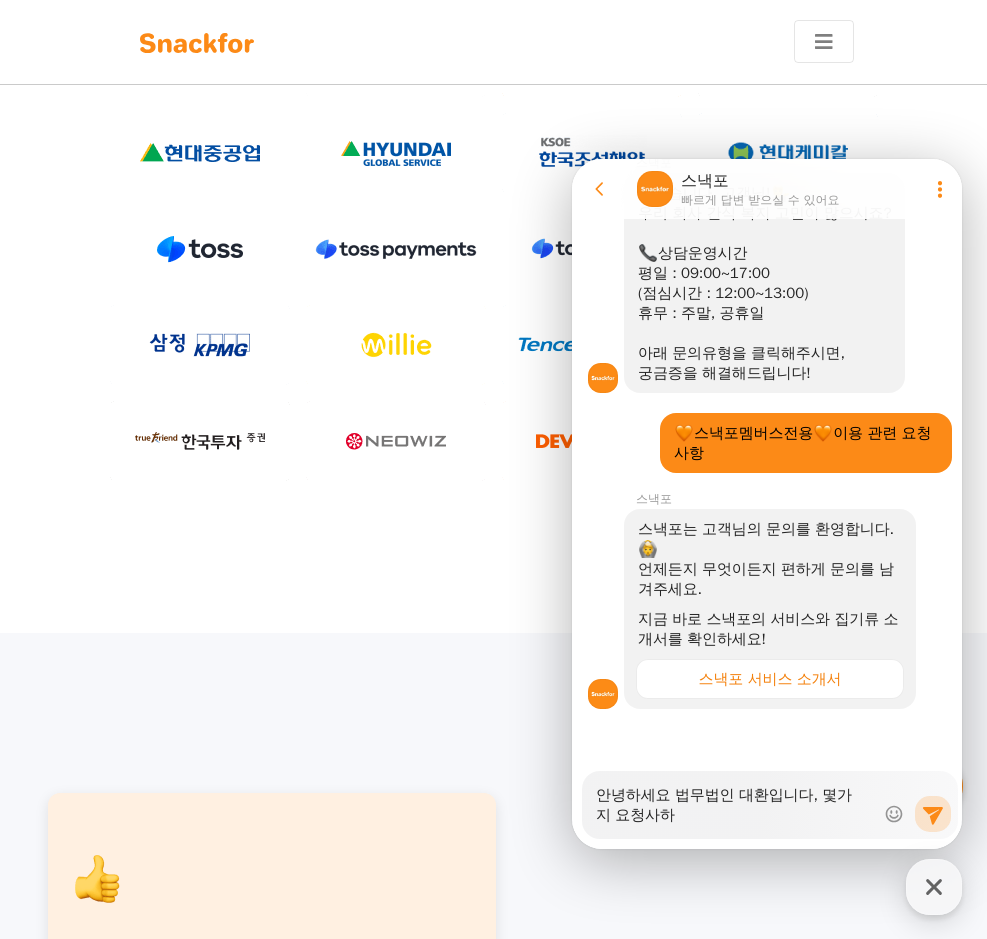 type on "x" 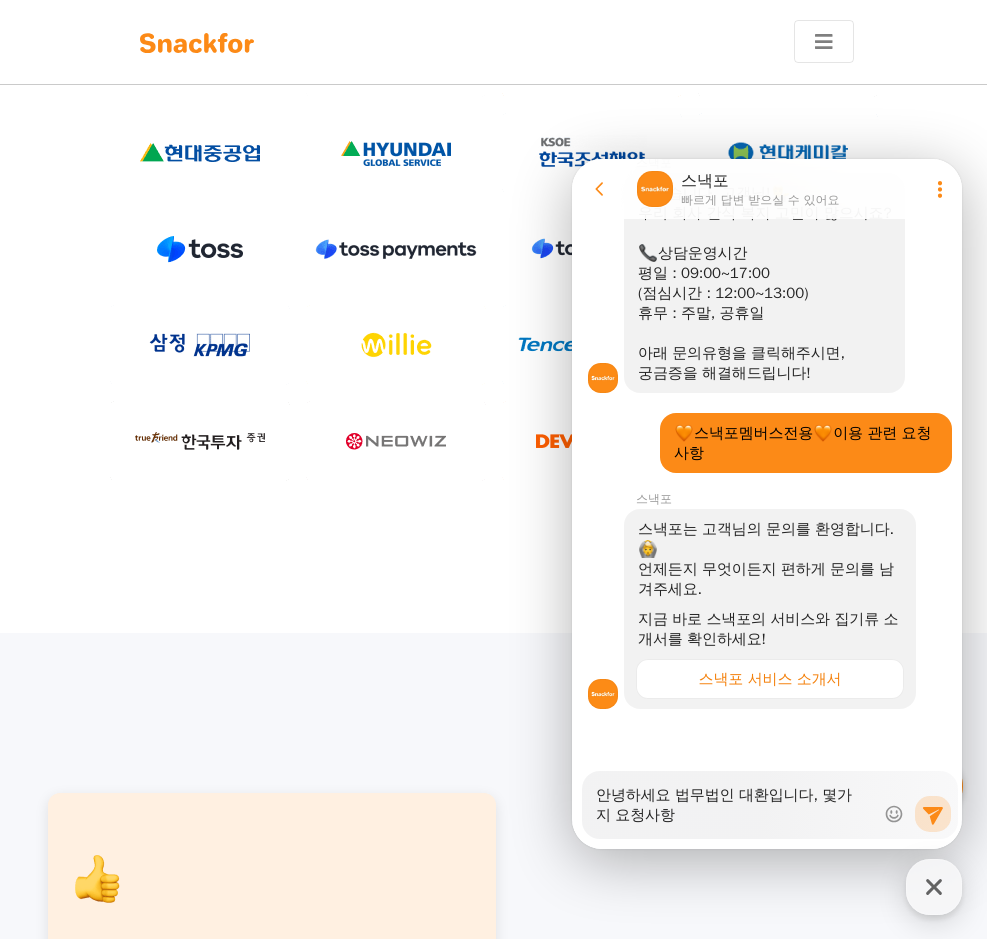 type on "x" 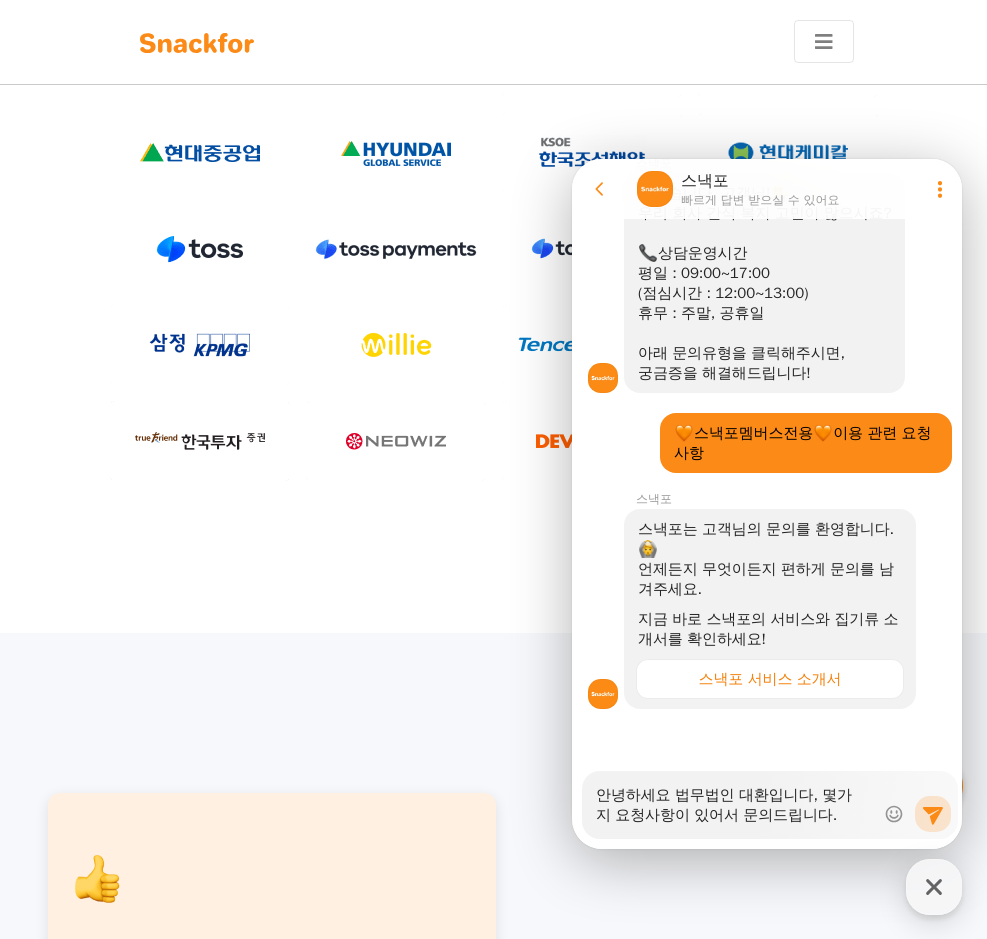 type on "x" 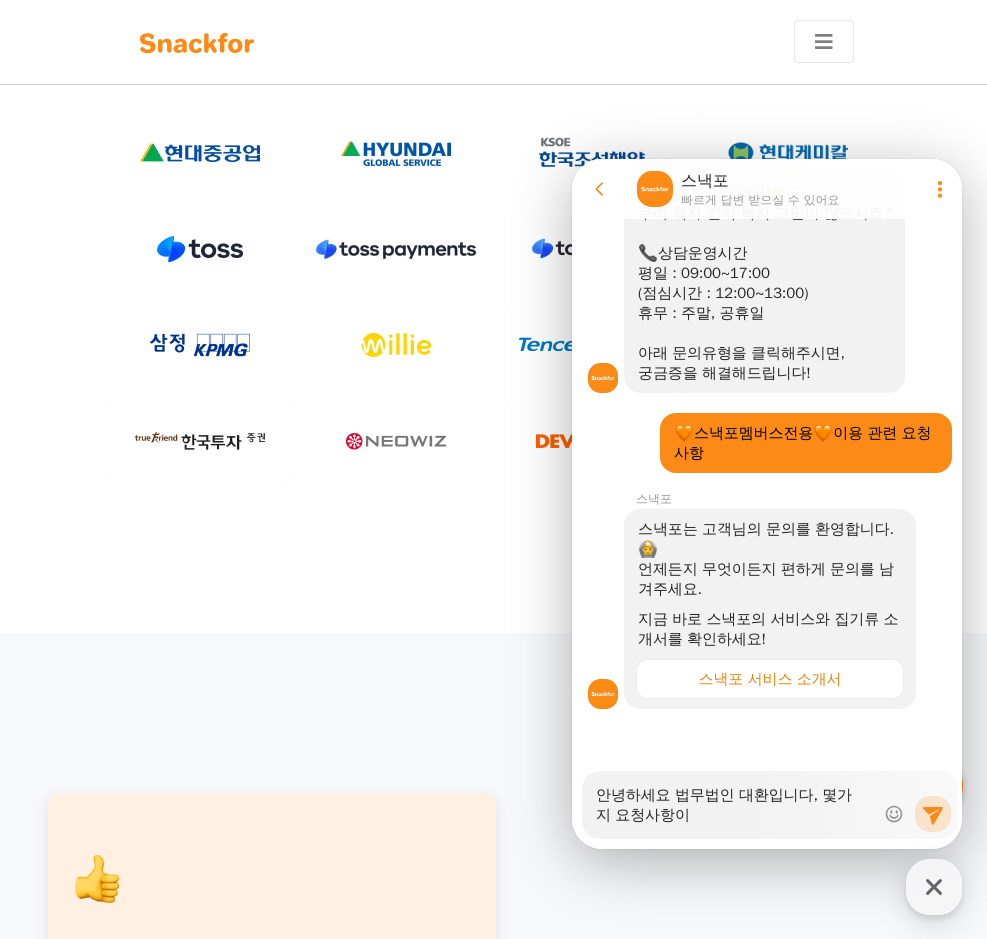 type on "x" 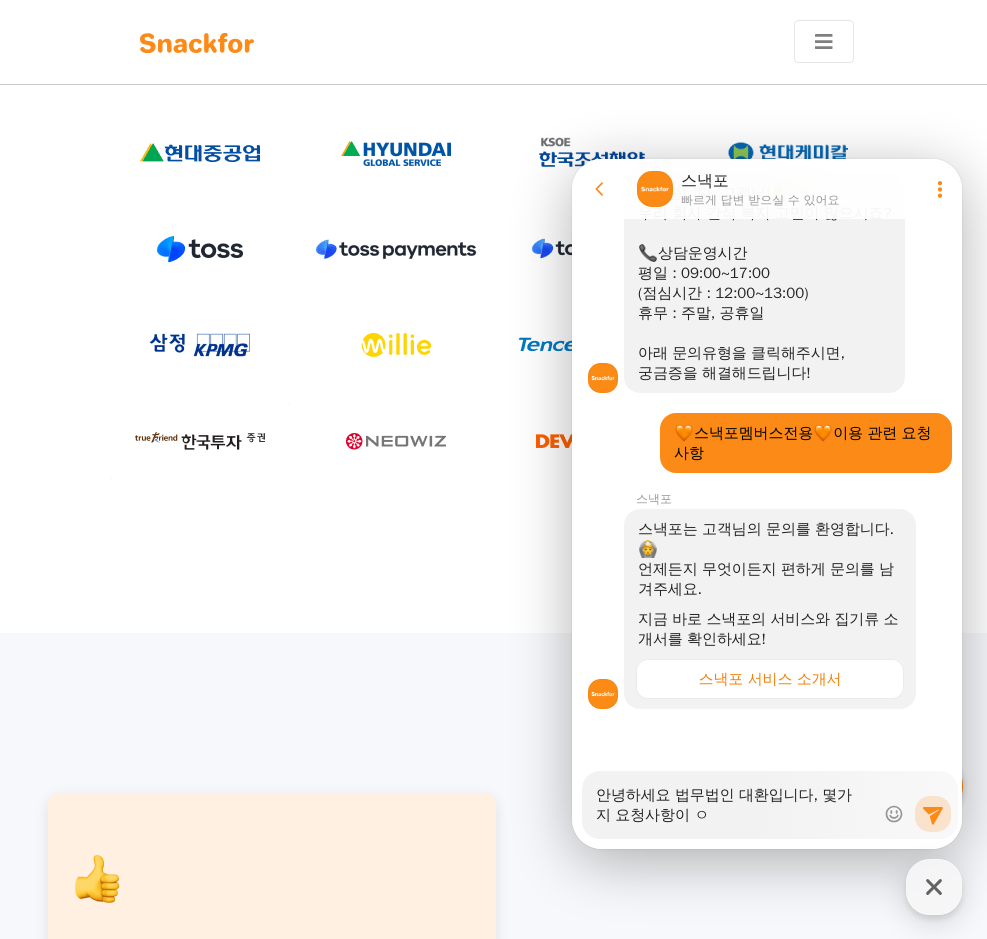 type on "x" 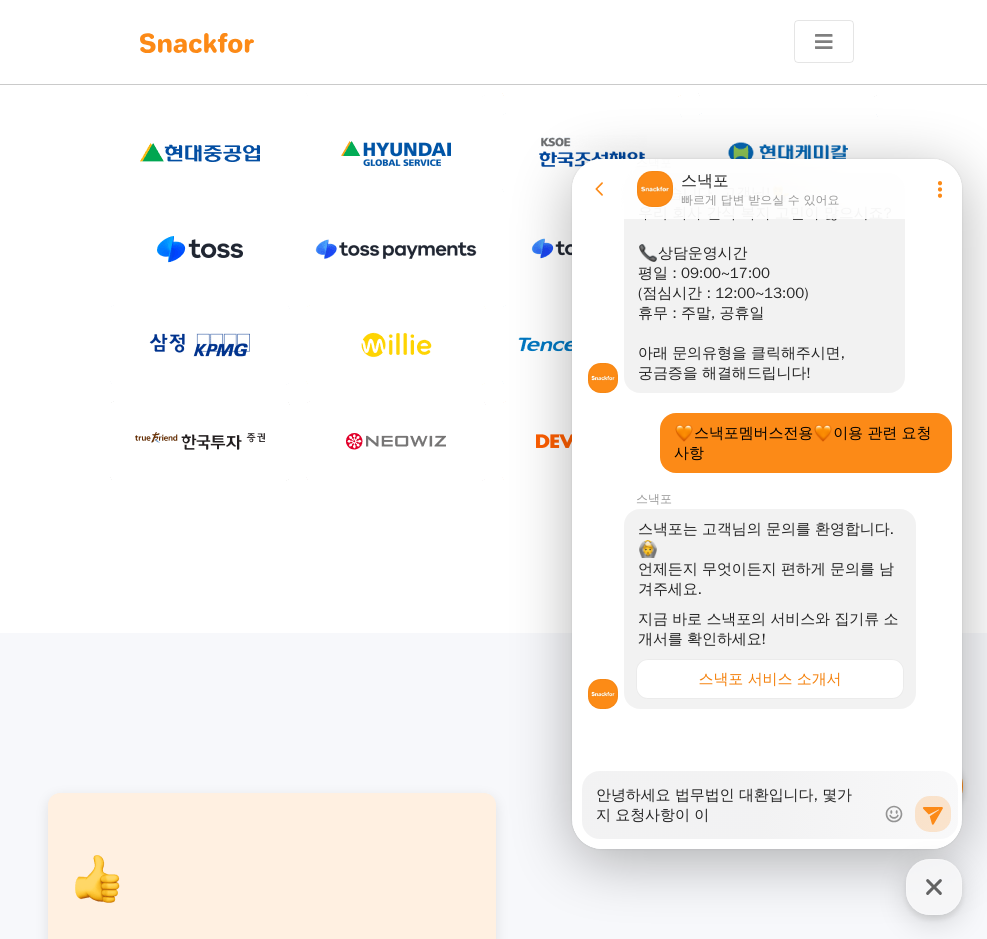 type on "x" 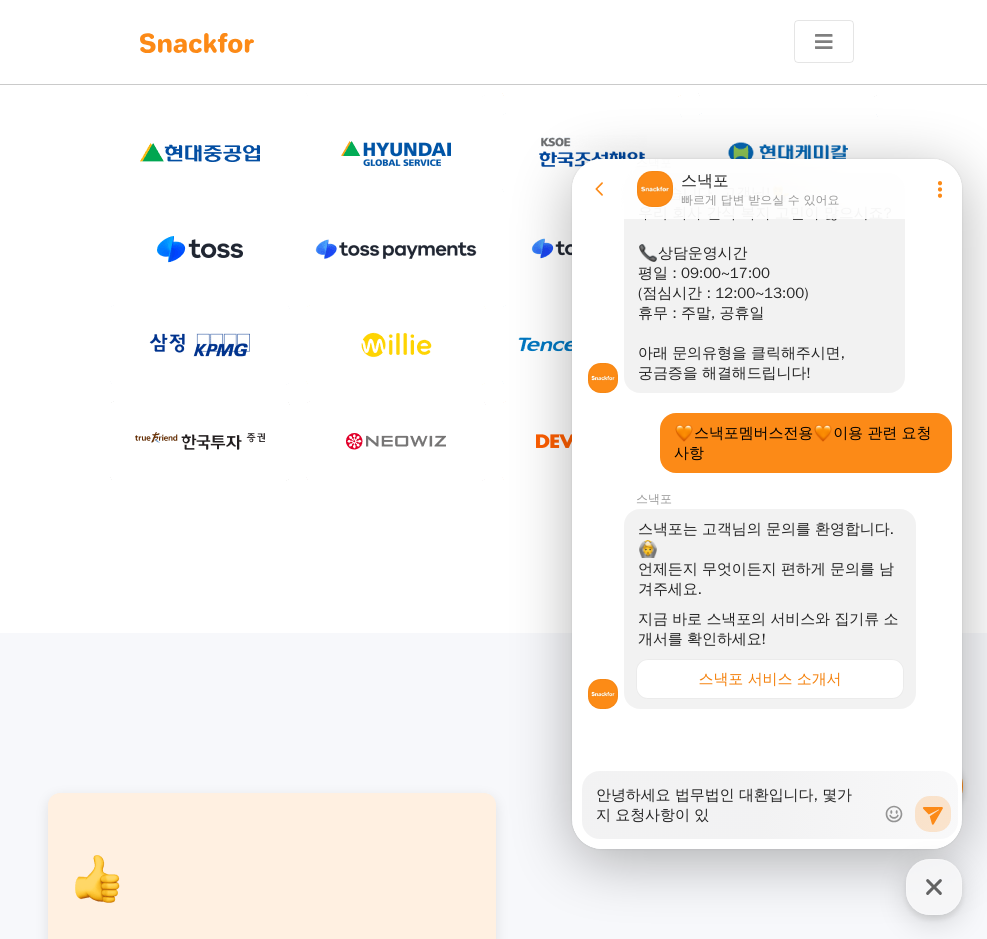 type on "x" 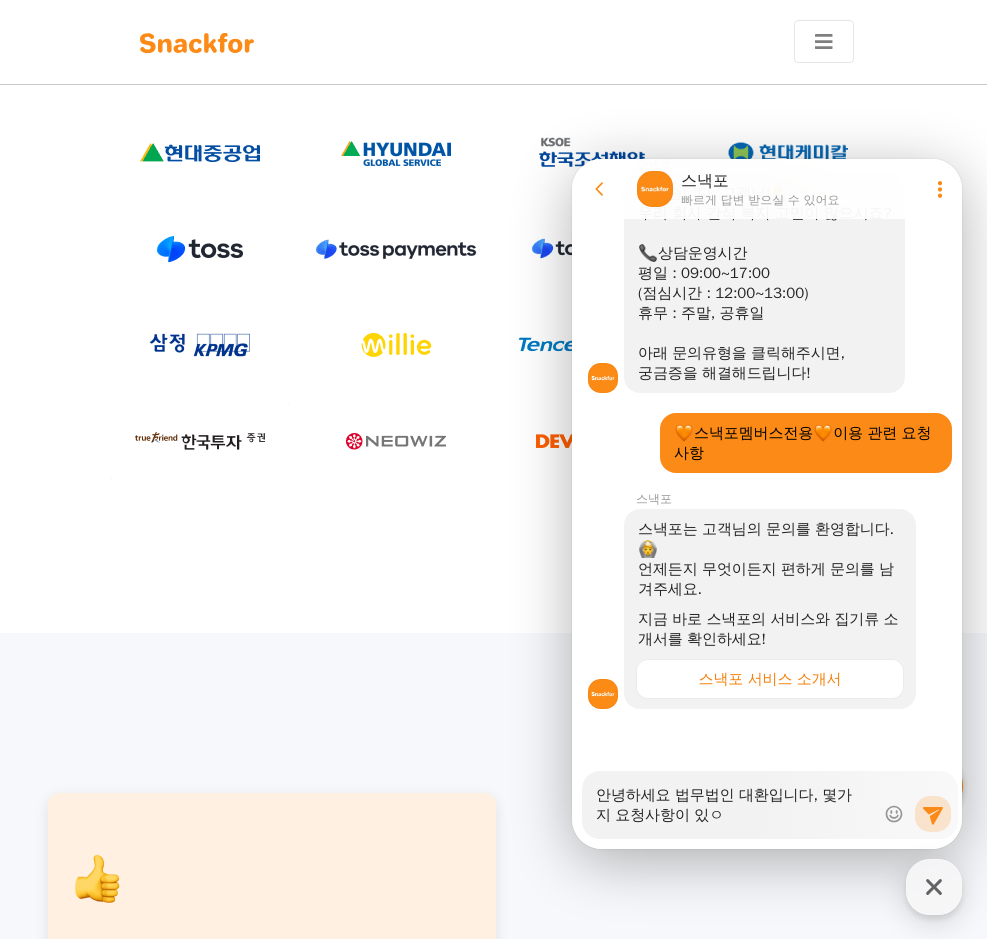 type on "x" 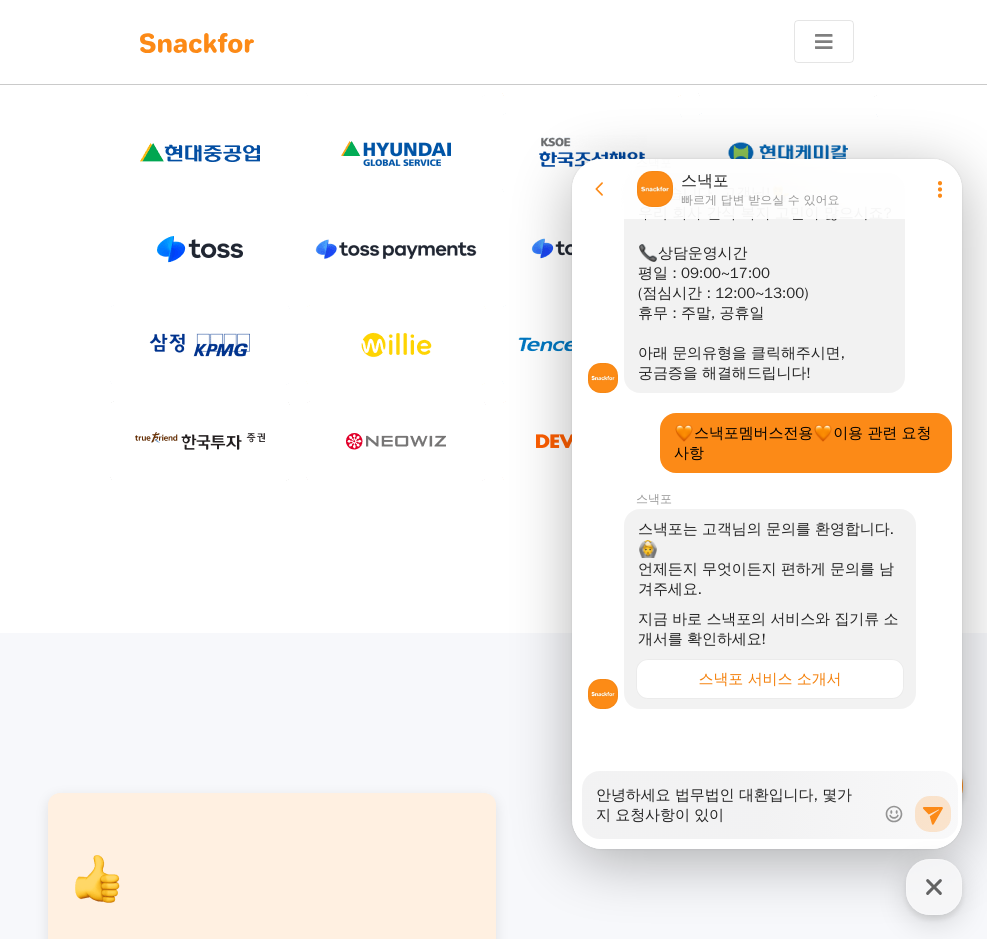 type on "x" 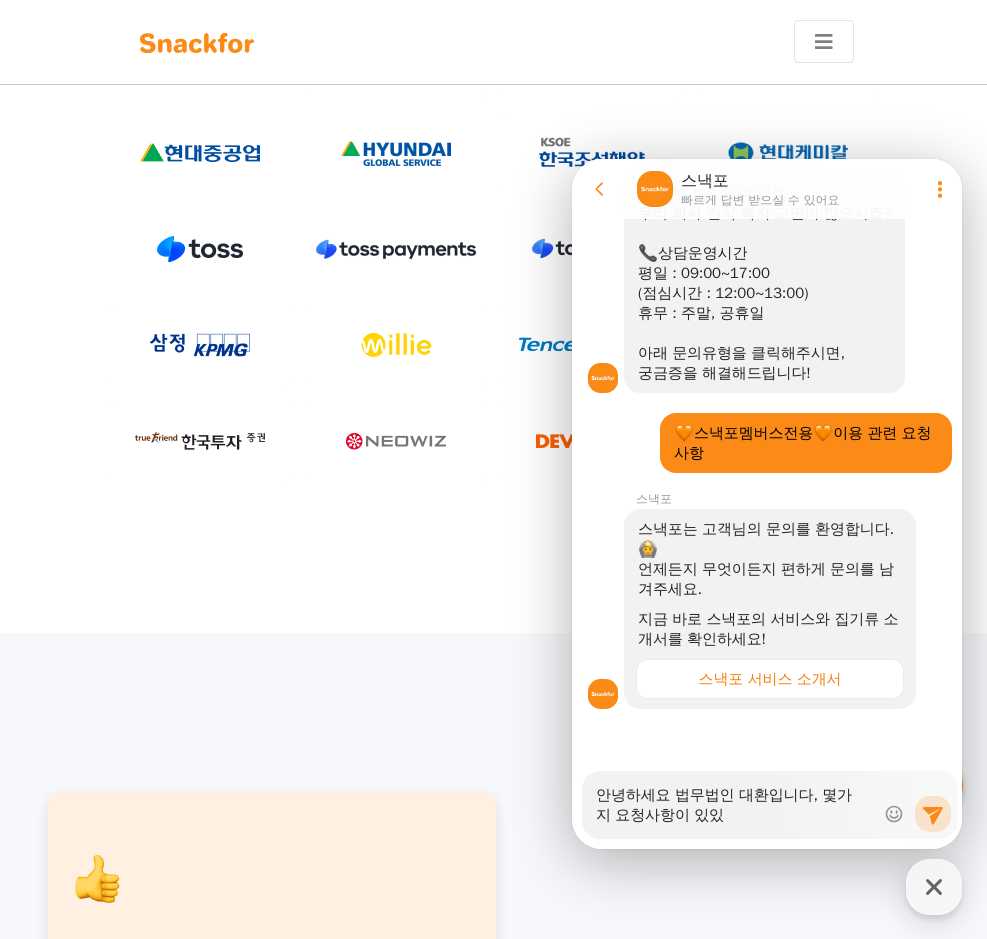 type on "x" 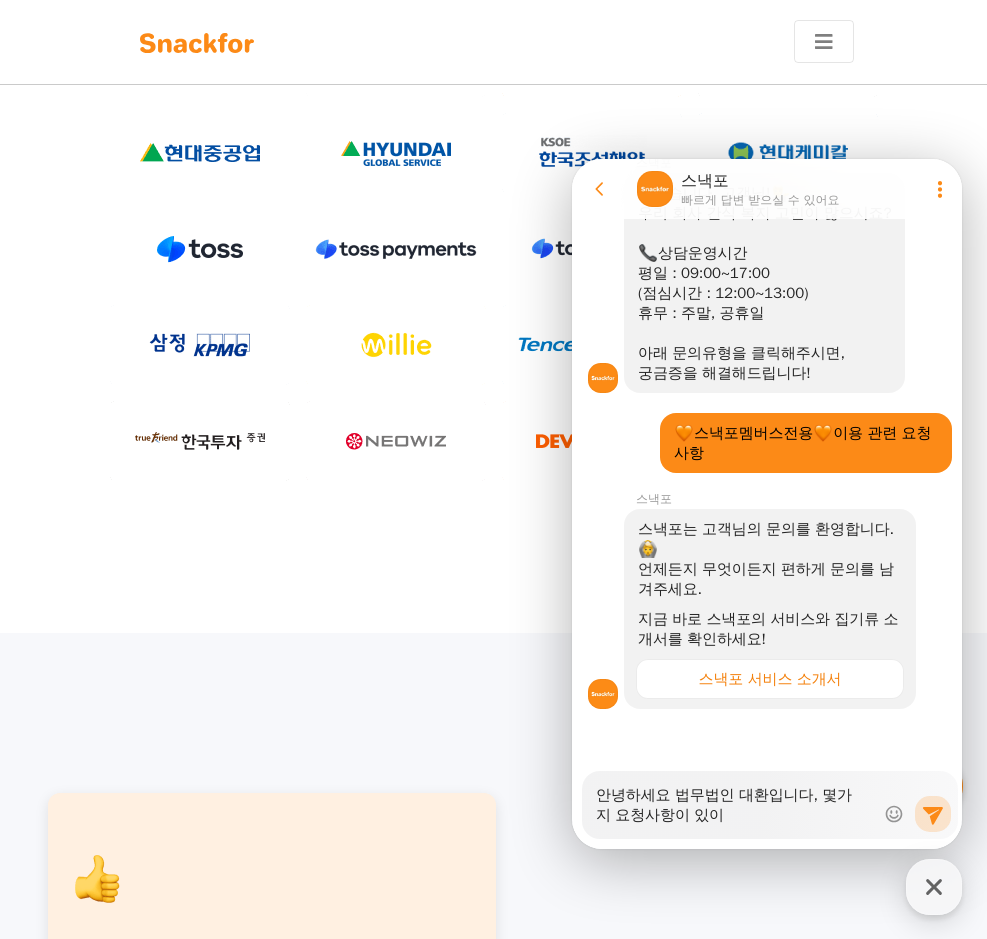 type on "x" 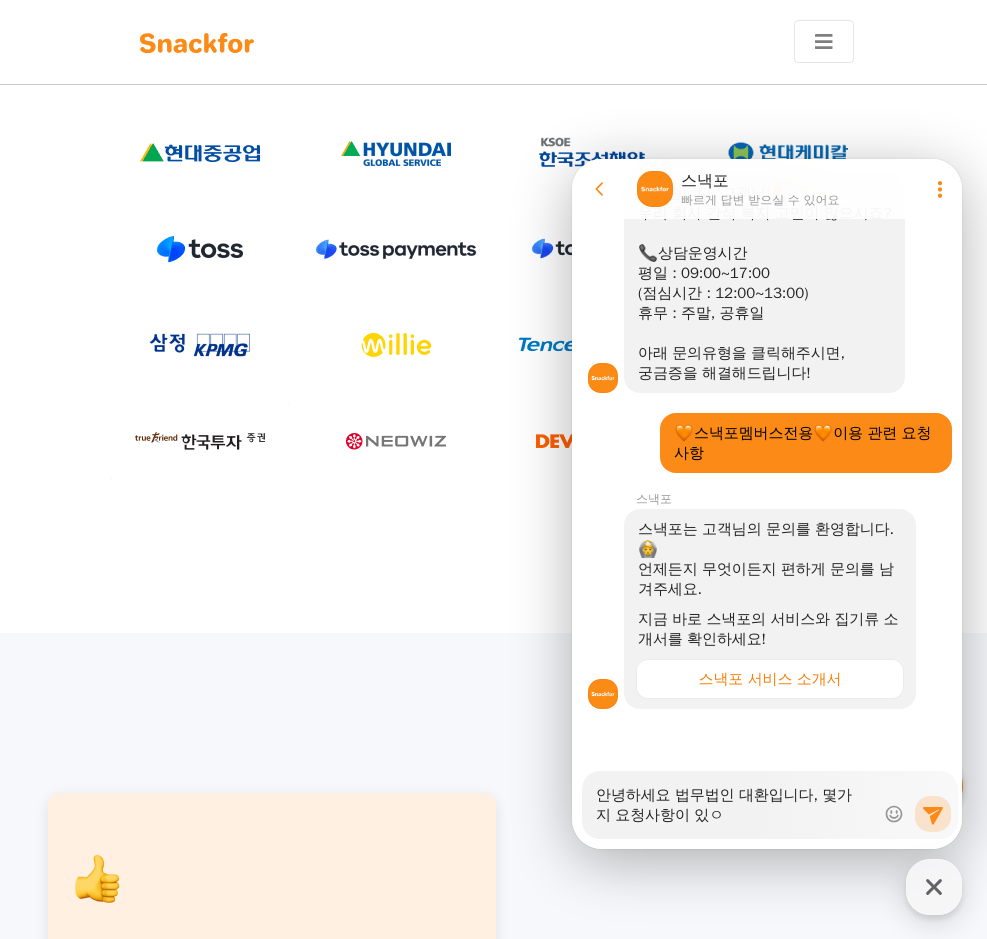 type on "x" 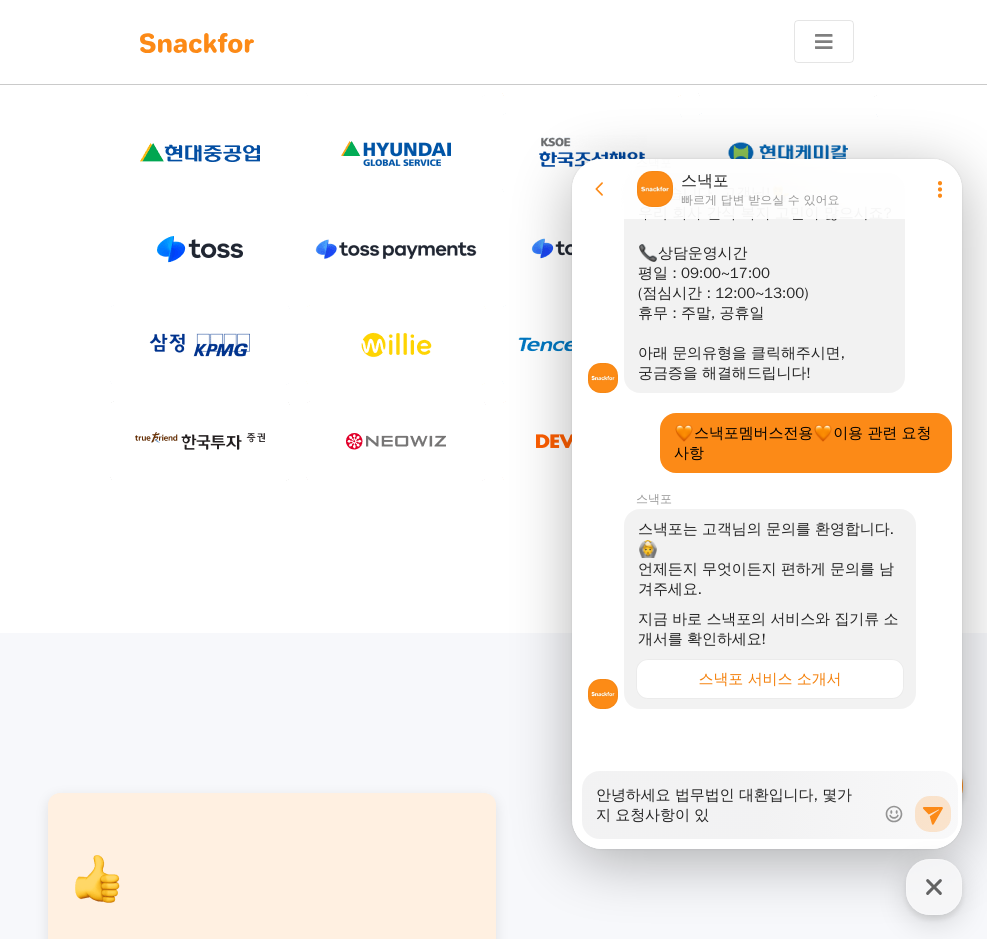 type 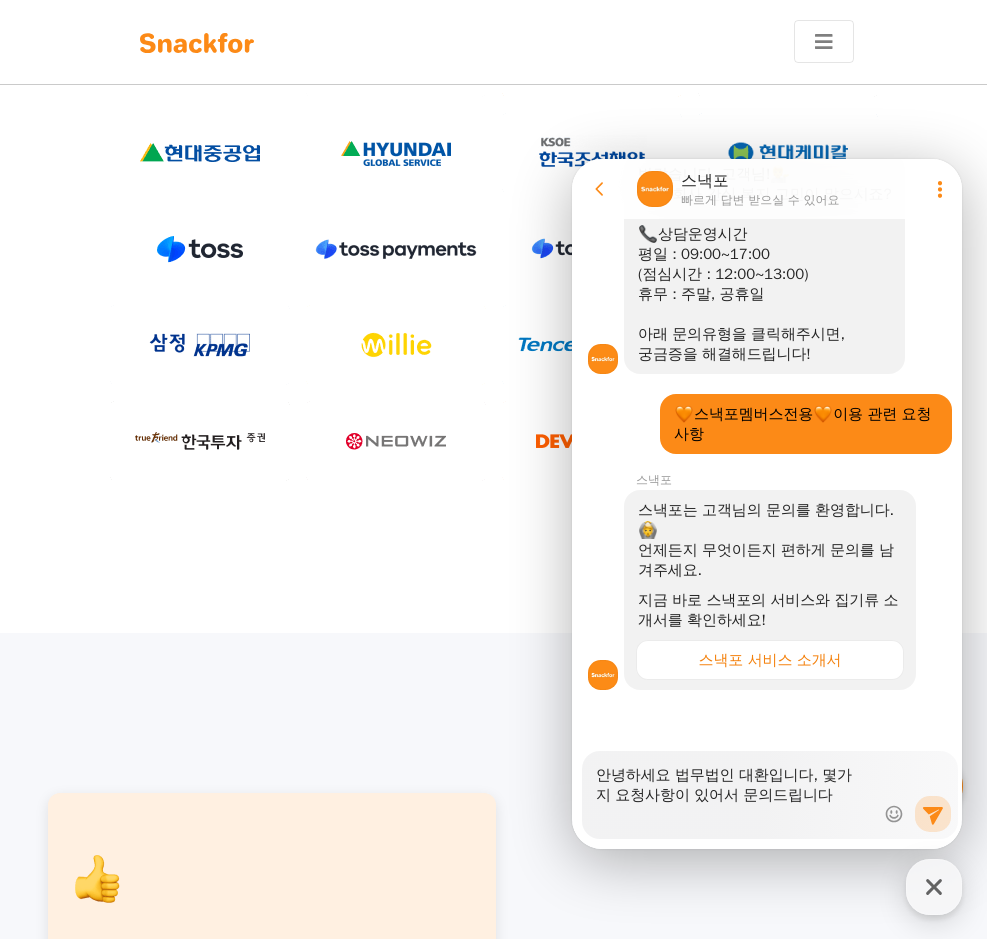 scroll, scrollTop: 352, scrollLeft: 0, axis: vertical 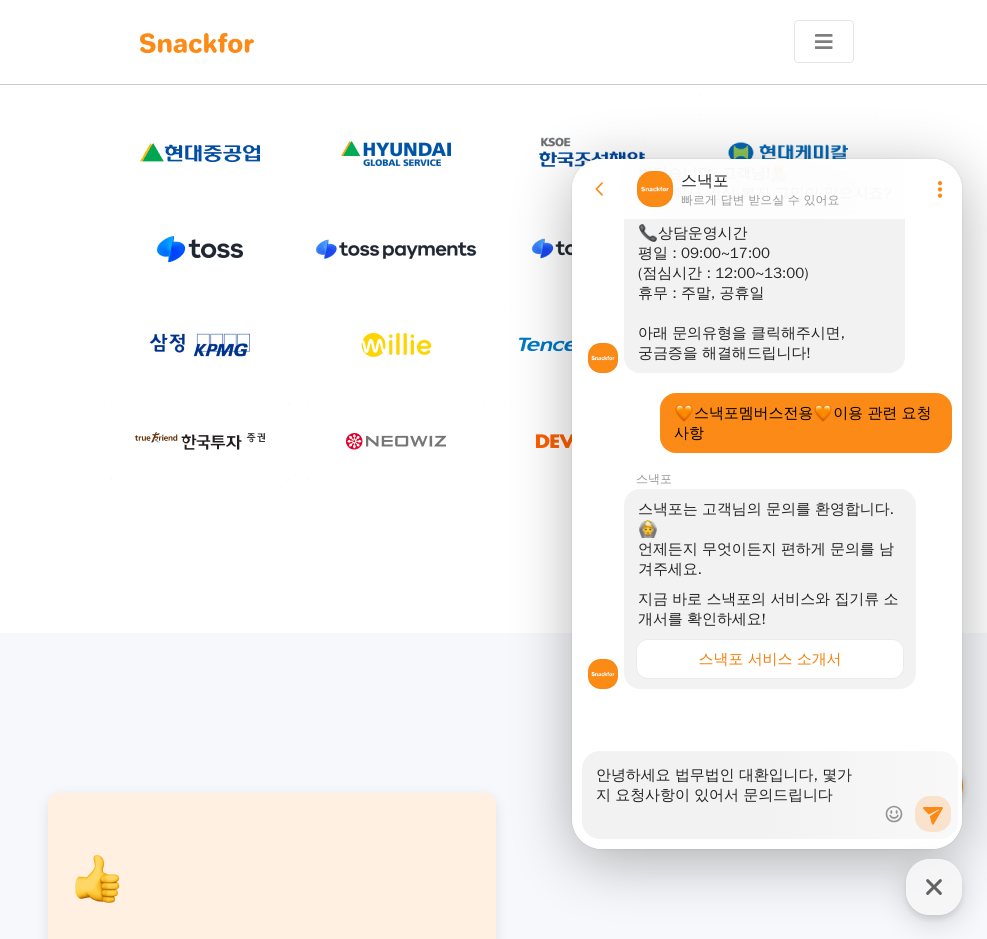 click on "안녕하세요 법무법인 대환입니다, 몇가지 요청사항이 있어서 문의드립니다" at bounding box center [735, 788] 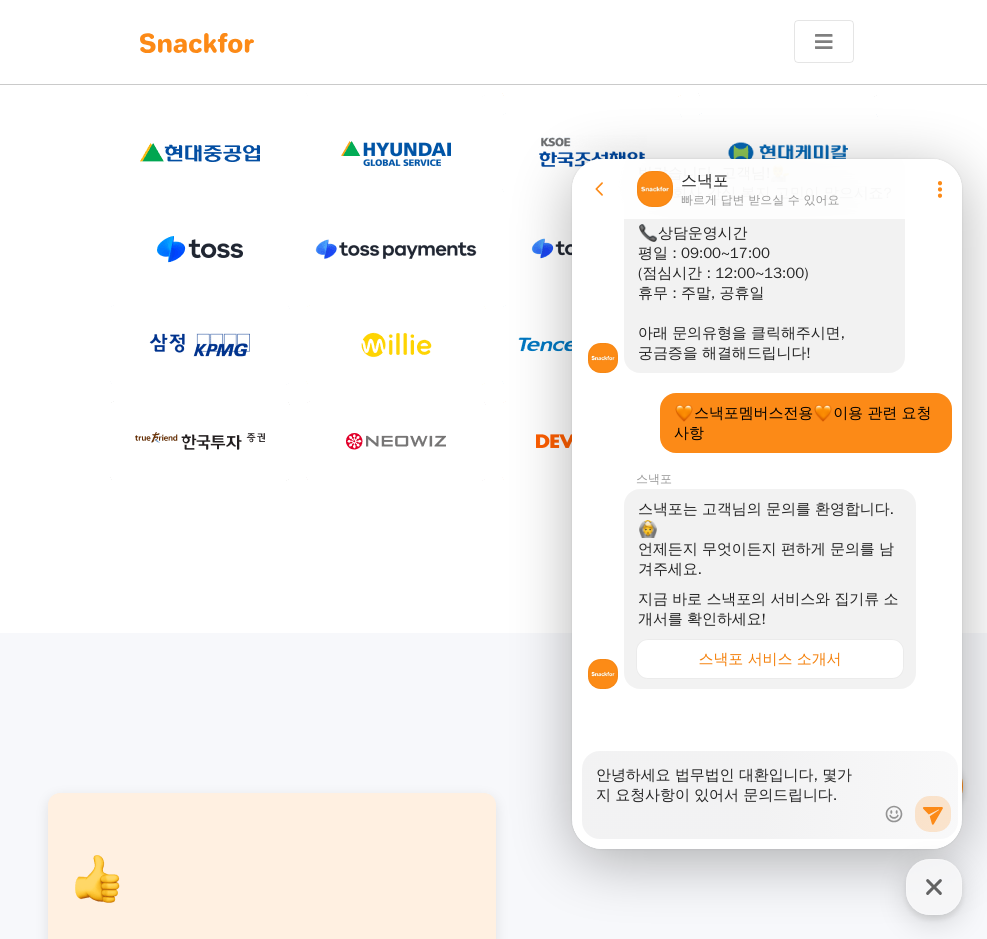 click on "안녕하세요 법무법인 대환입니다, 몇가지 요청사항이 있어서 문의드립니다." at bounding box center (735, 788) 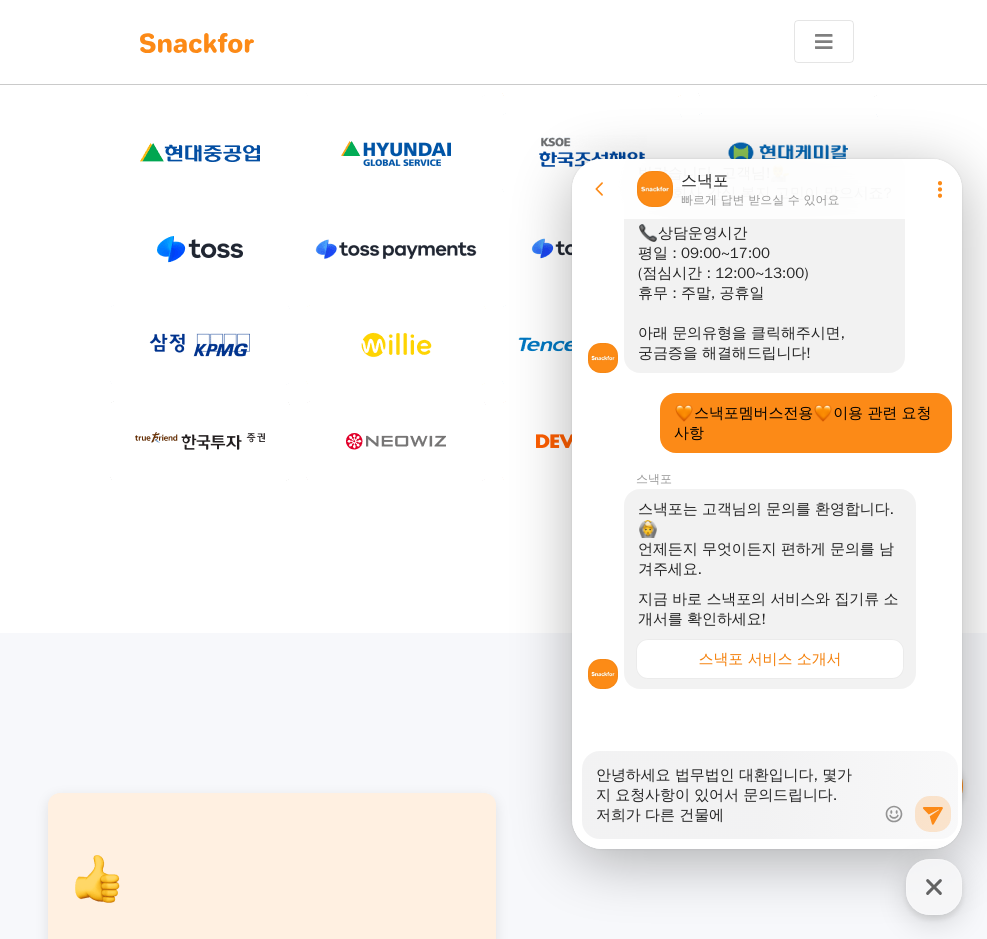 click on "안녕하세요 법무법인 대환입니다, 몇가지 요청사항이 있어서 문의드립니다.
저희가 다른 건물에" at bounding box center [735, 788] 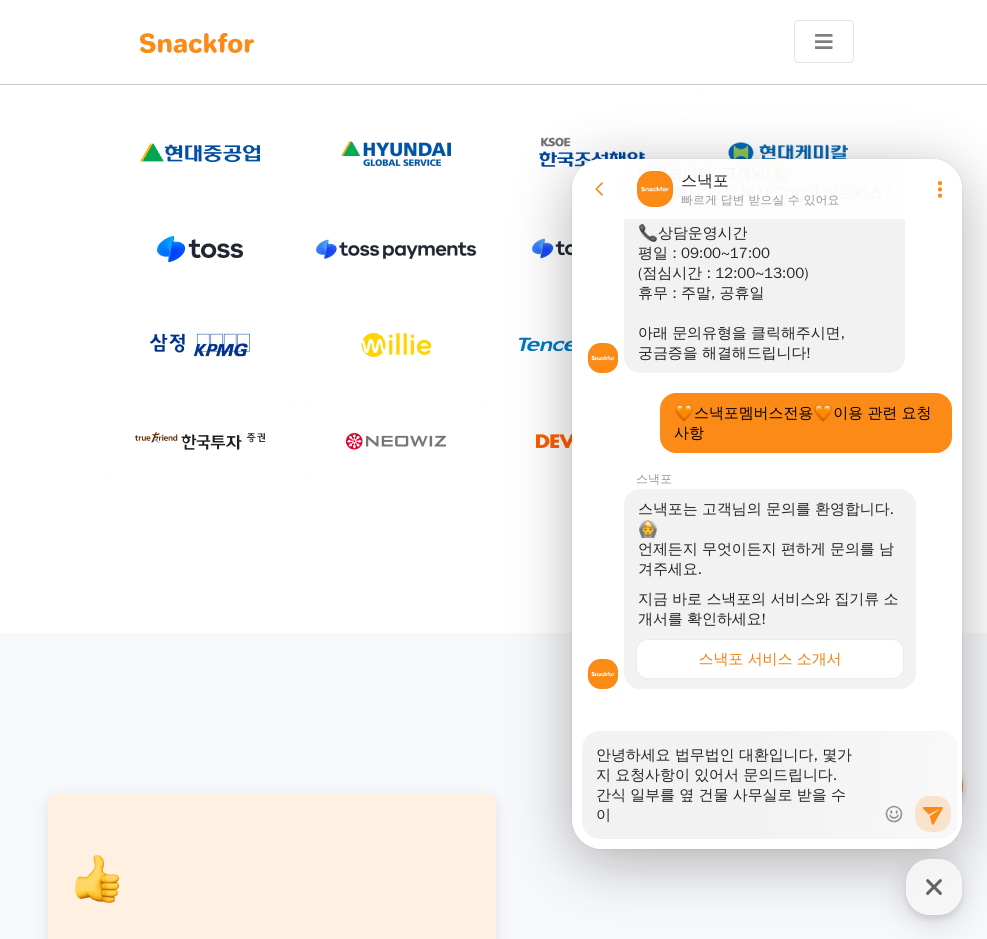 scroll, scrollTop: 372, scrollLeft: 0, axis: vertical 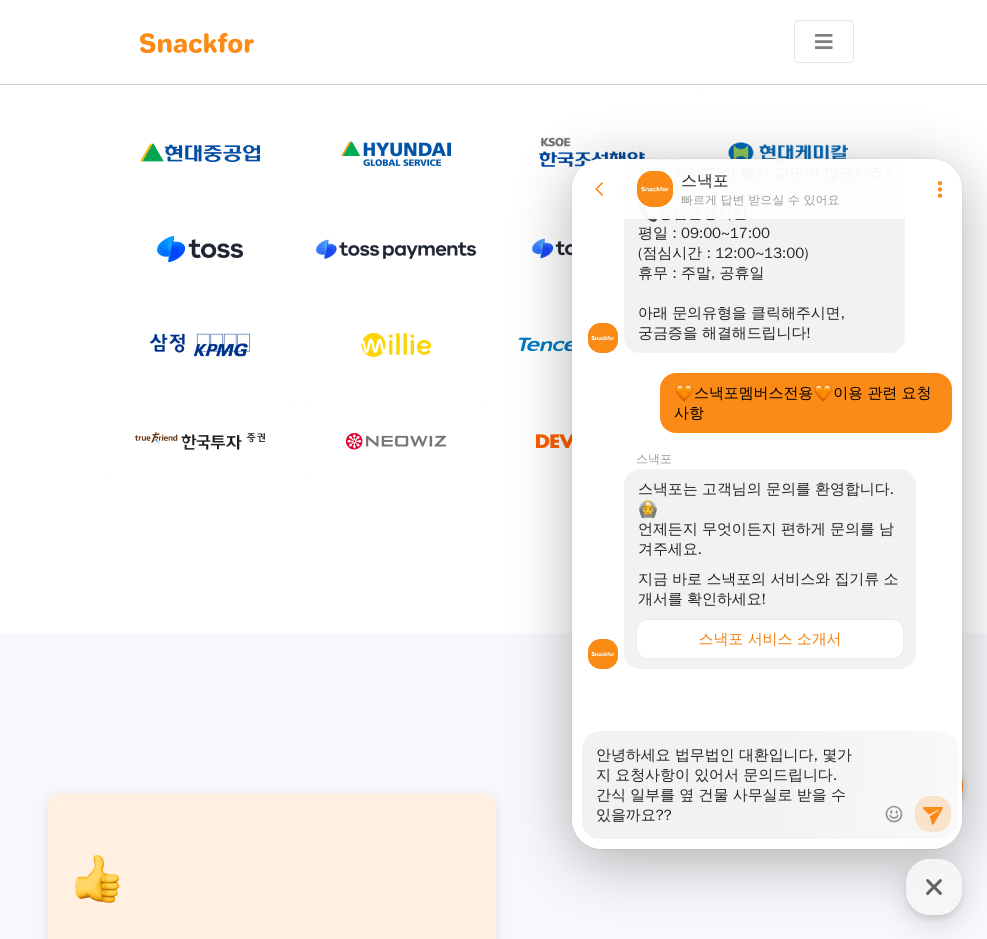 click on "안녕하세요 법무법인 대환입니다, 몇가지 요청사항이 있어서 문의드립니다.
간식 일부를 옆 건물 사무실로 받을 수 있을까요??" at bounding box center [735, 778] 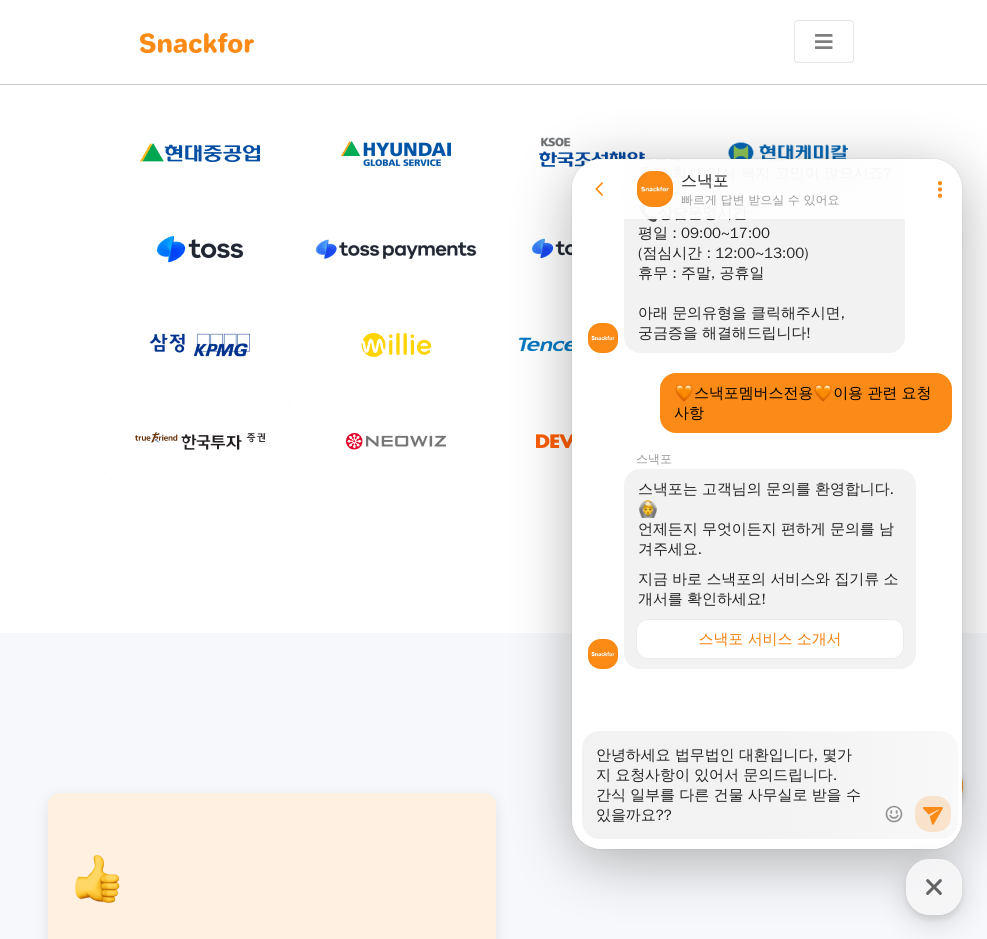 click on "안녕하세요 법무법인 대환입니다, 몇가지 요청사항이 있어서 문의드립니다.
간식 일부를 다른 건물 사무실로 받을 수 있을까요??" at bounding box center [735, 778] 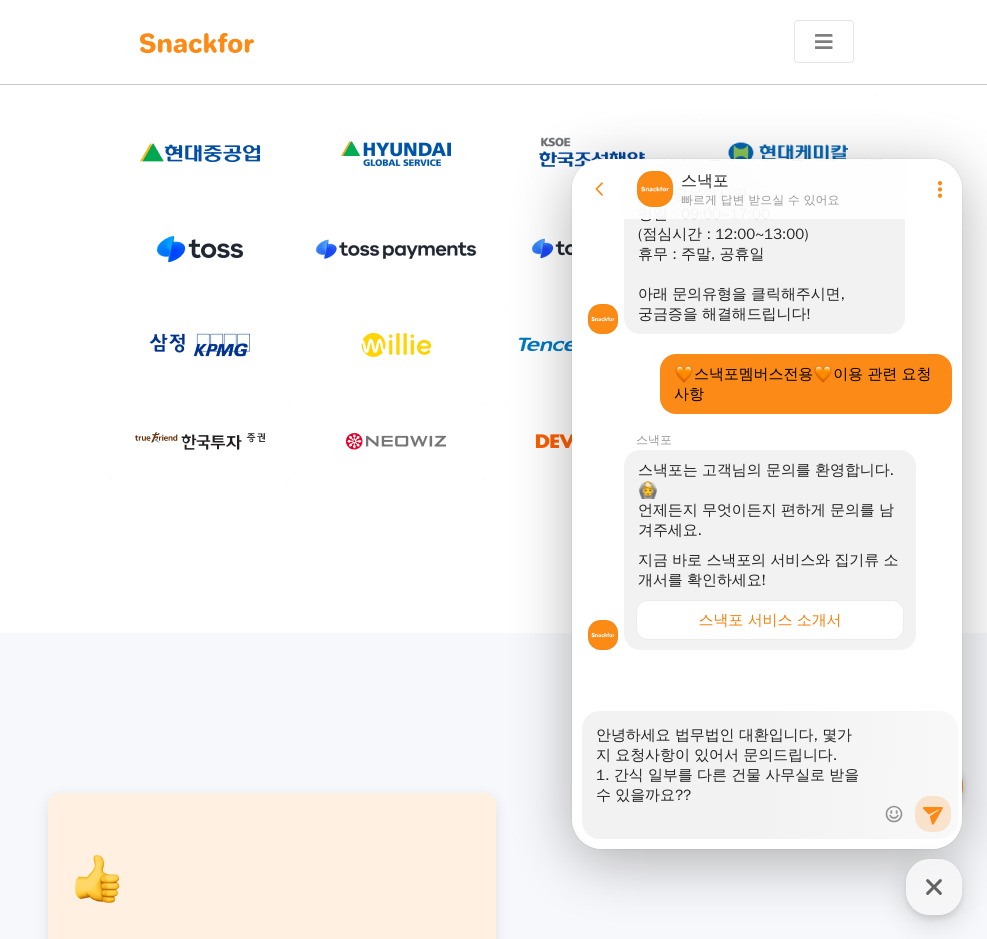 scroll, scrollTop: 392, scrollLeft: 0, axis: vertical 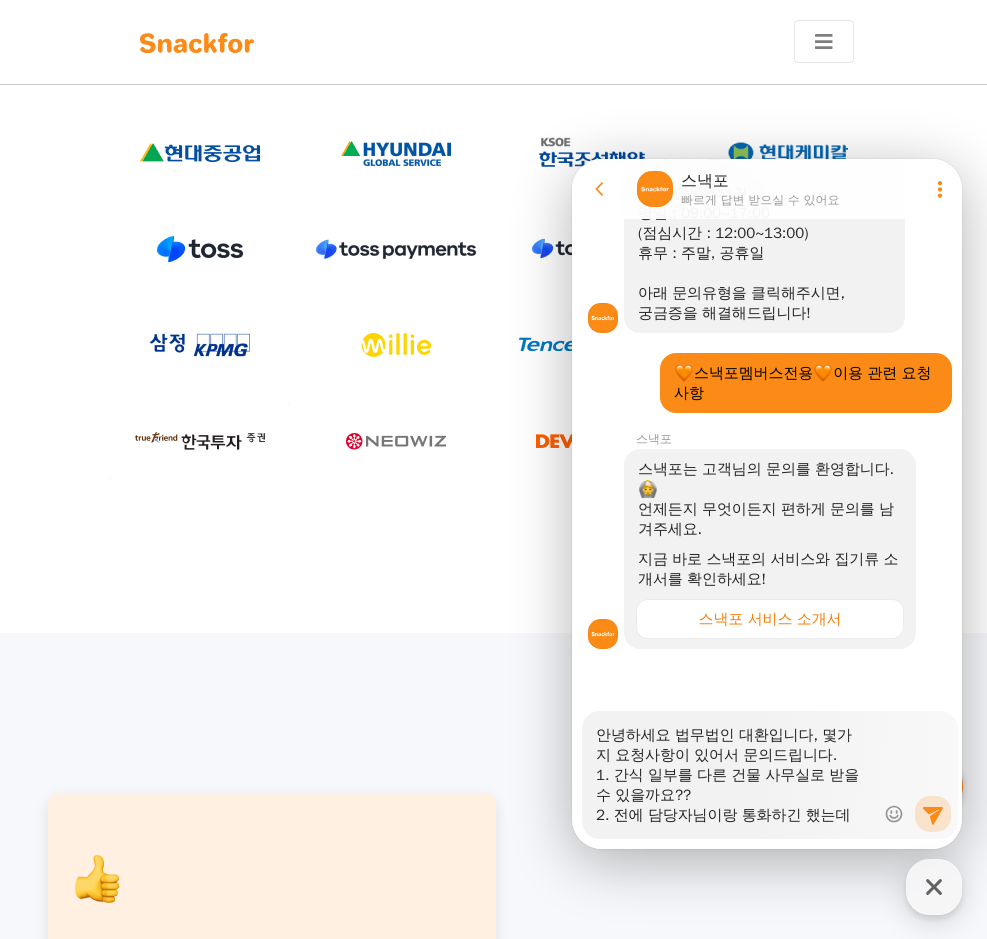 click on "안녕하세요 법무법인 대환입니다, 몇가지 요청사항이 있어서 문의드립니다.
1. 간식 일부를 다른 건물 사무실로 받을 수 있을까요??
2. 전에 담당자님이랑 통화하긴 했는데 15일 금요일이 광복절이라 배송이 불가하여 14일날 받기로했는데 확인좀 부탁드리겠습니다.
3." at bounding box center [735, 768] 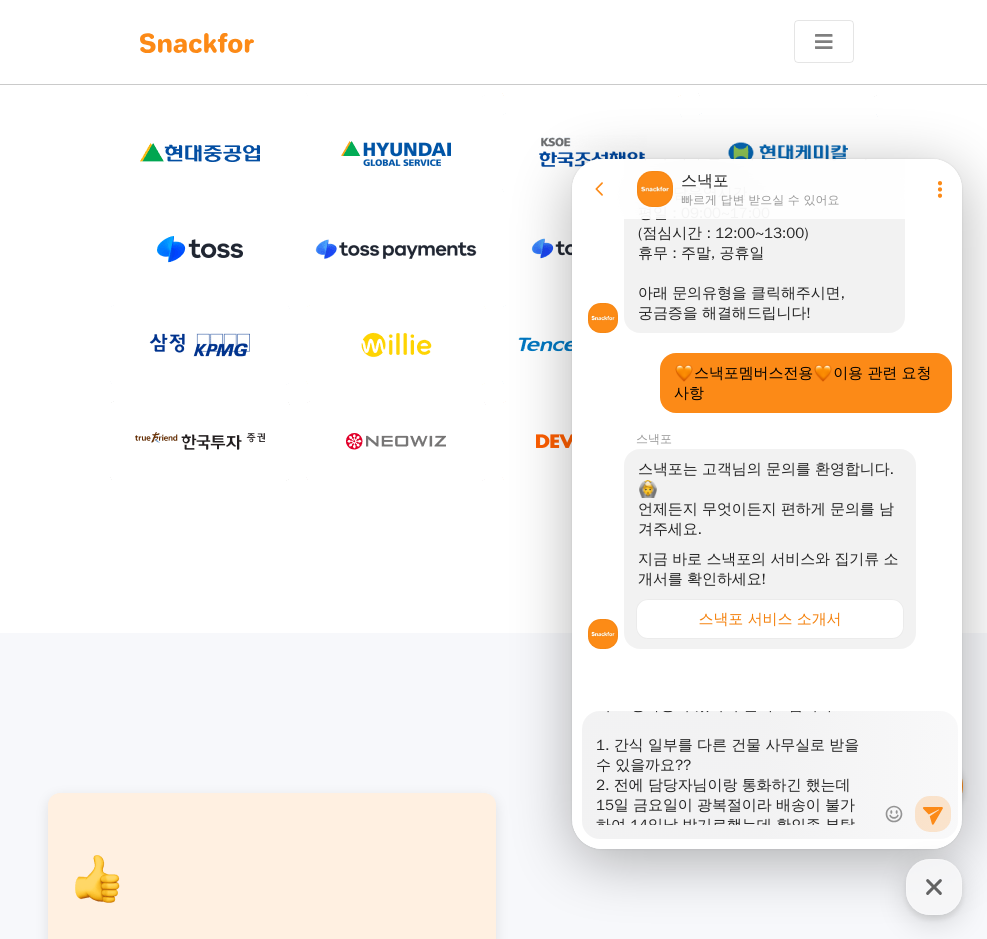 scroll, scrollTop: 100, scrollLeft: 0, axis: vertical 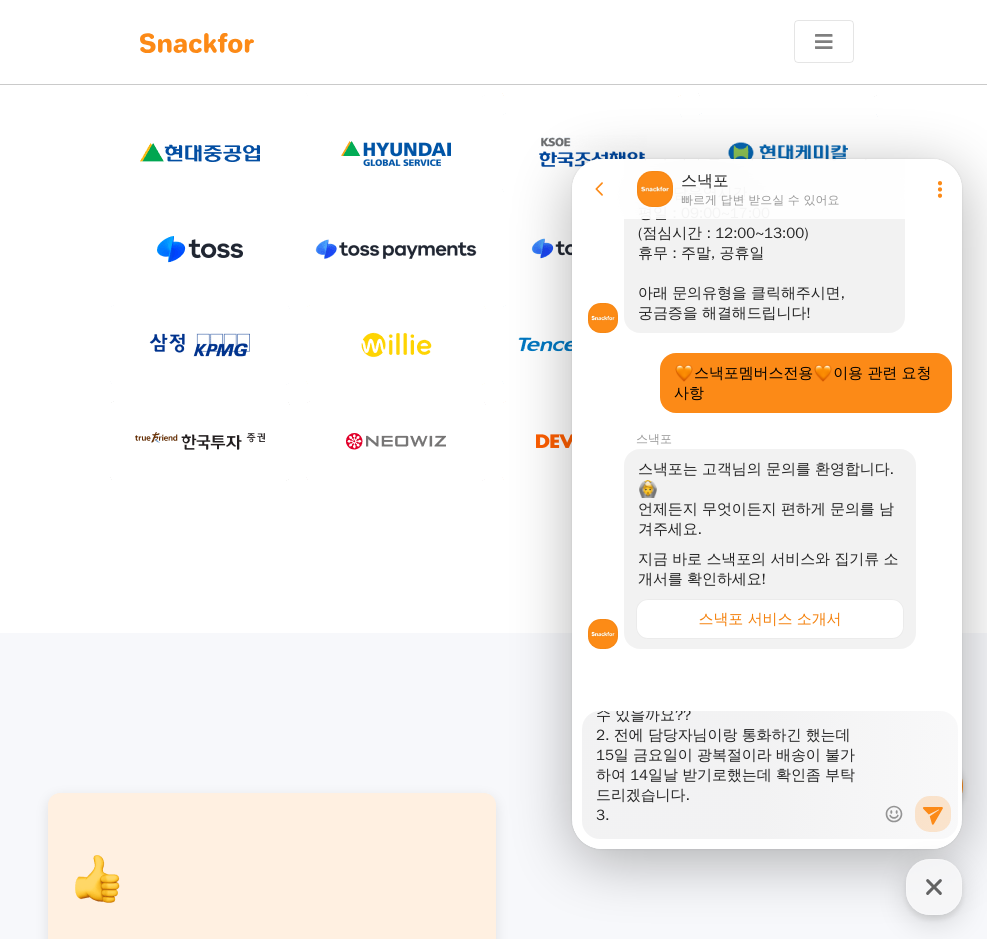 click on "안녕하세요 법무법인 대환입니다, 몇가지 요청사항이 있어서 문의드립니다.
1. 간식 일부를 다른 건물 사무실로 받을 수 있을까요??
2. 전에 담당자님이랑 통화하긴 했는데 15일 금요일이 광복절이라 배송이 불가하여 14일날 받기로했는데 확인좀 부탁드리겠습니다.
3." at bounding box center [735, 768] 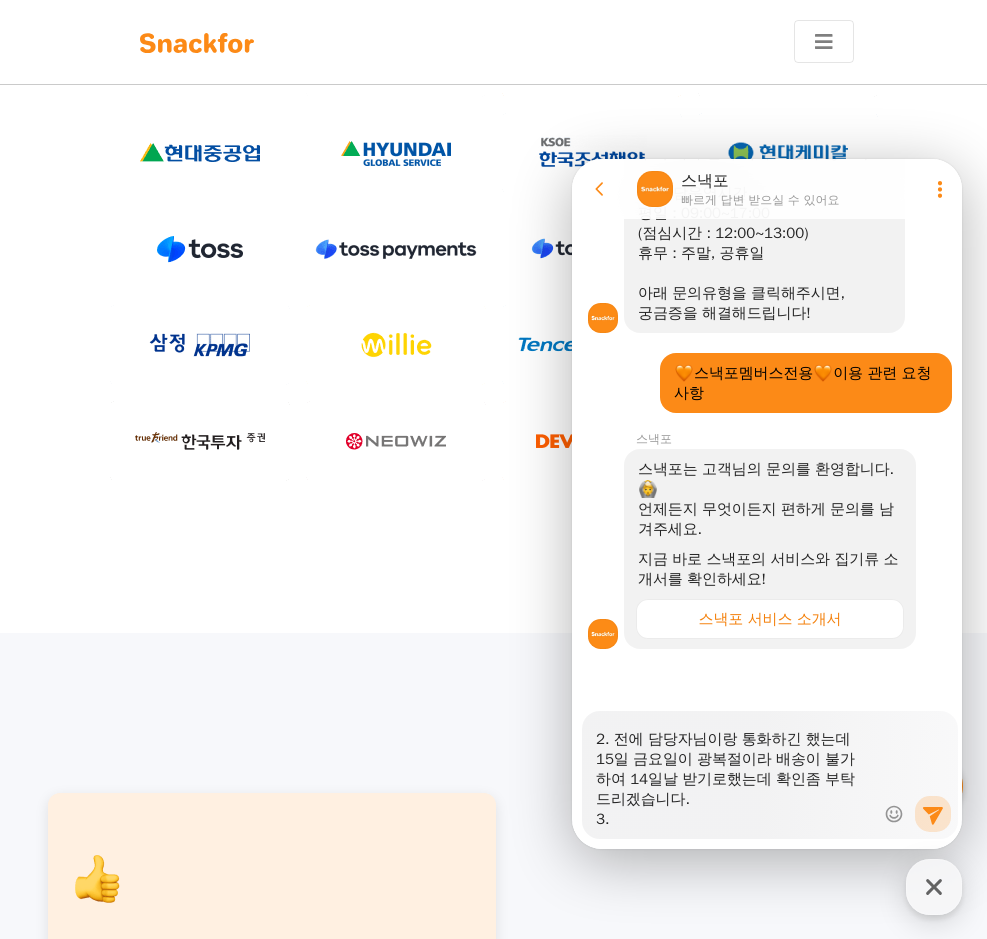 scroll, scrollTop: 120, scrollLeft: 0, axis: vertical 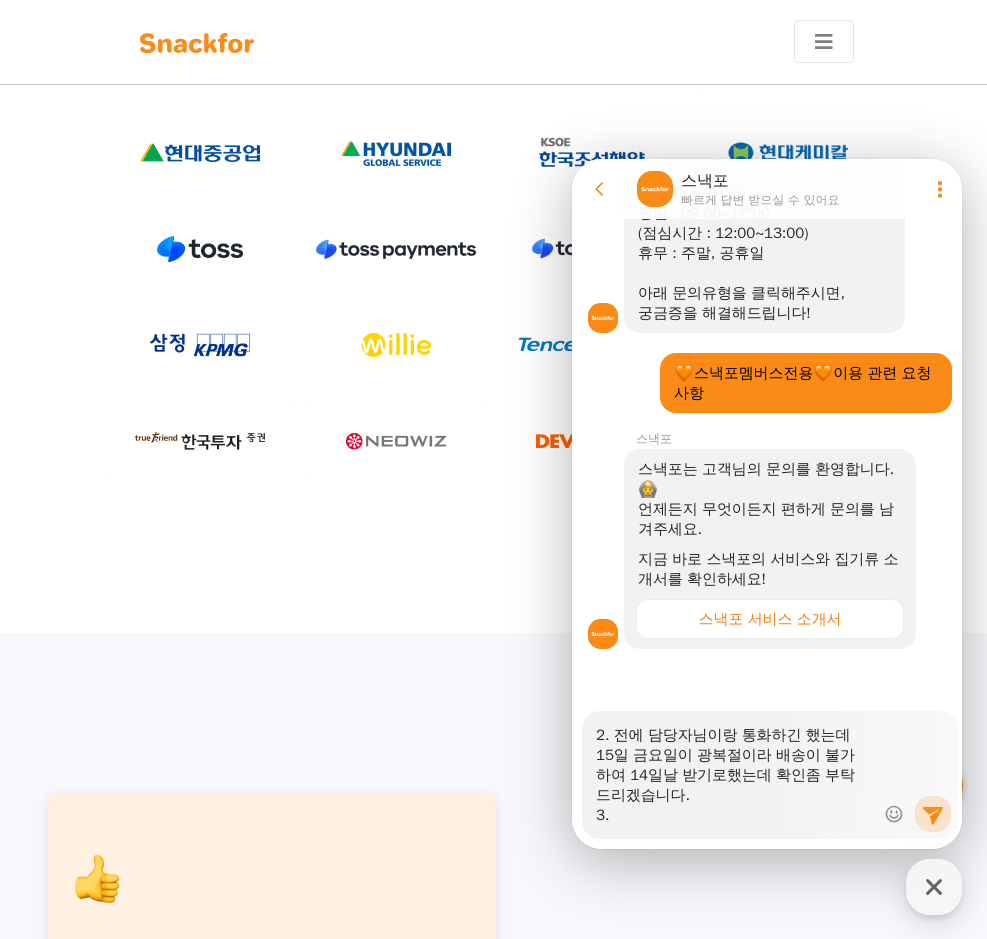 click on "안녕하세요 법무법인 대환입니다, 몇가지 요청사항이 있어서 문의드립니다.
1. 간식 일부를 다른 건물 사무실로 받을 수 있을까요??
2. 전에 담당자님이랑 통화하긴 했는데 15일 금요일이 광복절이라 배송이 불가하여 14일날 받기로했는데 확인좀 부탁드리겠습니다.
3." at bounding box center [735, 768] 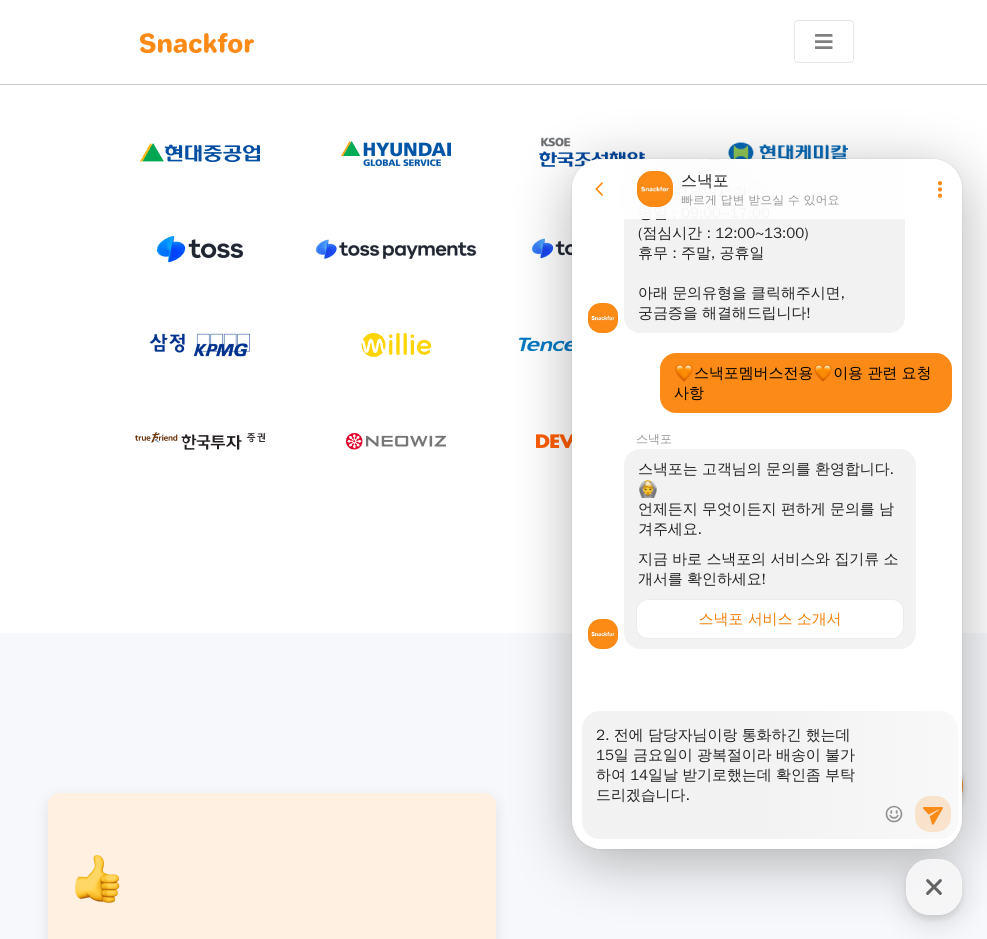 scroll, scrollTop: 140, scrollLeft: 0, axis: vertical 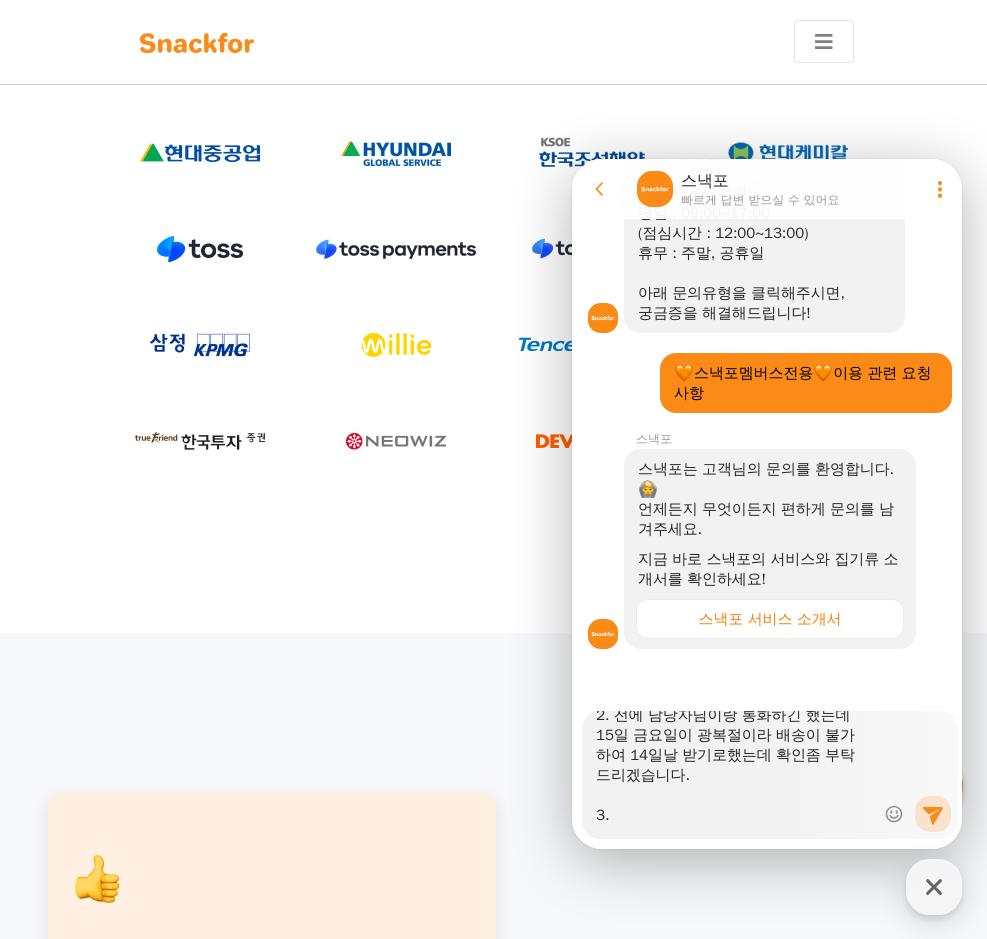 click on "안녕하세요 법무법인 대환입니다, 몇가지 요청사항이 있어서 문의드립니다.
1. 간식 일부를 다른 건물 사무실로 받을 수 있을까요??
2. 전에 담당자님이랑 통화하긴 했는데 15일 금요일이 광복절이라 배송이 불가하여 14일날 받기로했는데 확인좀 부탁드리겠습니다.
3." at bounding box center [735, 768] 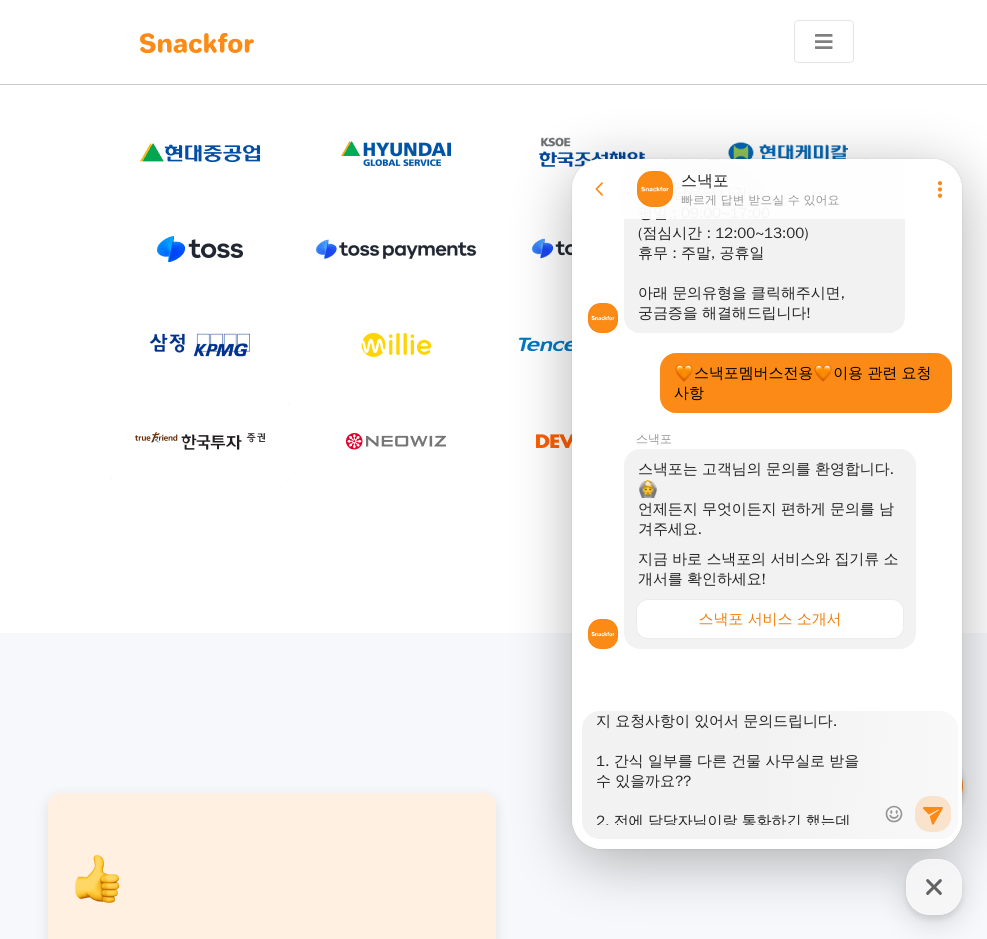 scroll, scrollTop: 0, scrollLeft: 0, axis: both 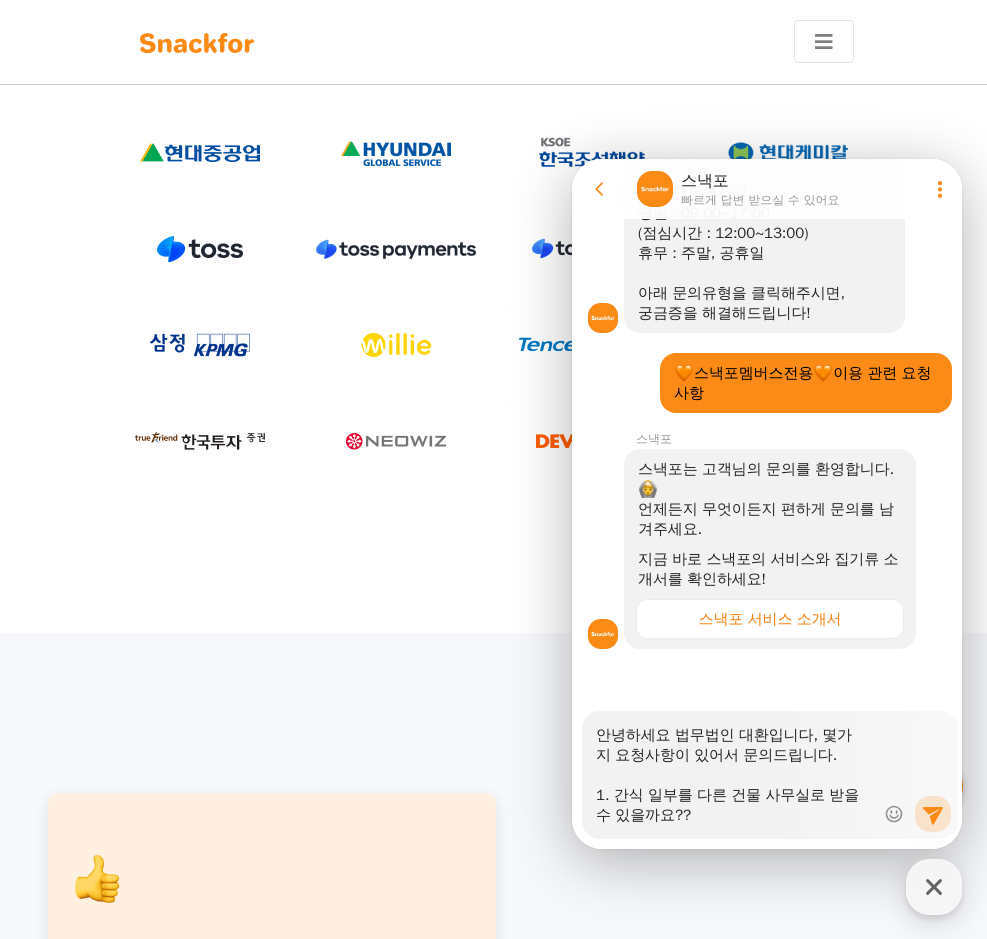 click on "안녕하세요 법무법인 대환입니다, 몇가지 요청사항이 있어서 문의드립니다.
1. 간식 일부를 다른 건물 사무실로 받을 수 있을까요??
2. 전에 담당자님이랑 통화하긴 했는데 15일 금요일이 광복절이라 배송이 불가하여 14일날 받기로했는데 확인좀 부탁드리겠습니다.
3. 간식 물품중에 소세지가 잘 나가지 않아 입고되는 양을 좀 줄여 주셨으면 합니다." at bounding box center (735, 768) 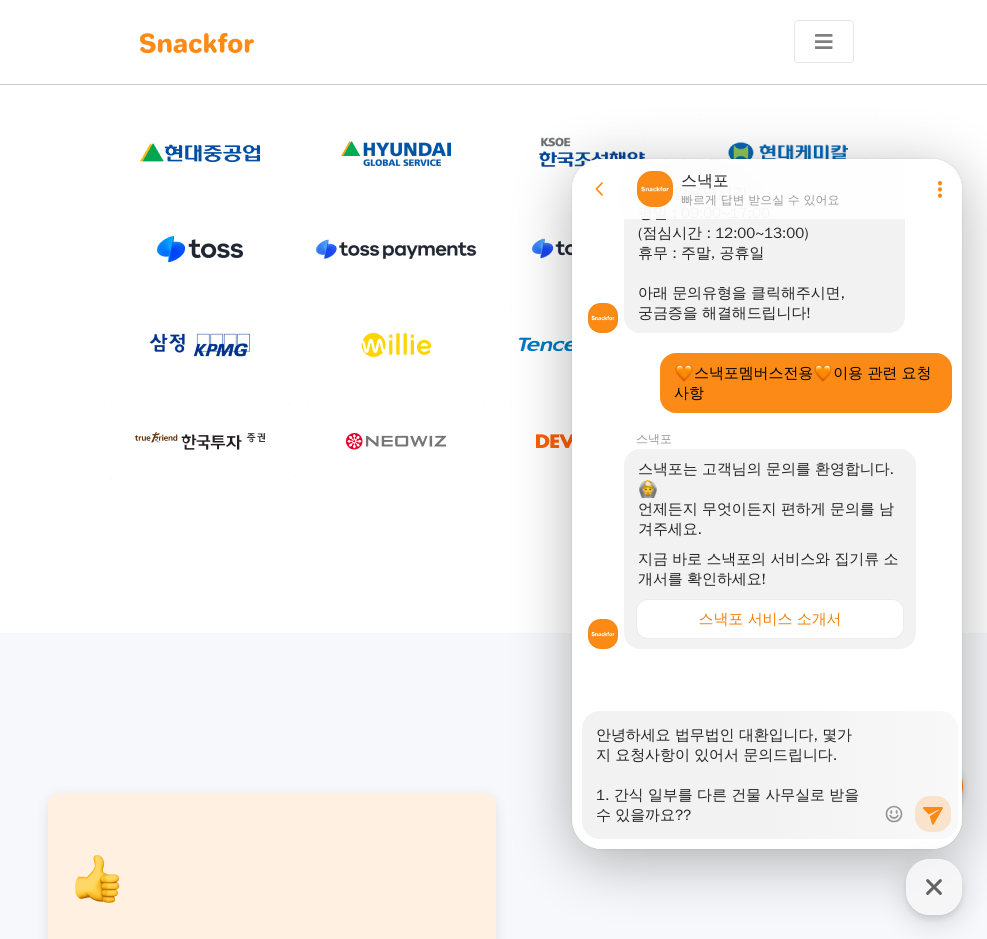 scroll, scrollTop: 20, scrollLeft: 0, axis: vertical 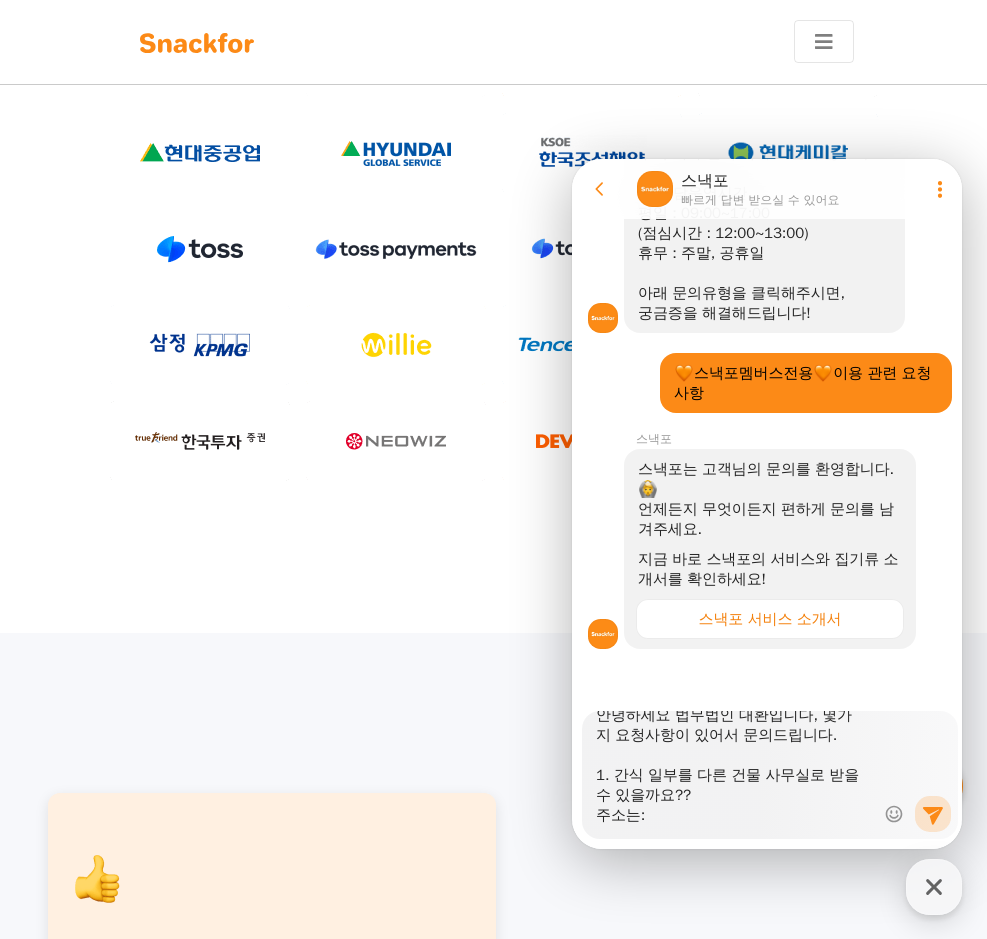 drag, startPoint x: 594, startPoint y: 238, endPoint x: 665, endPoint y: 208, distance: 77.07788 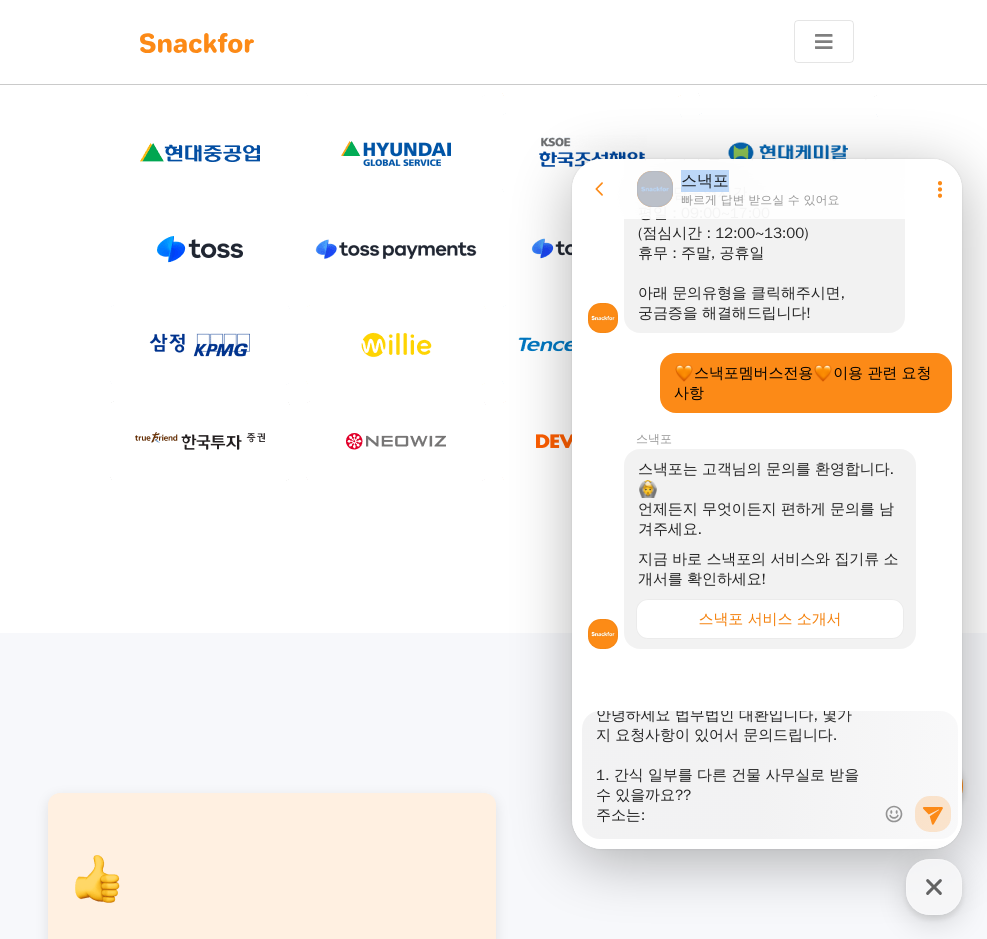 drag, startPoint x: 795, startPoint y: 180, endPoint x: 529, endPoint y: 182, distance: 266.0075 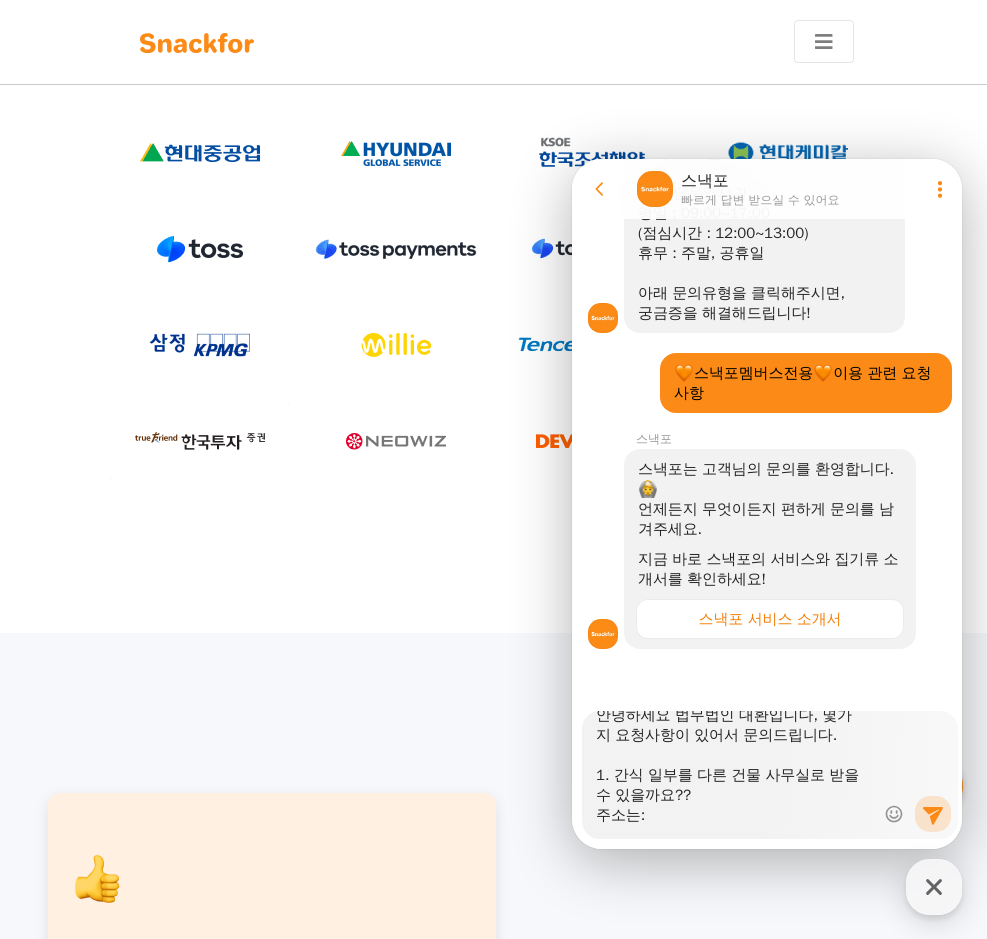 click on "안녕하세요 법무법인 대환입니다, 몇가지 요청사항이 있어서 문의드립니다.
1. 간식 일부를 다른 건물 사무실로 받을 수 있을까요??
주소는:
2. 전에 담당자님이랑 통화하긴 했는데 15일 금요일이 광복절이라 배송이 불가하여 14일날 받기로했는데 확인좀 부탁드리겠습니다.
3. 간식 물품중에 소세지가 잘 나가지 않아 입고되는 양을 좀 줄여 주셨으면 합니다." at bounding box center (735, 768) 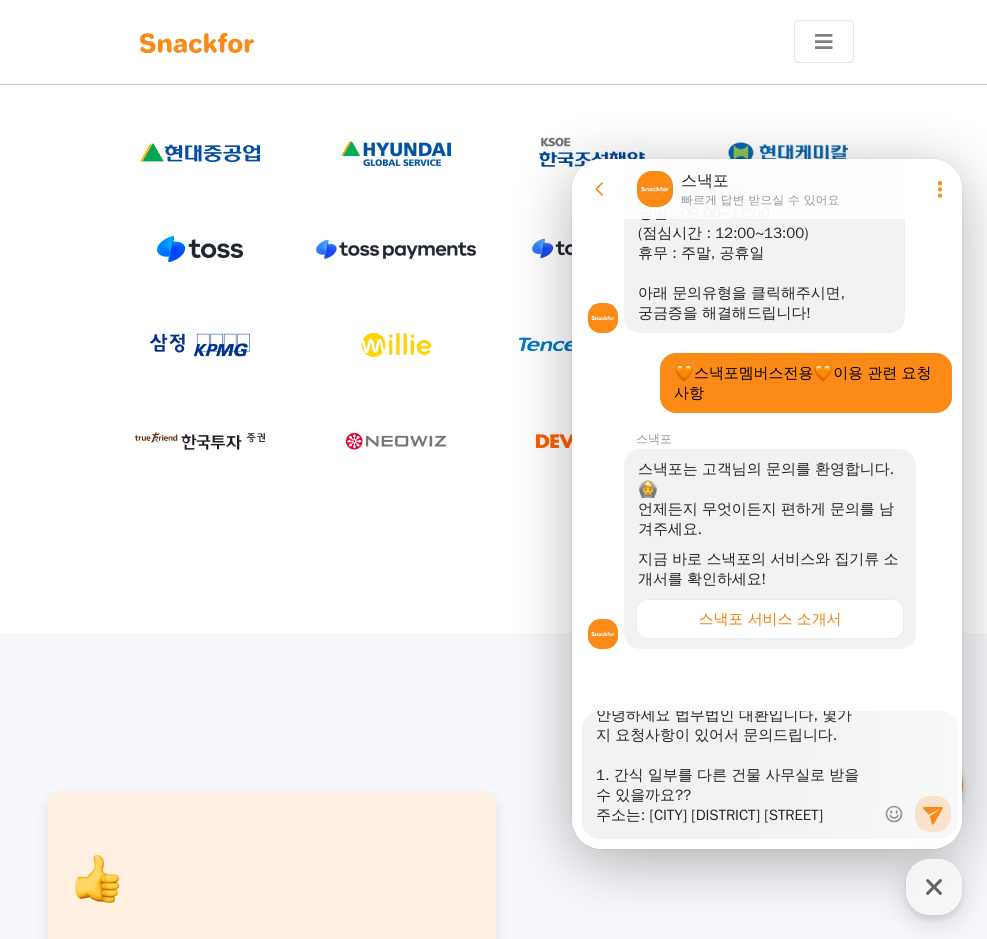 click on "안녕하세요 법무법인 대환입니다, 몇가지 요청사항이 있어서 문의드립니다.
1. 간식 일부를 다른 건물 사무실로 받을 수 있을까요??
주소는: [CITY] [DISTRICT] [STREET]
2. 전에 담당자님이랑 통화하긴 했는데 15일 금요일이 광복절이라 배송이 불가하여 14일날 받기로했는데 확인좀 부탁드리겠습니다.
3. 간식 물품중에 소세지가 잘 나가지 않아 입고되는 양을 좀 줄여 주셨으면 합니다." at bounding box center [735, 768] 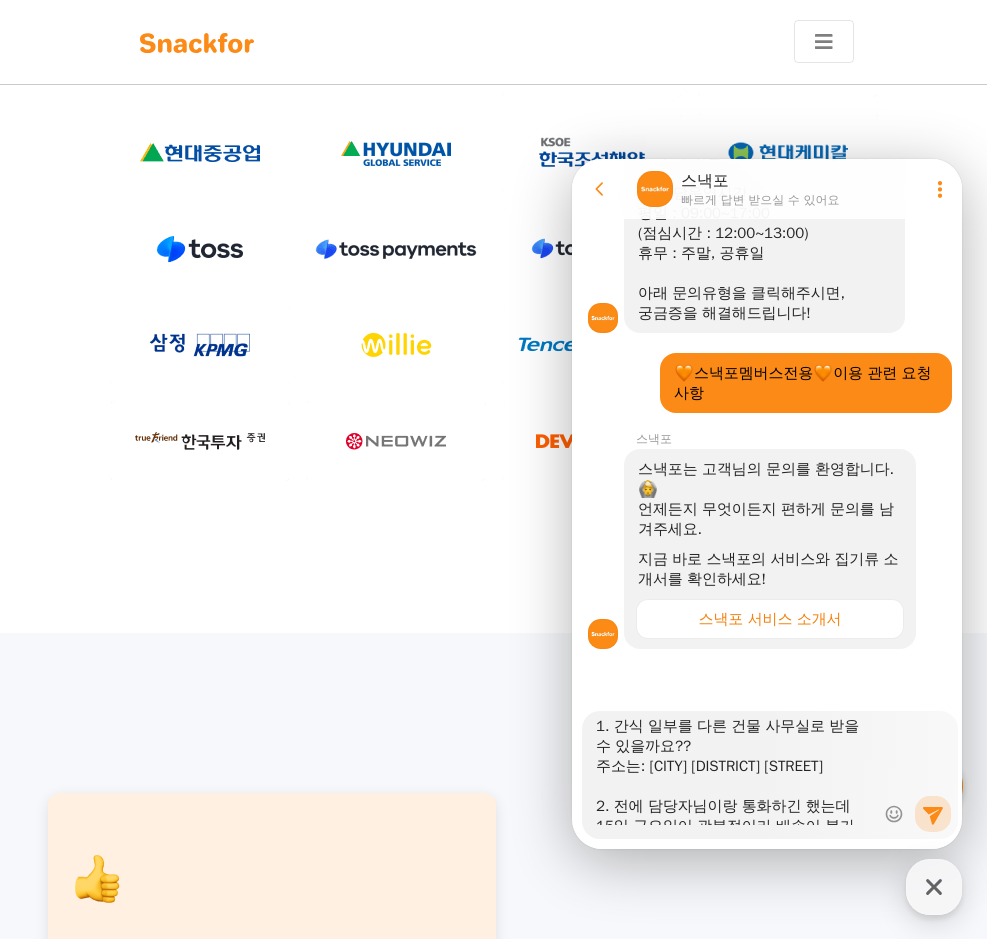scroll, scrollTop: 20, scrollLeft: 0, axis: vertical 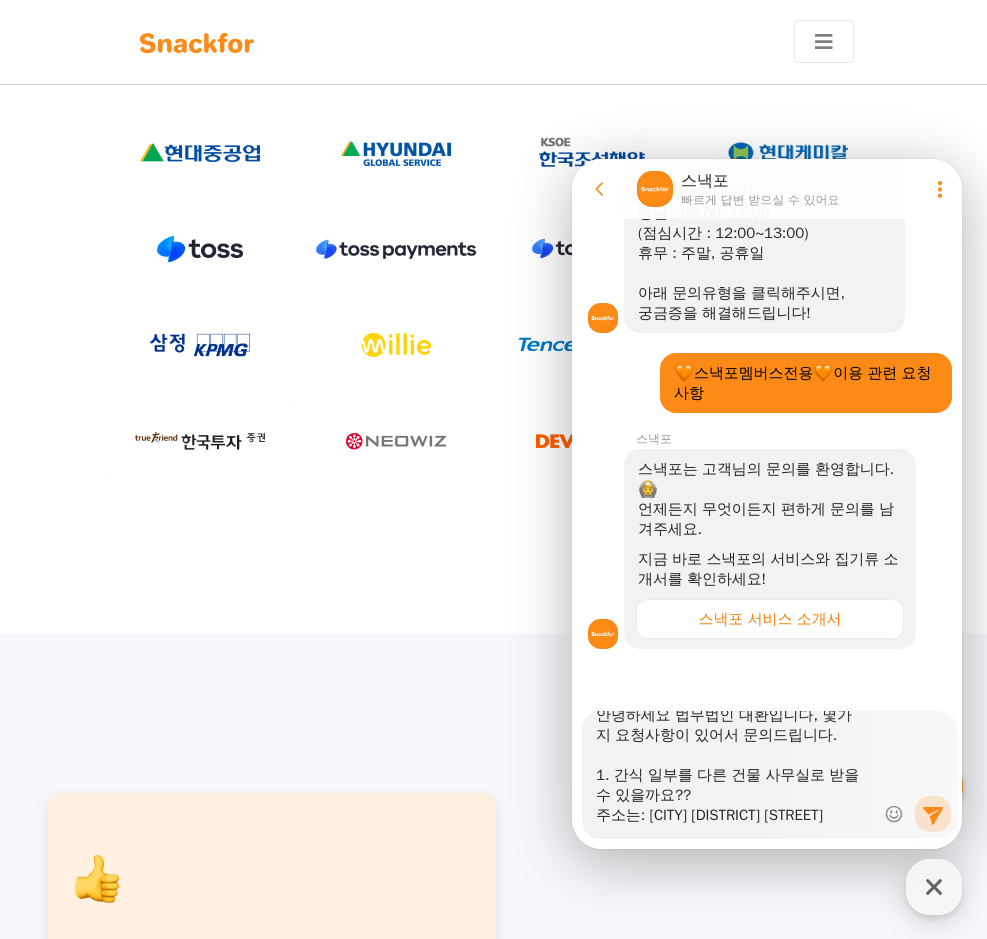 click on "안녕하세요 법무법인 대환입니다, 몇가지 요청사항이 있어서 문의드립니다.
1. 간식 일부를 다른 건물 사무실로 받을 수 있을까요??
주소는: [CITY] [DISTRICT] [STREET]
2. 전에 담당자님이랑 통화하긴 했는데 15일 금요일이 광복절이라 배송이 불가하여 14일날 받기로했는데 확인좀 부탁드리겠습니다.
3. 간식 물품중에 소세지가 잘 나가지 않아 입고되는 양을 좀 줄여 주셨으면 합니다." at bounding box center [735, 768] 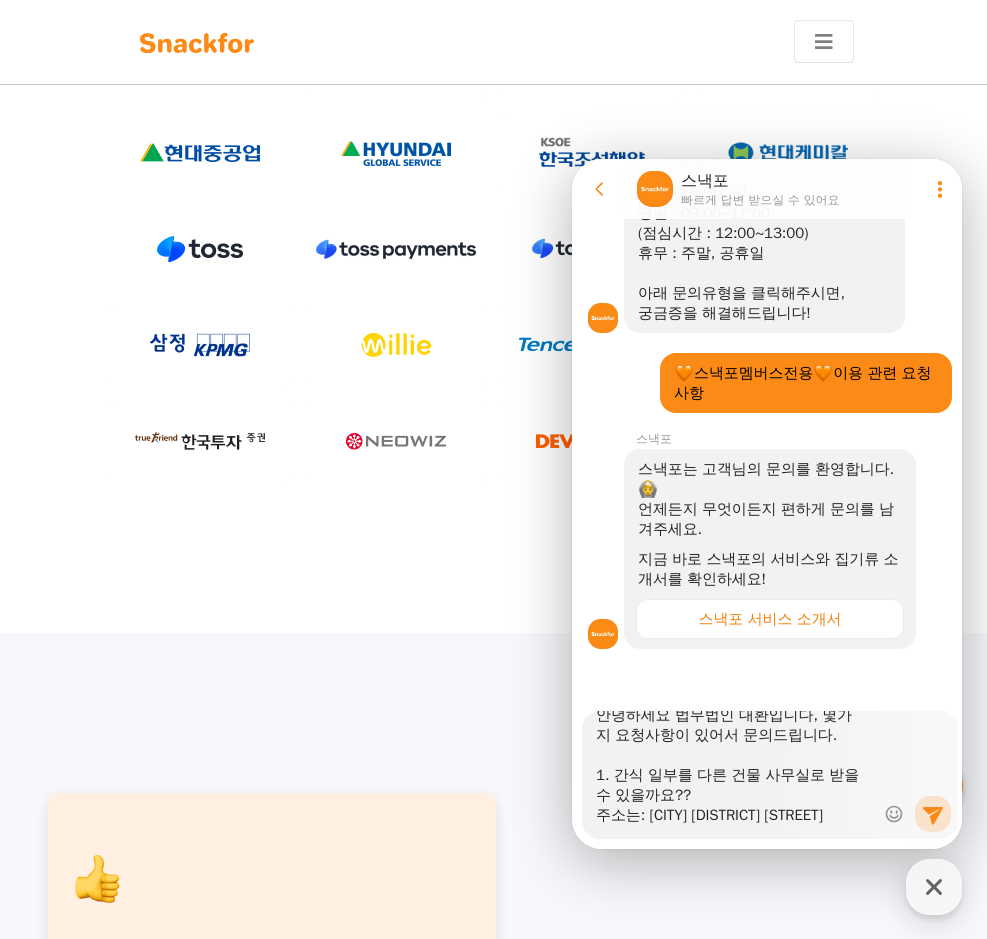 scroll, scrollTop: 40, scrollLeft: 0, axis: vertical 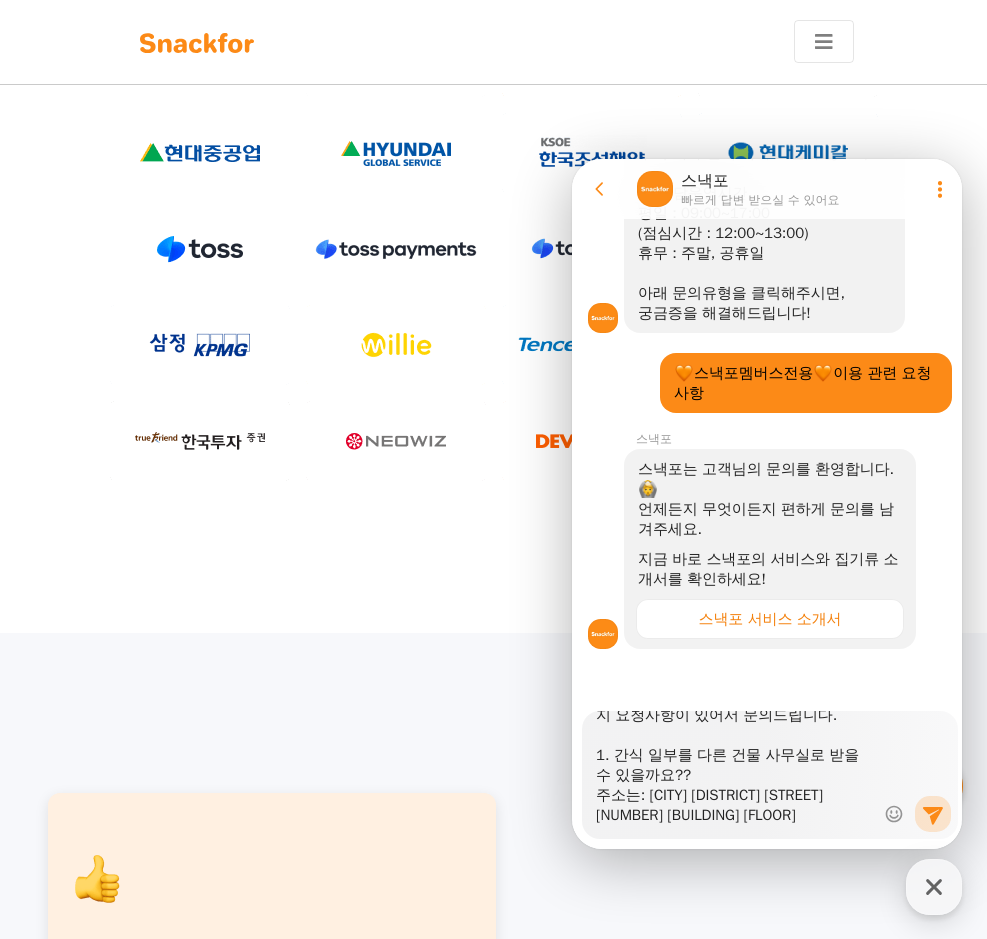 click on "안녕하세요 법무법인 대환입니다, 몇가지 요청사항이 있어서 문의드립니다.
1. 간식 일부를 다른 건물 사무실로 받을 수 있을까요??
주소는: [CITY] [DISTRICT] [STREET] [NUMBER] [BUILDING] [FLOOR]
2. 전에 담당자님이랑 통화하긴 했는데 15일 금요일이 광복절이라 배송이 불가하여 14일날 받기로했는데 확인좀 부탁드리겠습니다.
3. 간식 물품중에 소세지가 잘 나가지 않아 입고되는 양을 좀 줄여 주셨으면 합니다." at bounding box center (735, 768) 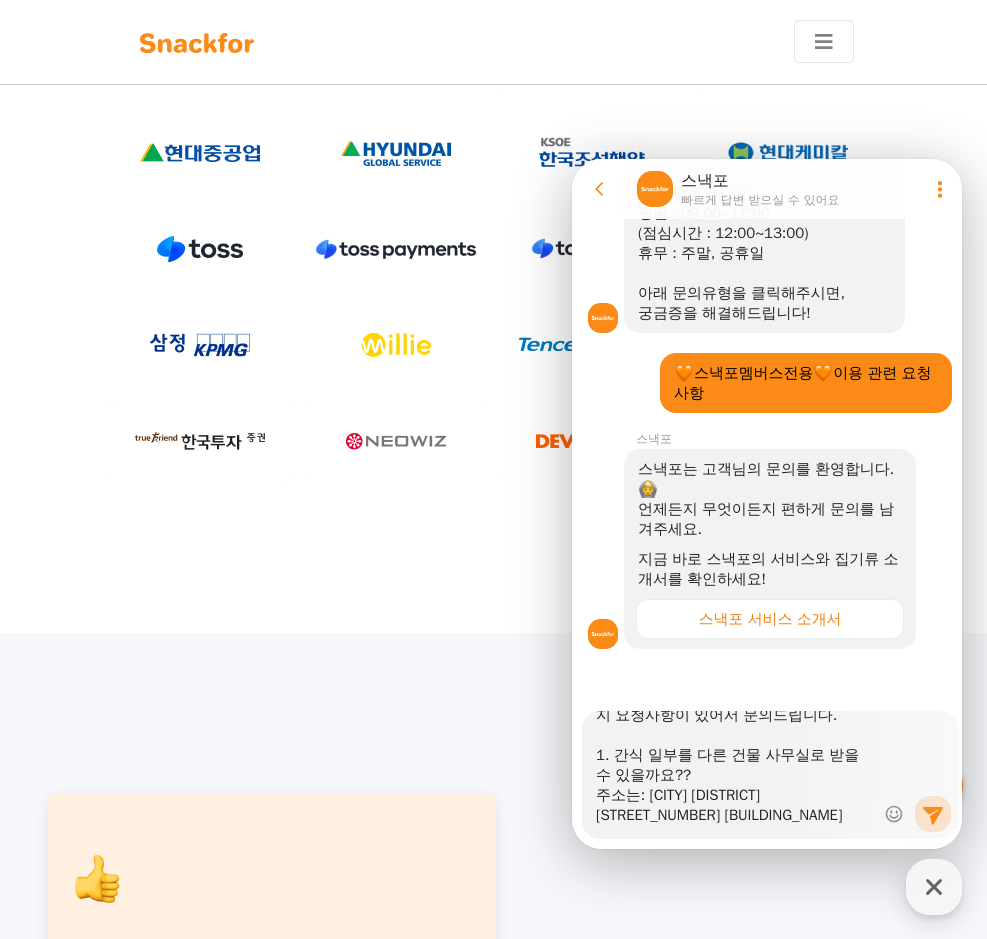 click on "안녕하세요 법무법인 대환입니다, 몇가지 요청사항이 있어서 문의드립니다.
1. 간식 일부를 다른 건물 사무실로 받을 수 있을까요??
주소는: [CITY] [DISTRICT] [STREET_NUMBER] [BUILDING_NAME] [FLOOR]
2. 전에 담당자님이랑 통화하긴 했는데 15일 금요일이 광복절이라 배송이 불가하여 14일날 받기로했는데 확인좀 부탁드리겠습니다.
3. 간식 물품중에 소세지가 잘 나가지 않아 입고되는 양을 좀 줄여 주셨으면 합니다." at bounding box center [735, 768] 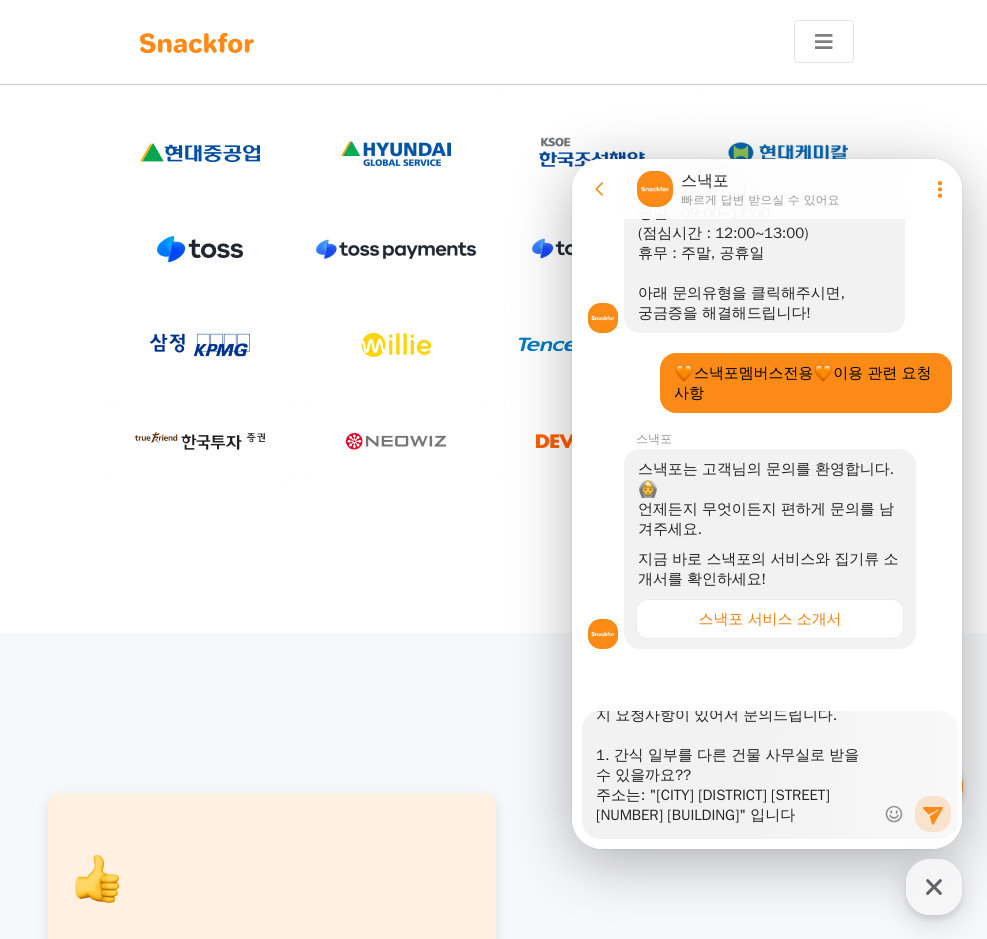 click on "안녕하세요 법무법인 대환입니다, 몇가지 요청사항이 있어서 문의드립니다.
1. 간식 일부를 다른 건물 사무실로 받을 수 있을까요??
주소는: "[CITY] [DISTRICT] [STREET] [NUMBER] [BUILDING]" 입니다
2. 전에 담당자님이랑 통화하긴 했는데 15일 금요일이 광복절이라 배송이 불가하여 14일날 받기로했는데 확인좀 부탁드리겠습니다.
3. 간식 물품중에 소세지가 잘 나가지 않아 입고되는 양을 좀 줄여 주셨으면 합니다." at bounding box center [735, 768] 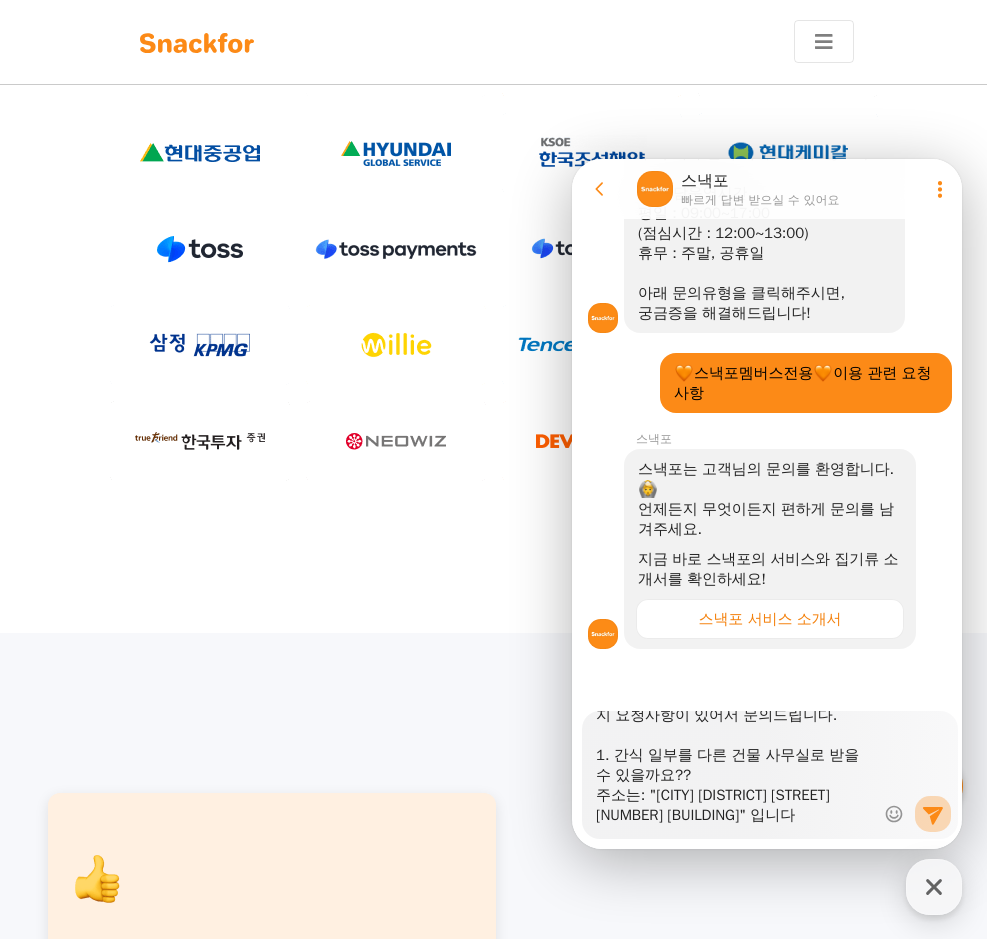 click 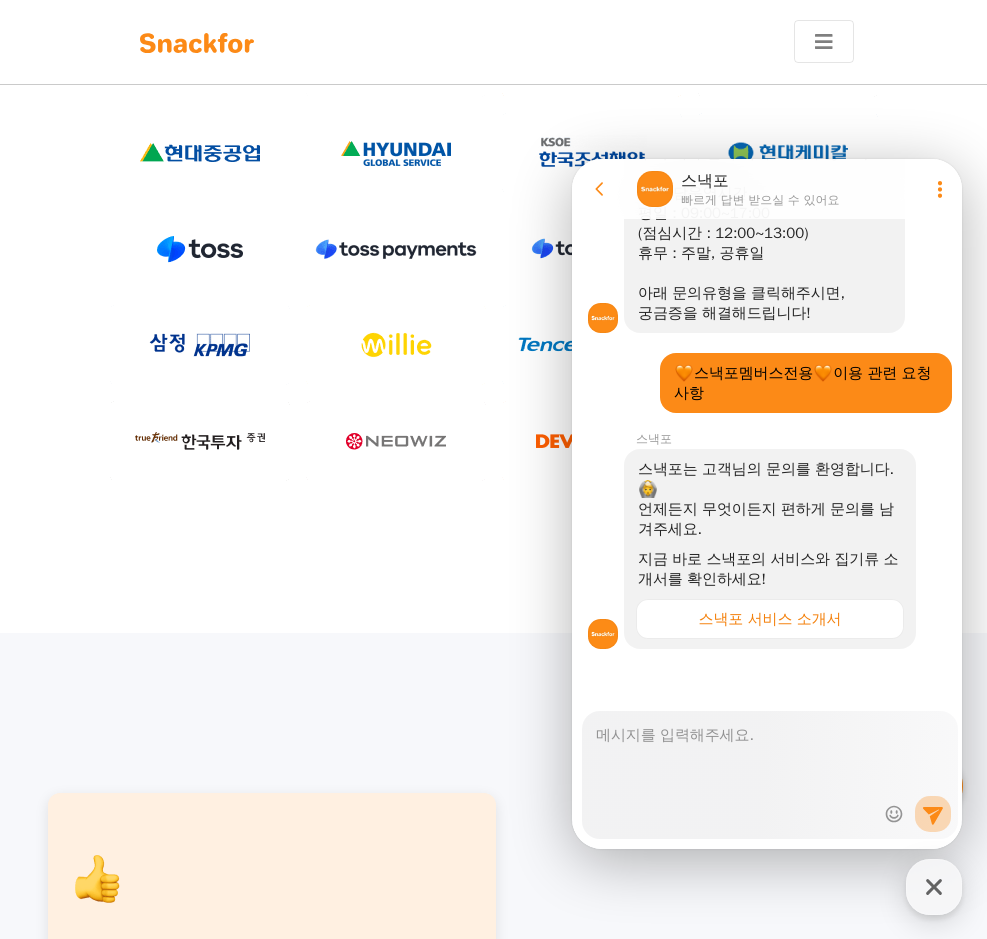 scroll, scrollTop: 644, scrollLeft: 0, axis: vertical 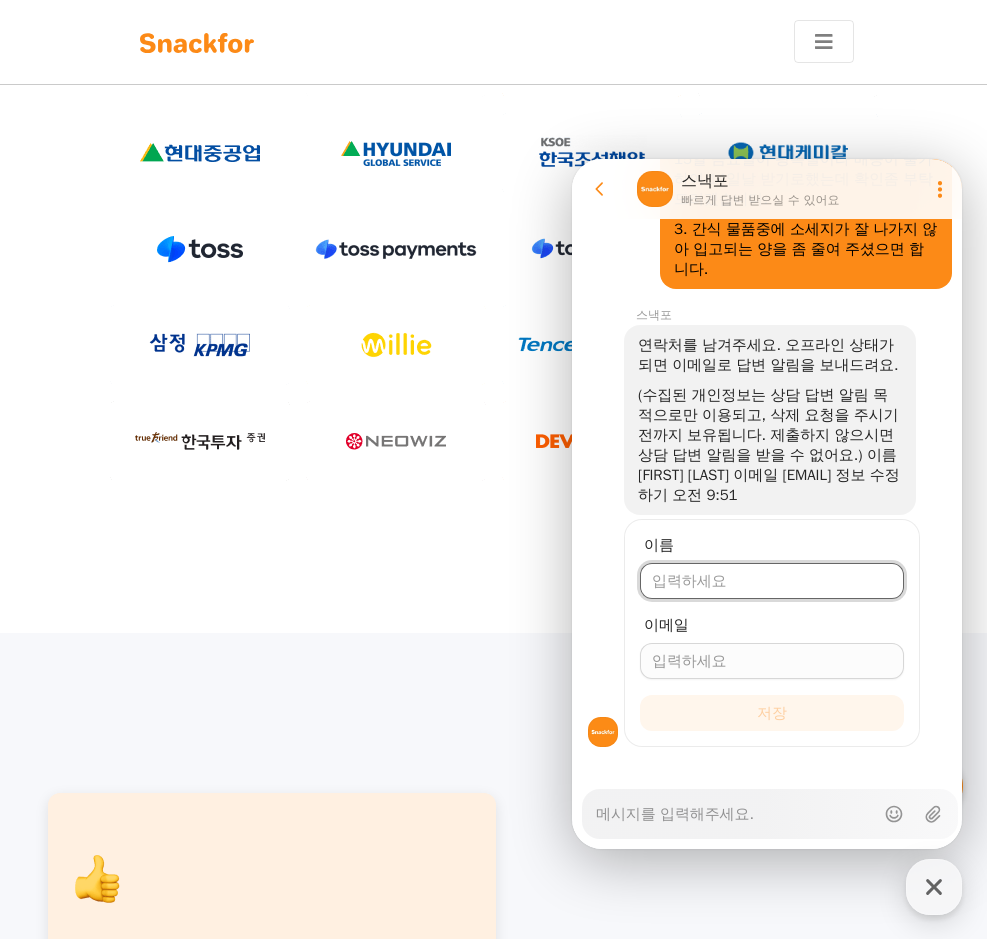 click on "이름" at bounding box center [772, 581] 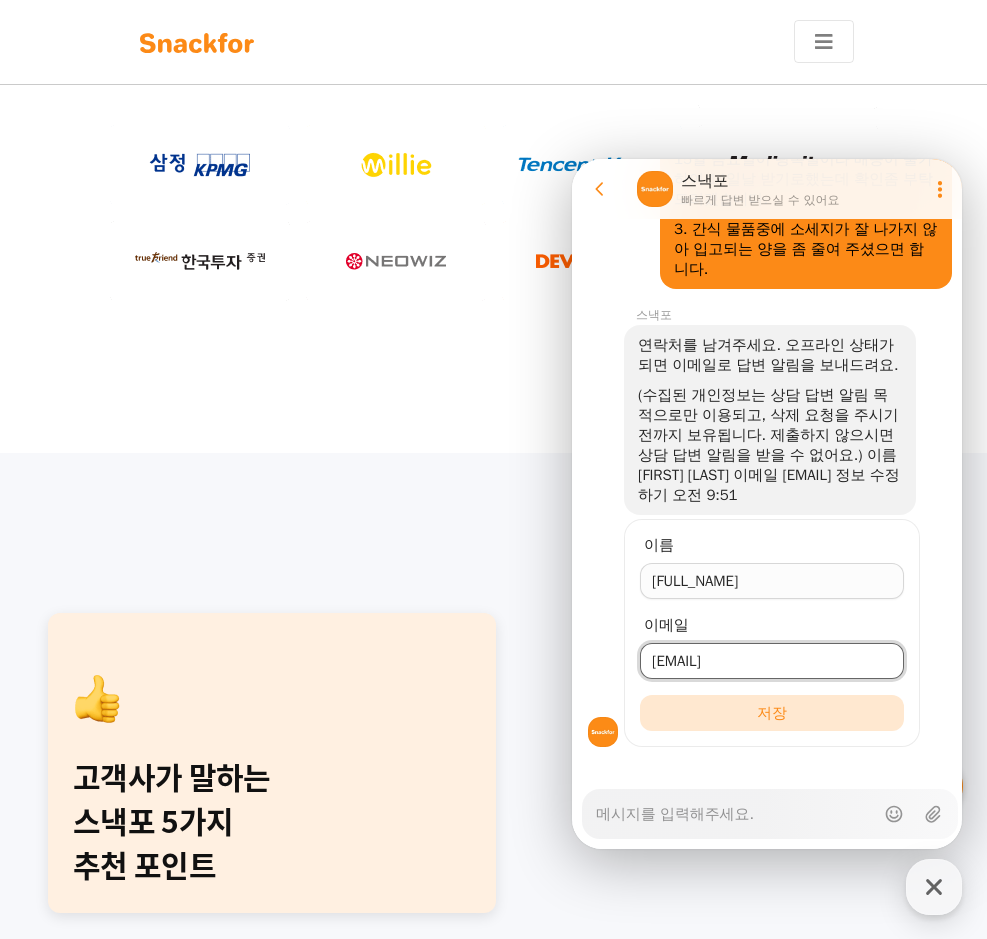 scroll, scrollTop: 1100, scrollLeft: 0, axis: vertical 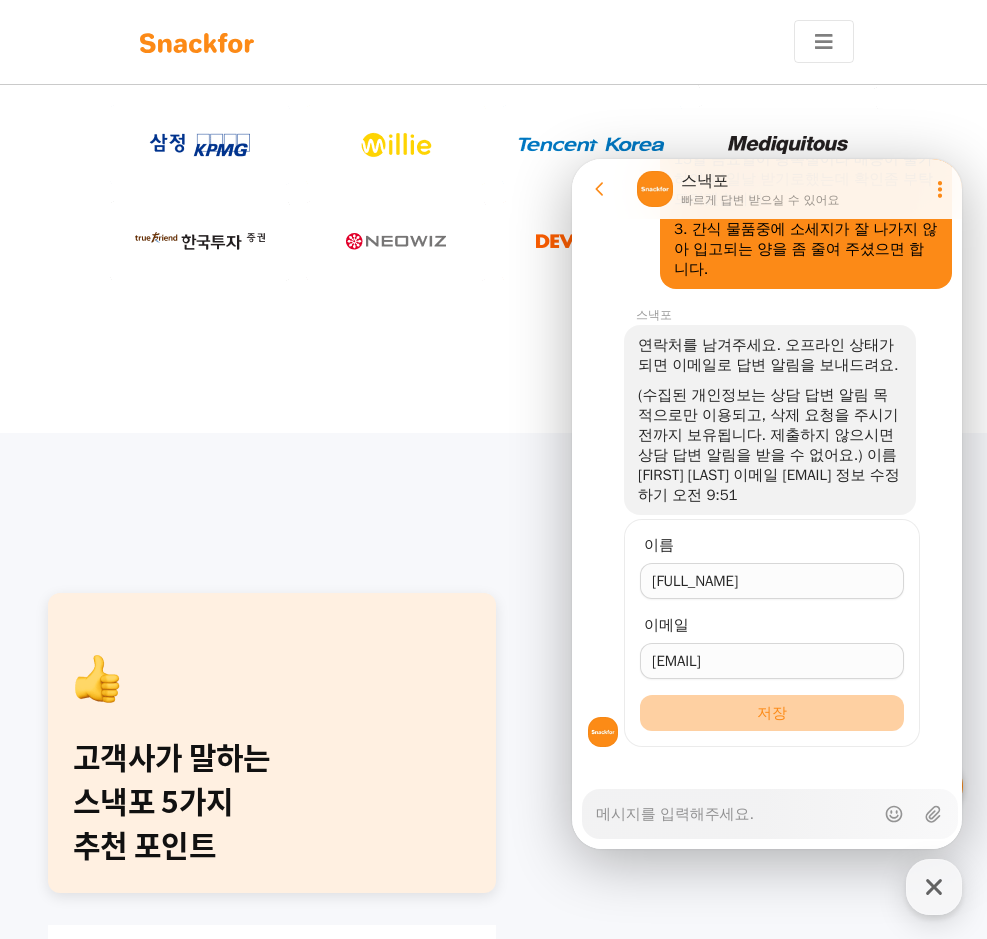 click on "저장" at bounding box center [772, 713] 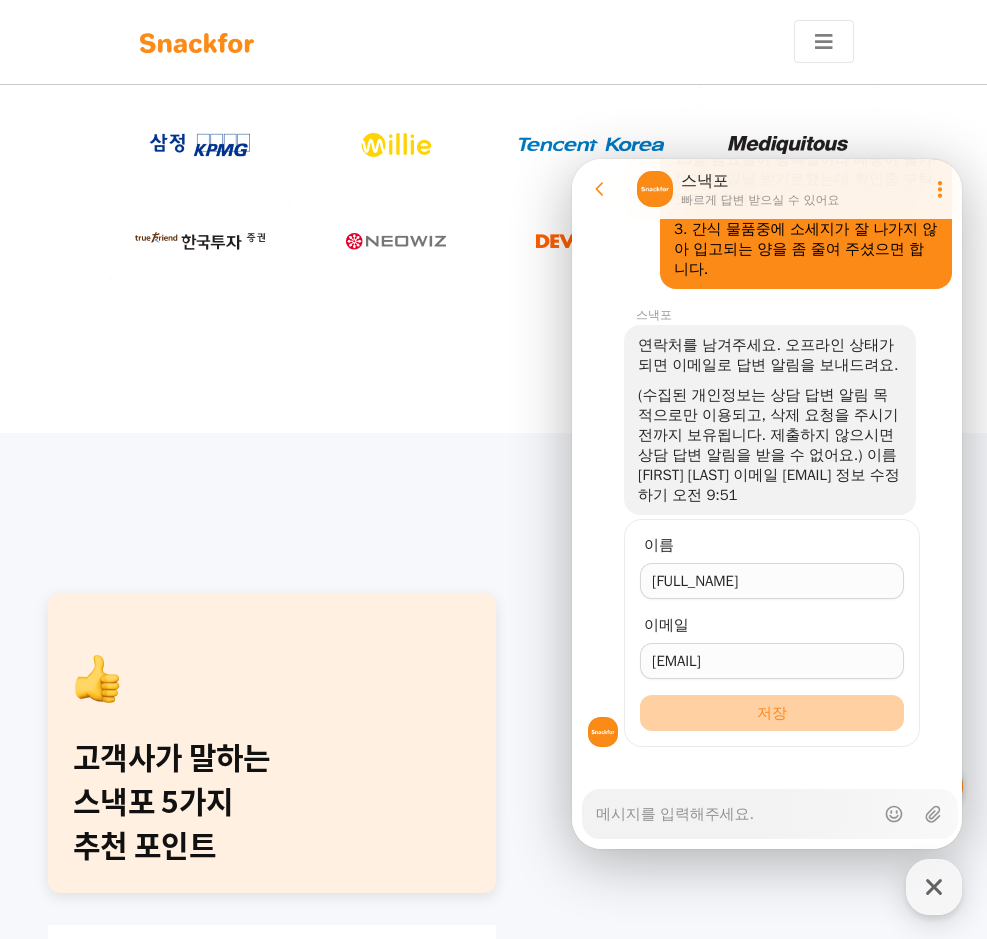 scroll, scrollTop: 1052, scrollLeft: 0, axis: vertical 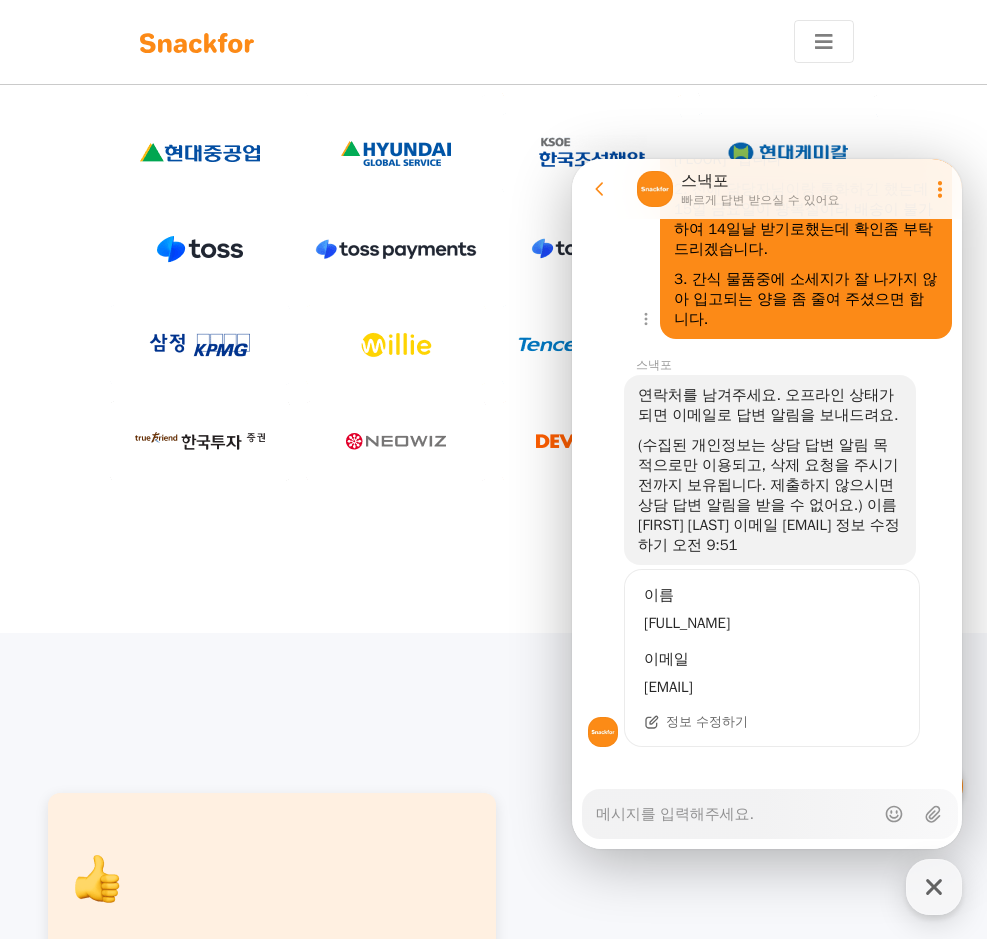 drag, startPoint x: 813, startPoint y: 608, endPoint x: 733, endPoint y: 241, distance: 375.61816 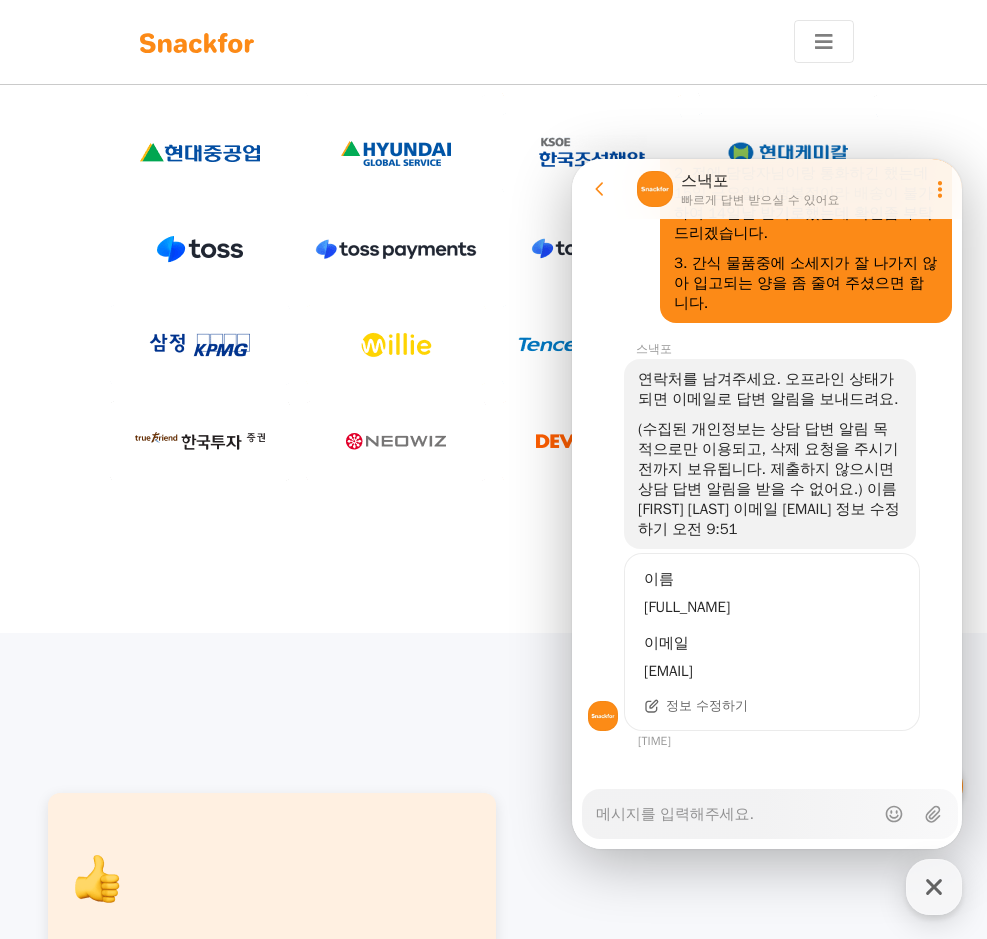 scroll, scrollTop: 1070, scrollLeft: 0, axis: vertical 